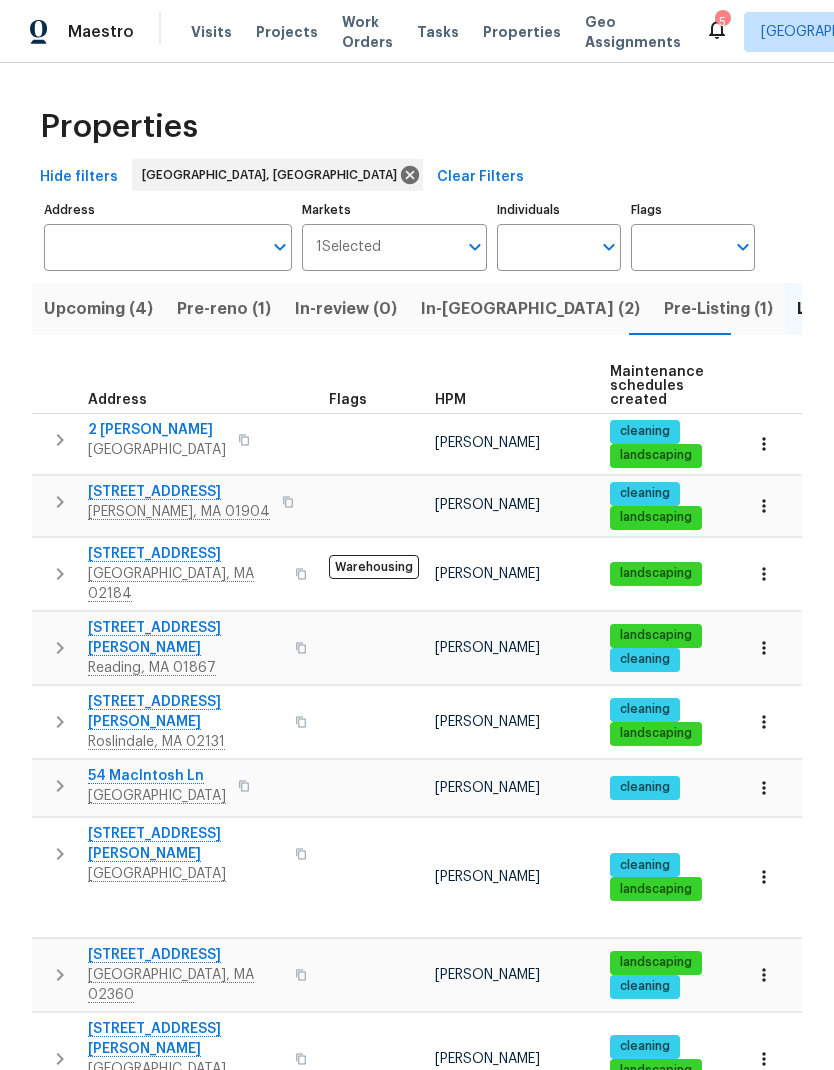 scroll, scrollTop: 0, scrollLeft: 0, axis: both 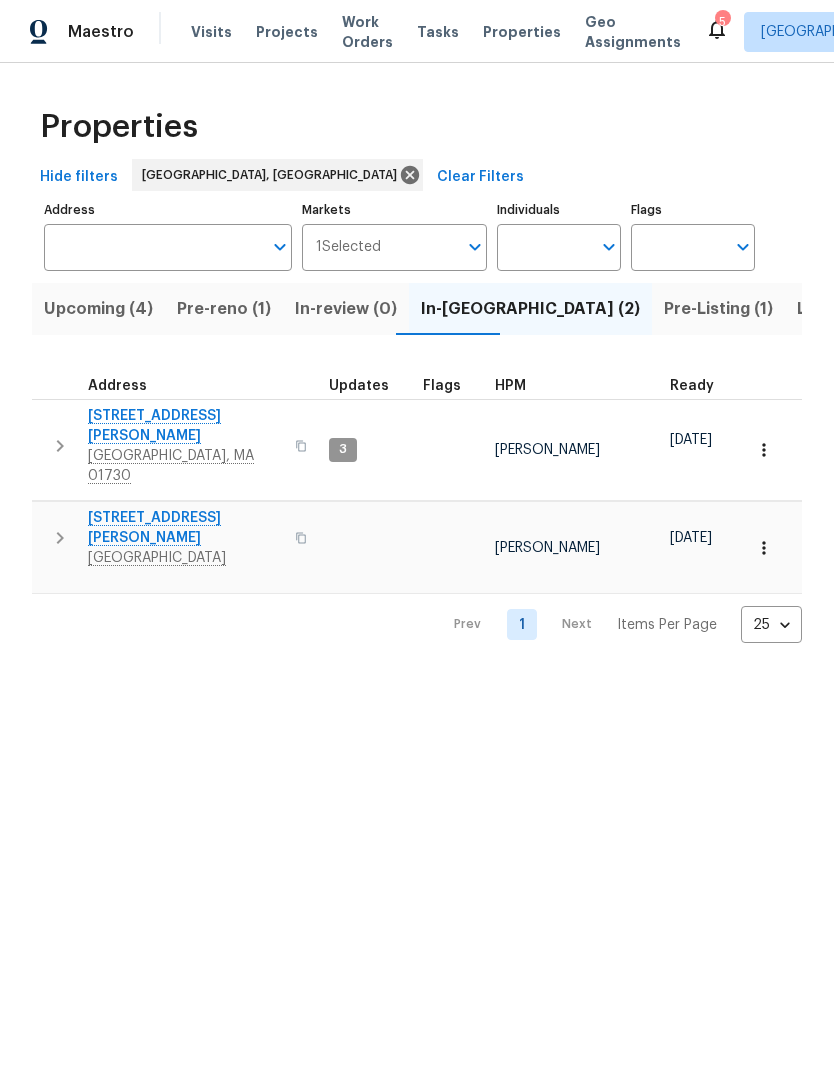 click on "Pre-reno (1)" at bounding box center (224, 309) 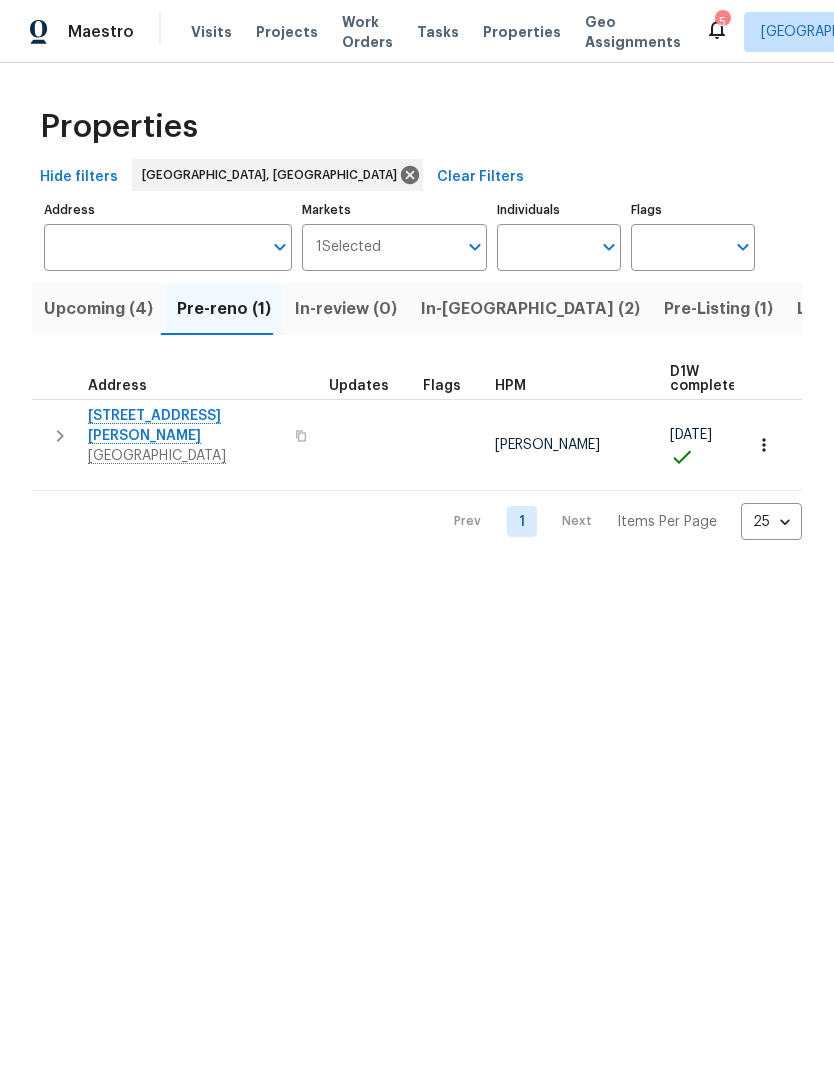 click on "66 Patten Rd" at bounding box center (185, 426) 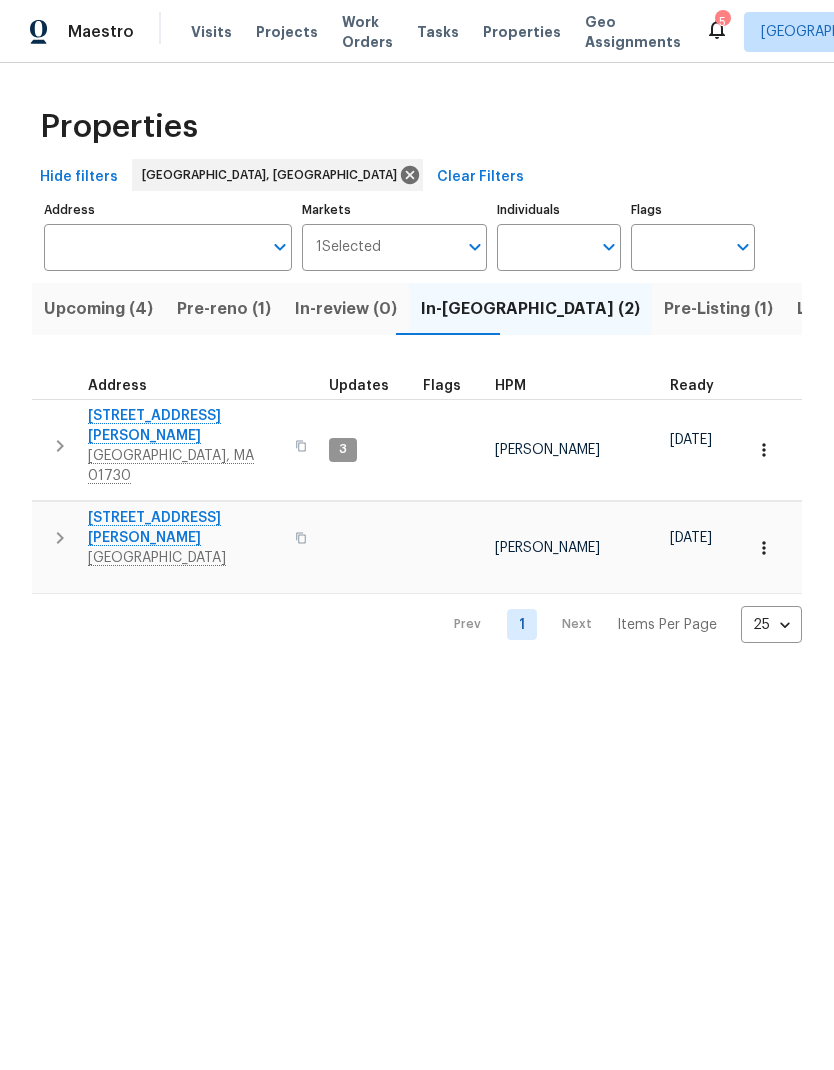 click on "Bedford, MA 01730" at bounding box center (185, 466) 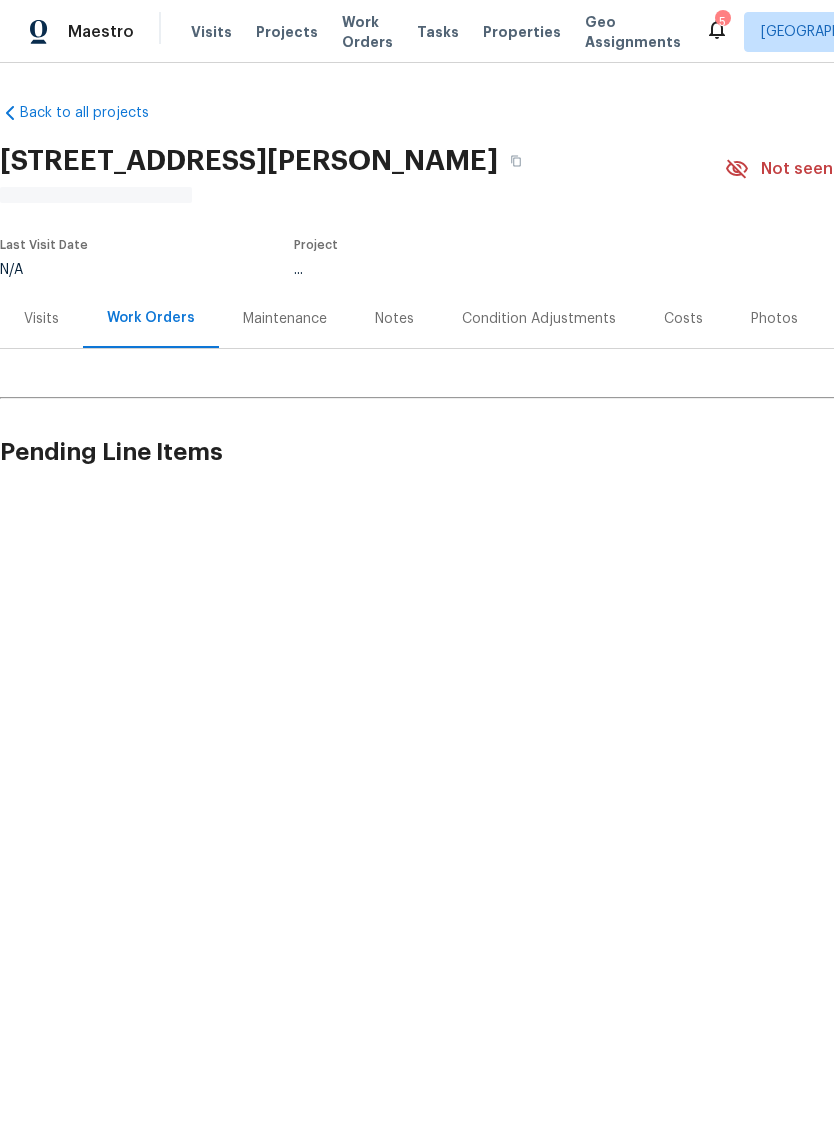 scroll, scrollTop: 0, scrollLeft: 0, axis: both 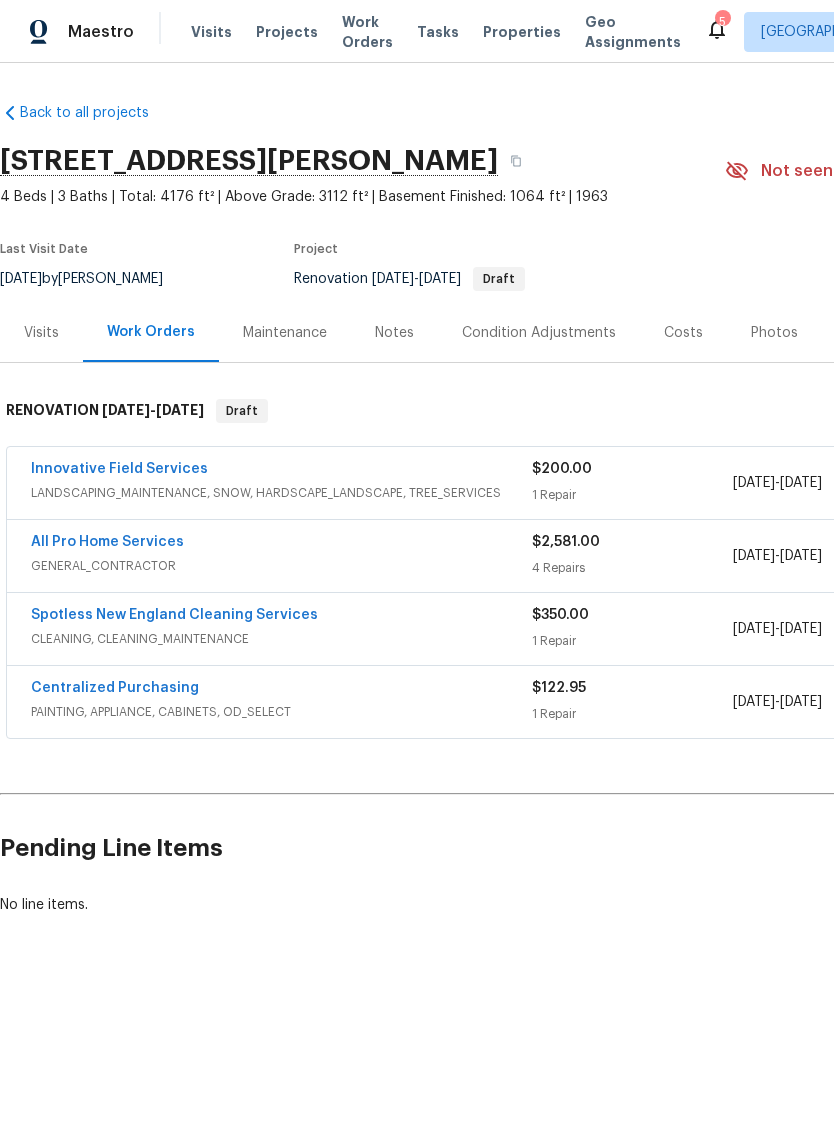click on "All Pro Home Services" at bounding box center [107, 542] 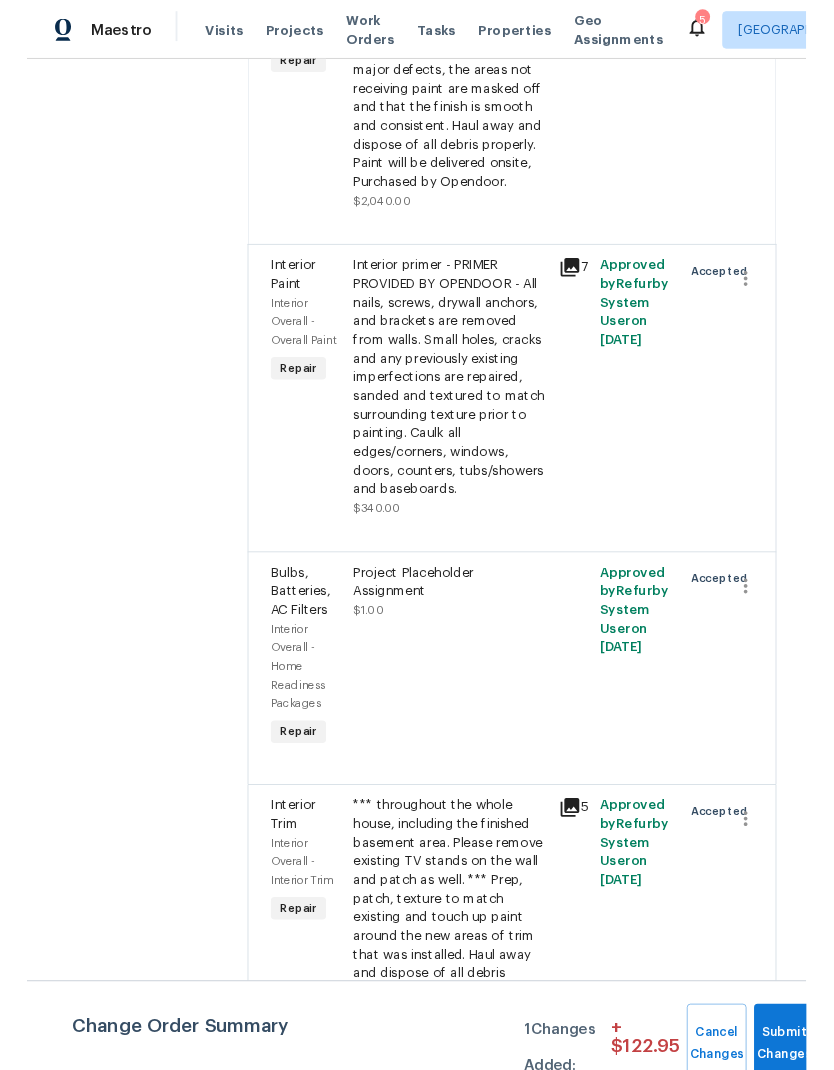 scroll, scrollTop: 465, scrollLeft: 0, axis: vertical 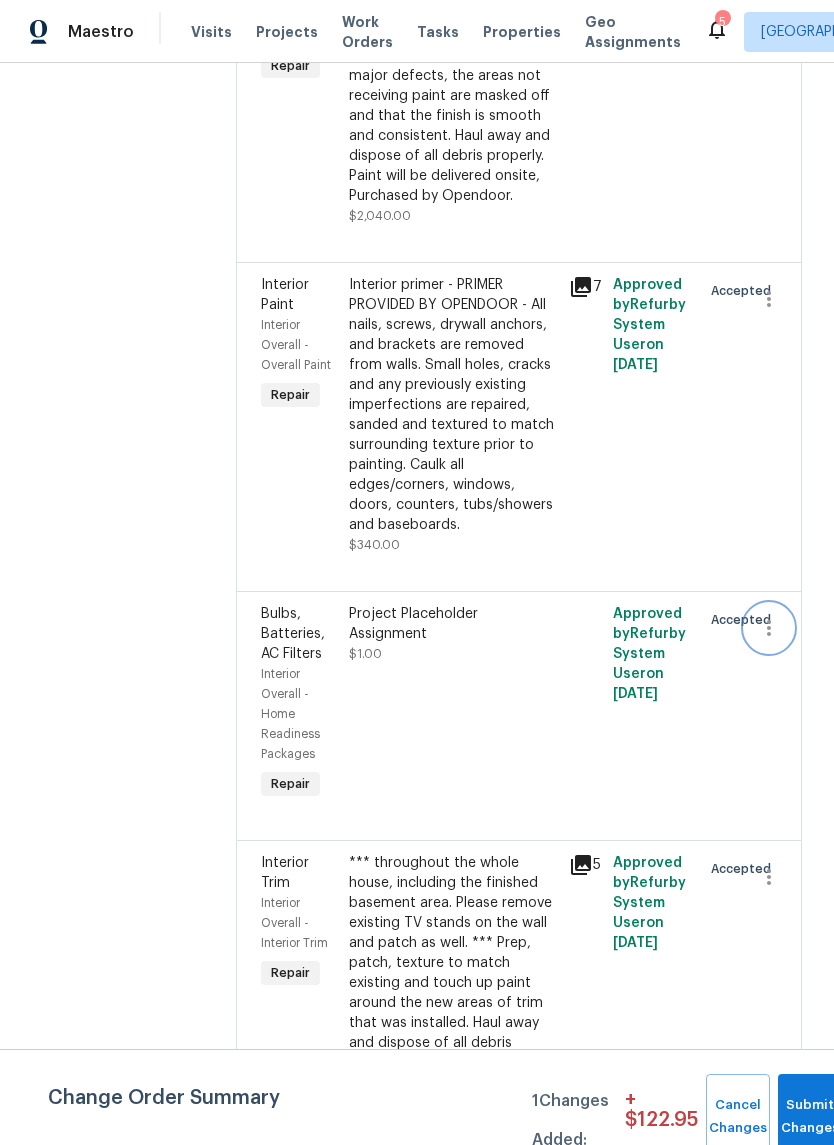 click 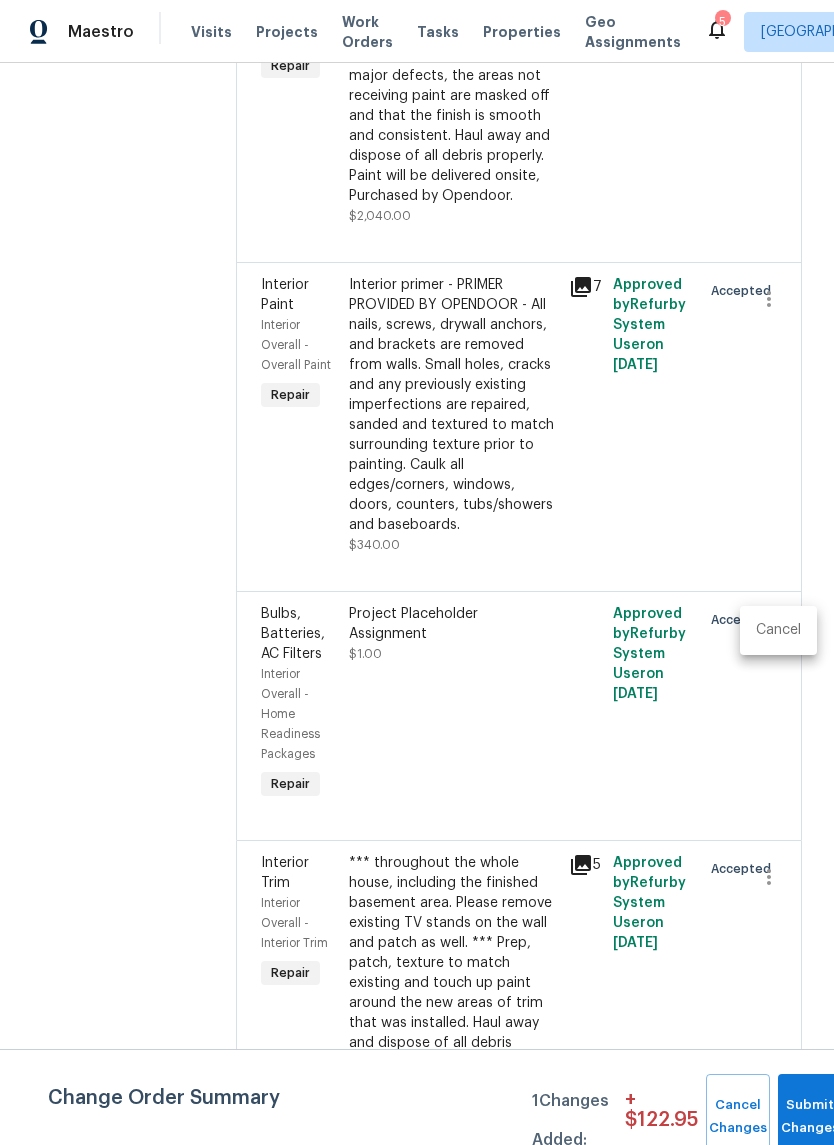 click at bounding box center (417, 572) 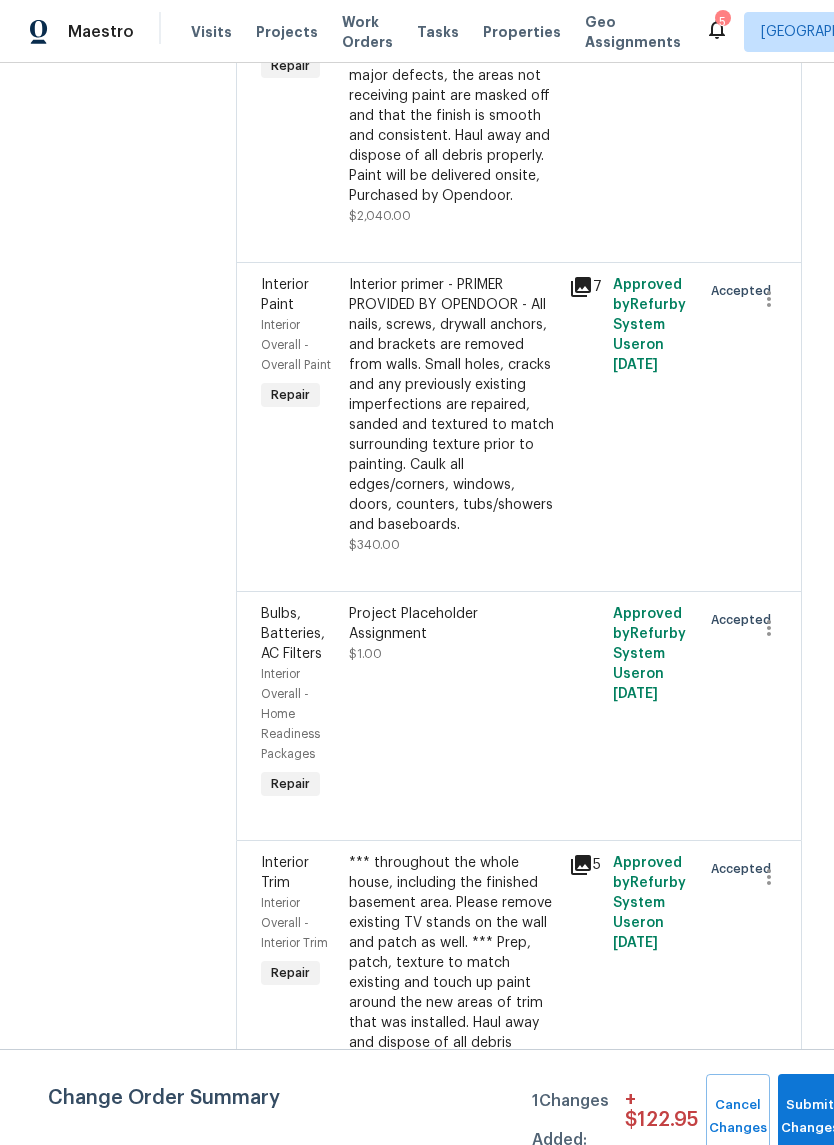 click on "Project Placeholder Assignment" at bounding box center (453, 624) 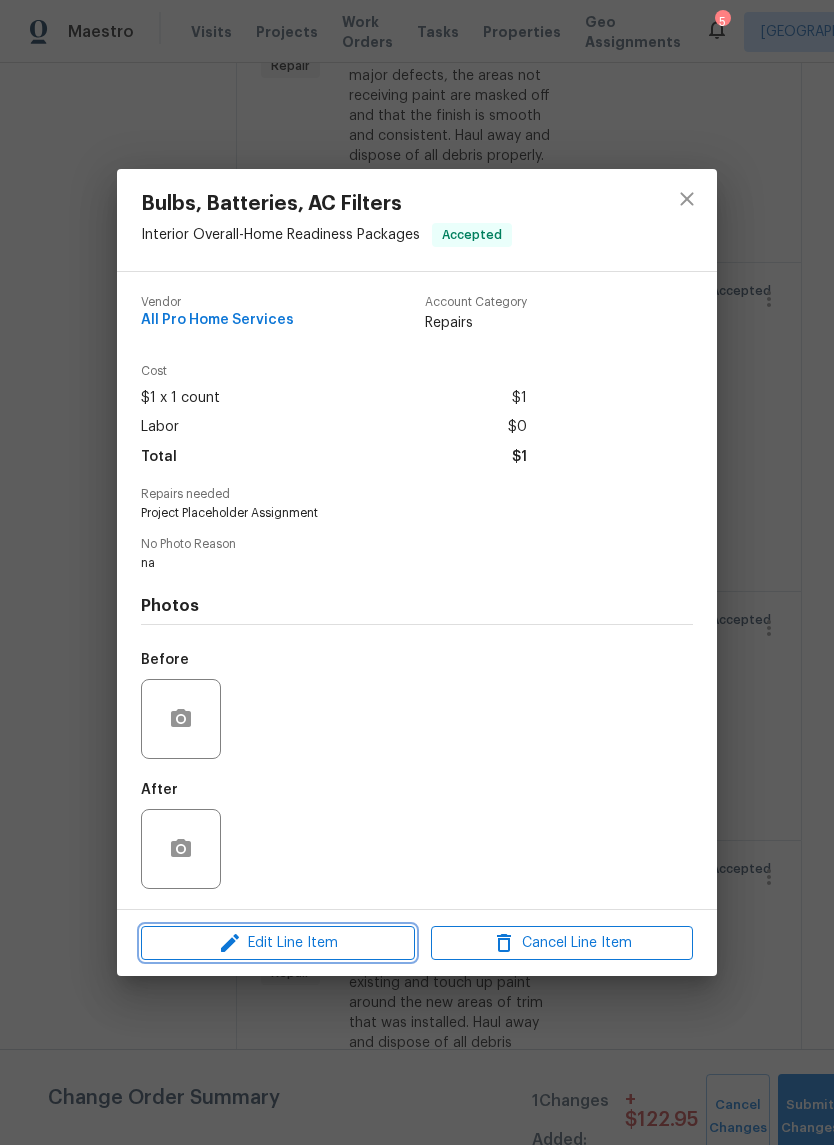 click on "Edit Line Item" at bounding box center (278, 943) 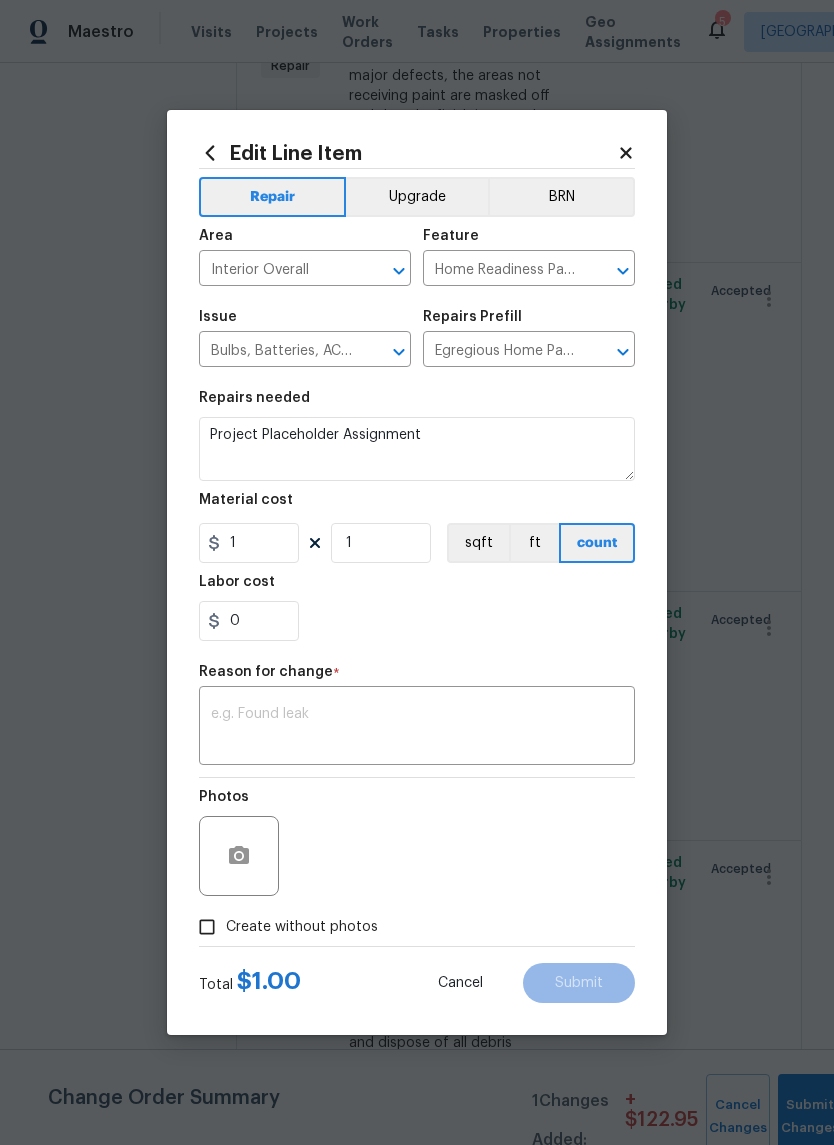 click on "Egregious Home Package $75.00" at bounding box center (501, 351) 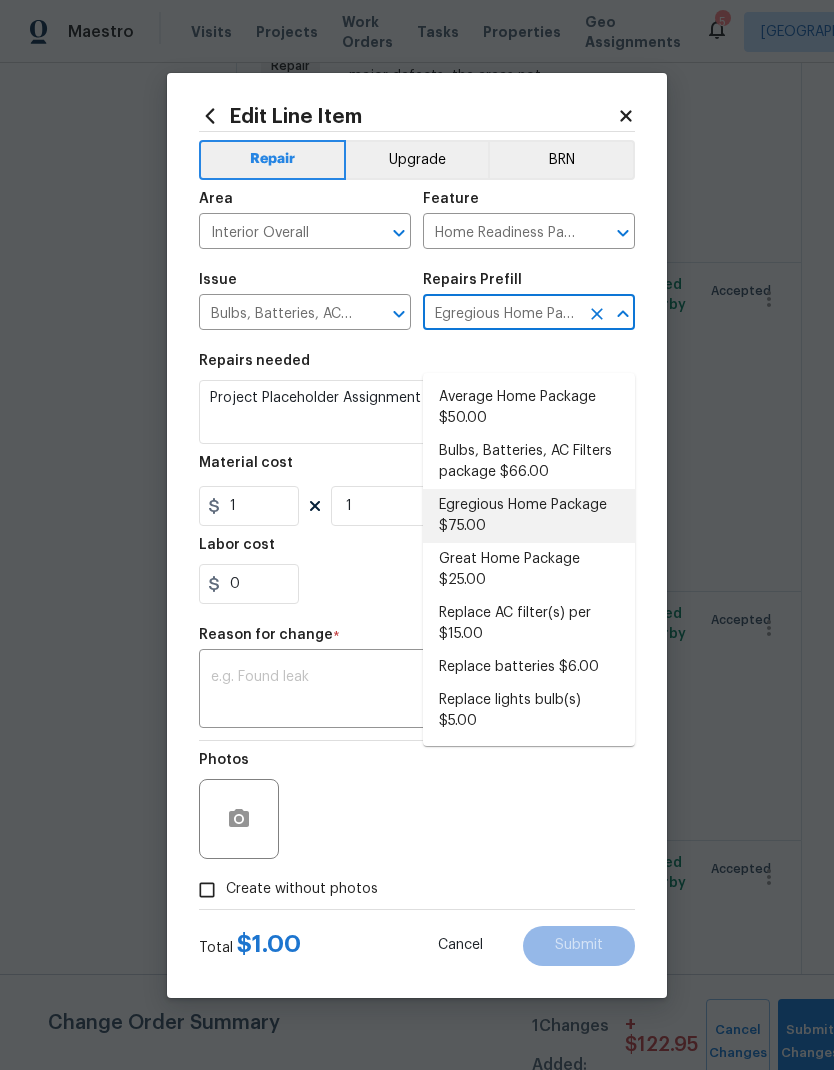 click on "Egregious Home Package $75.00" at bounding box center [529, 516] 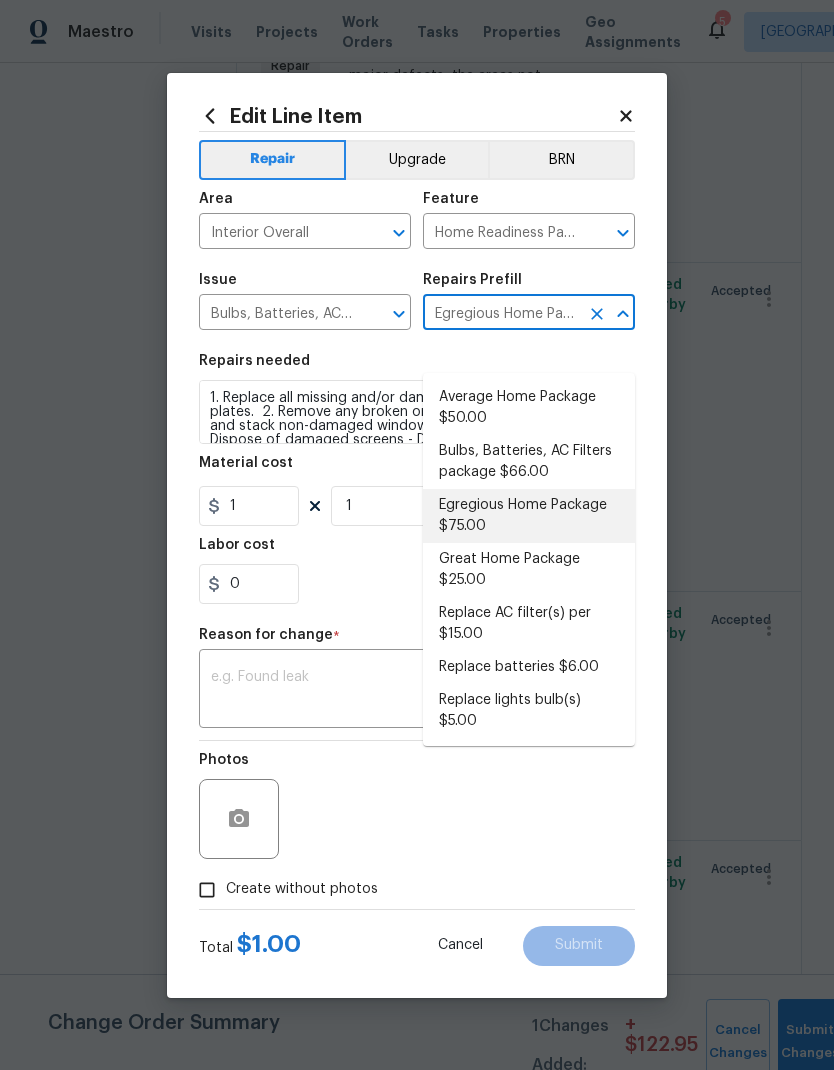 type on "75" 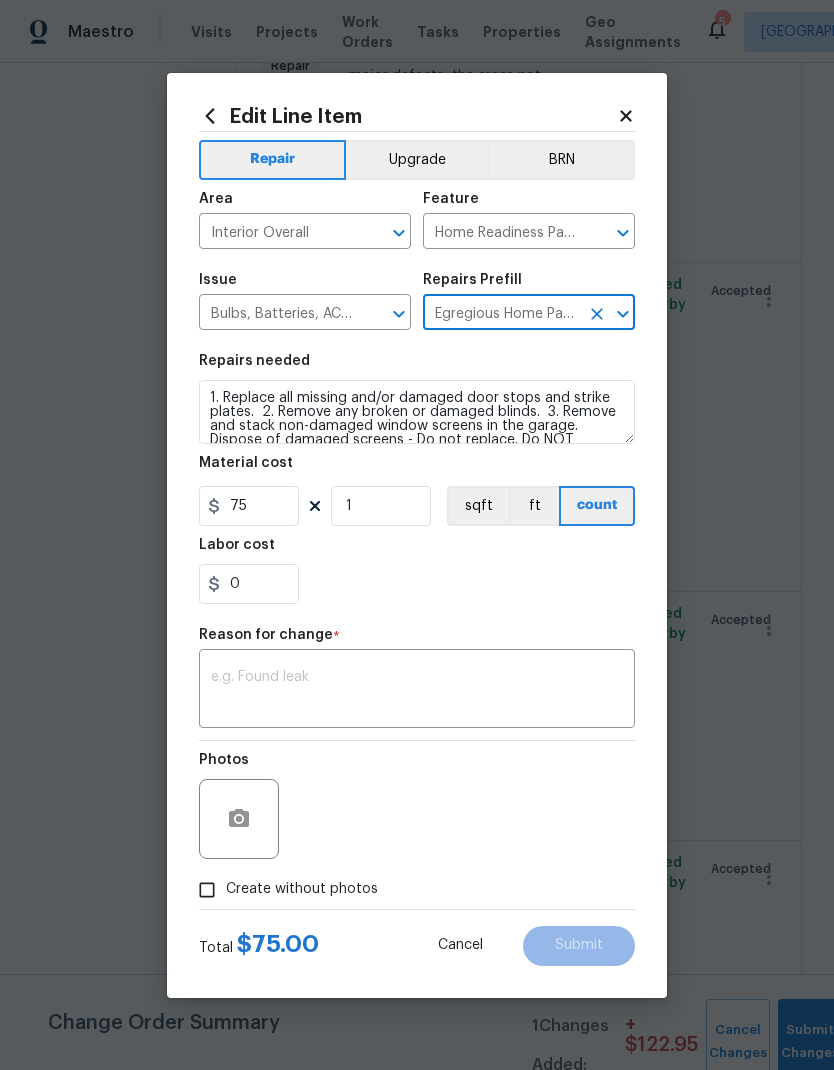 click on "0" at bounding box center [417, 584] 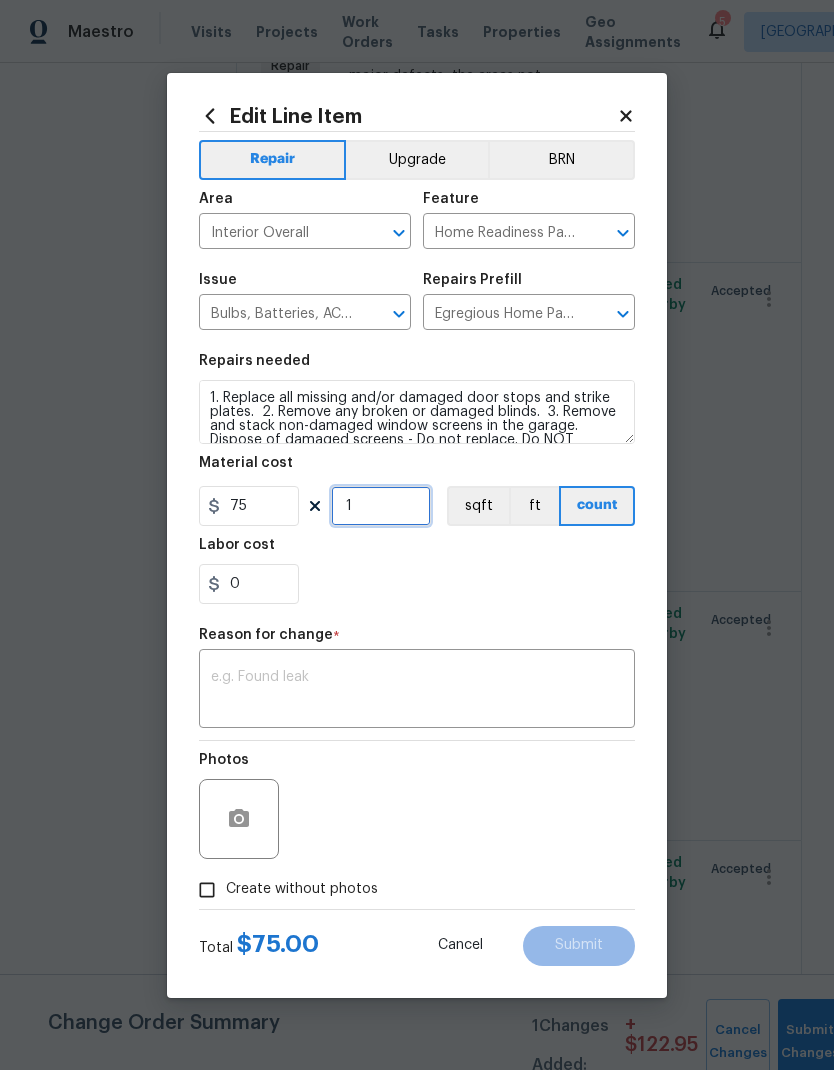 click on "1" at bounding box center [381, 506] 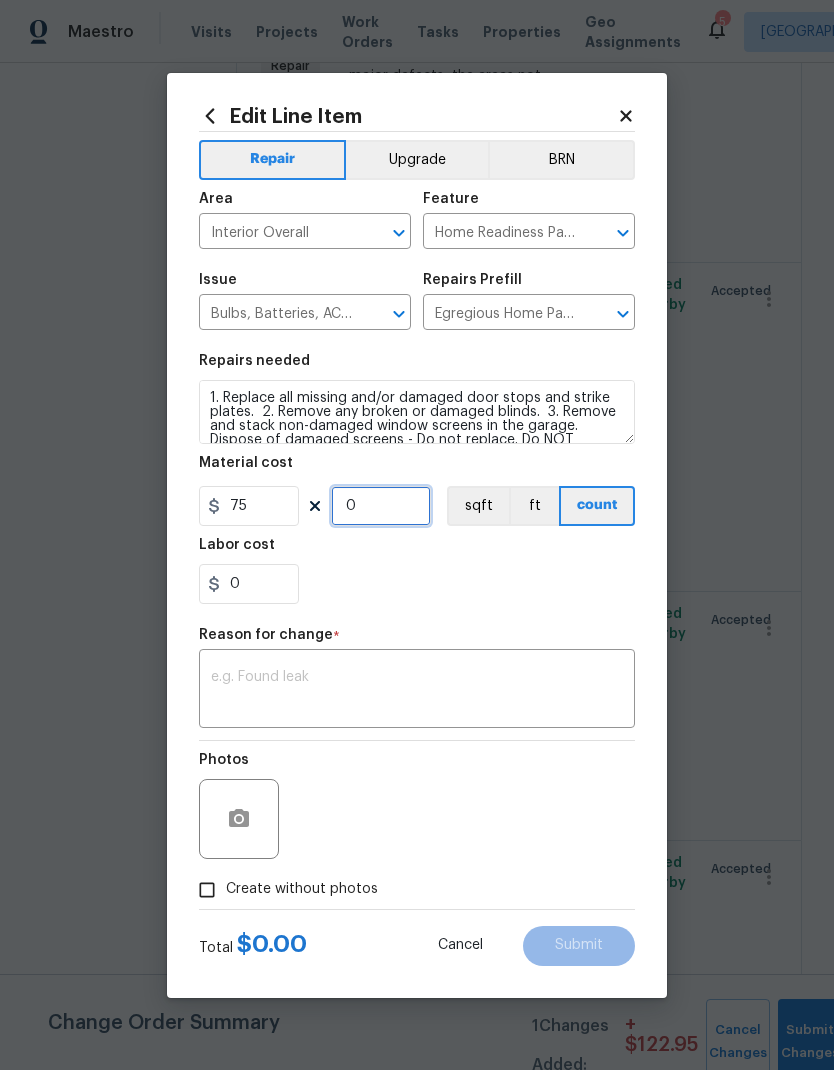 type on "2" 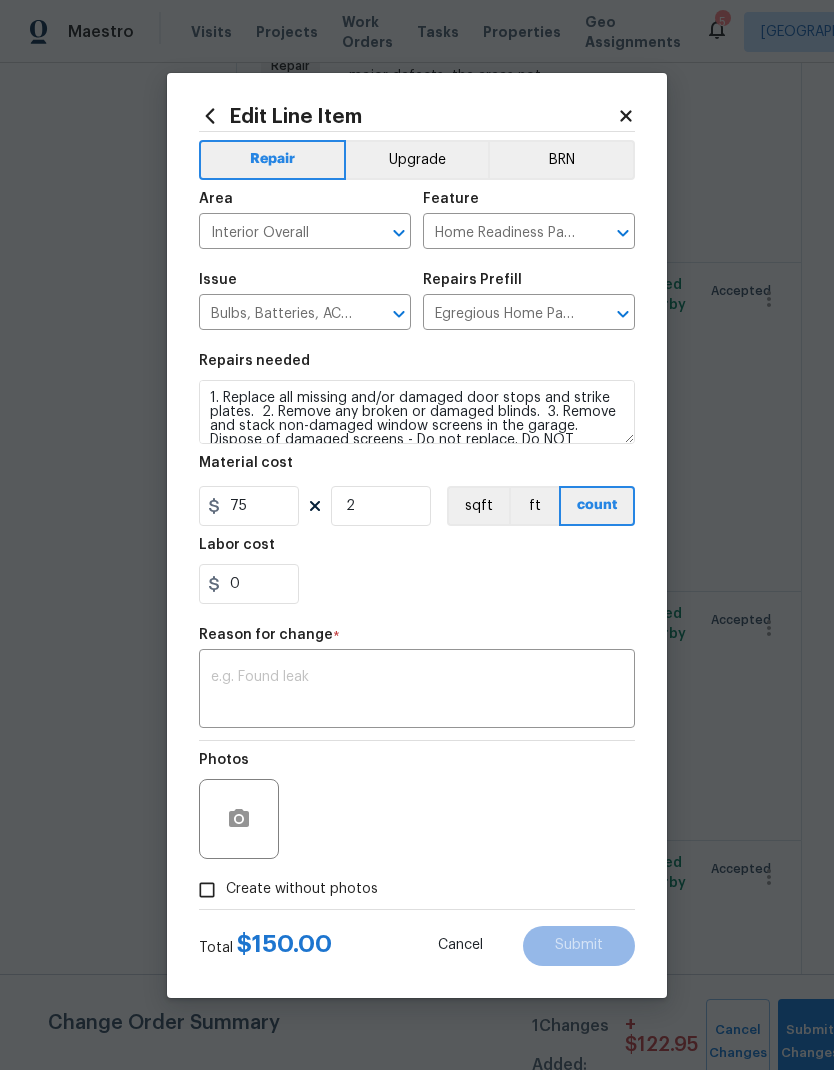 click on "0" at bounding box center (417, 584) 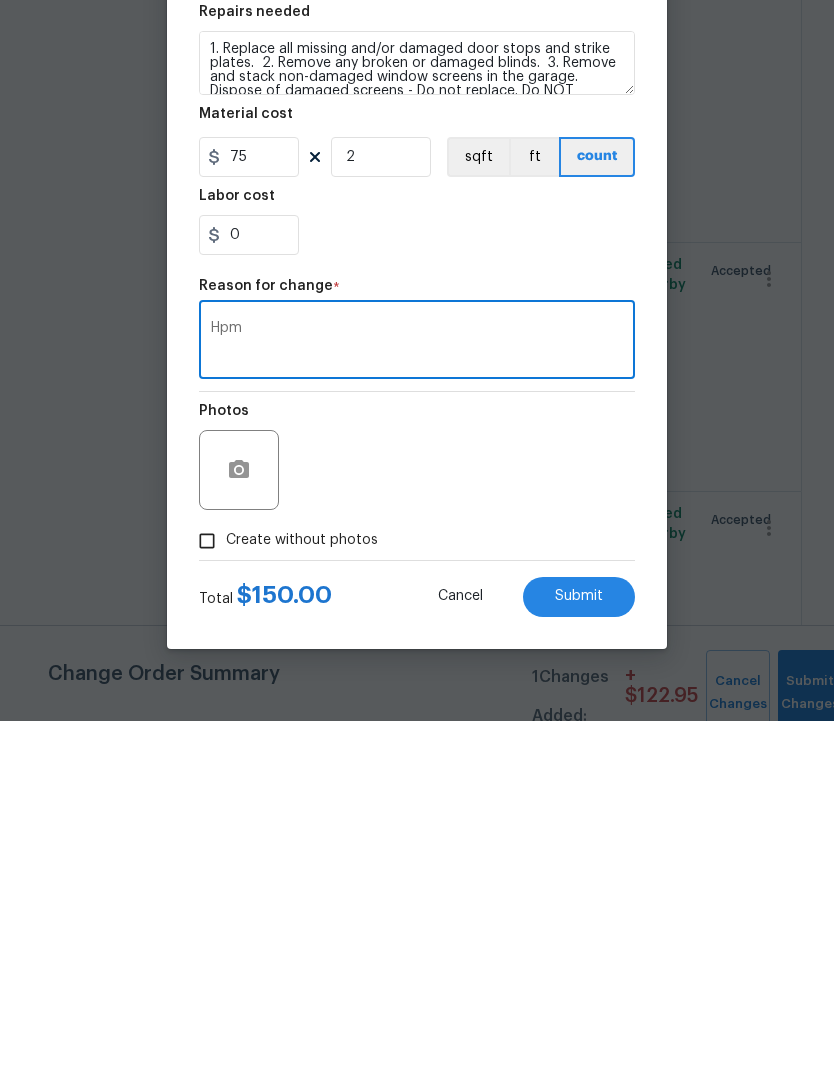 type on "Hpm" 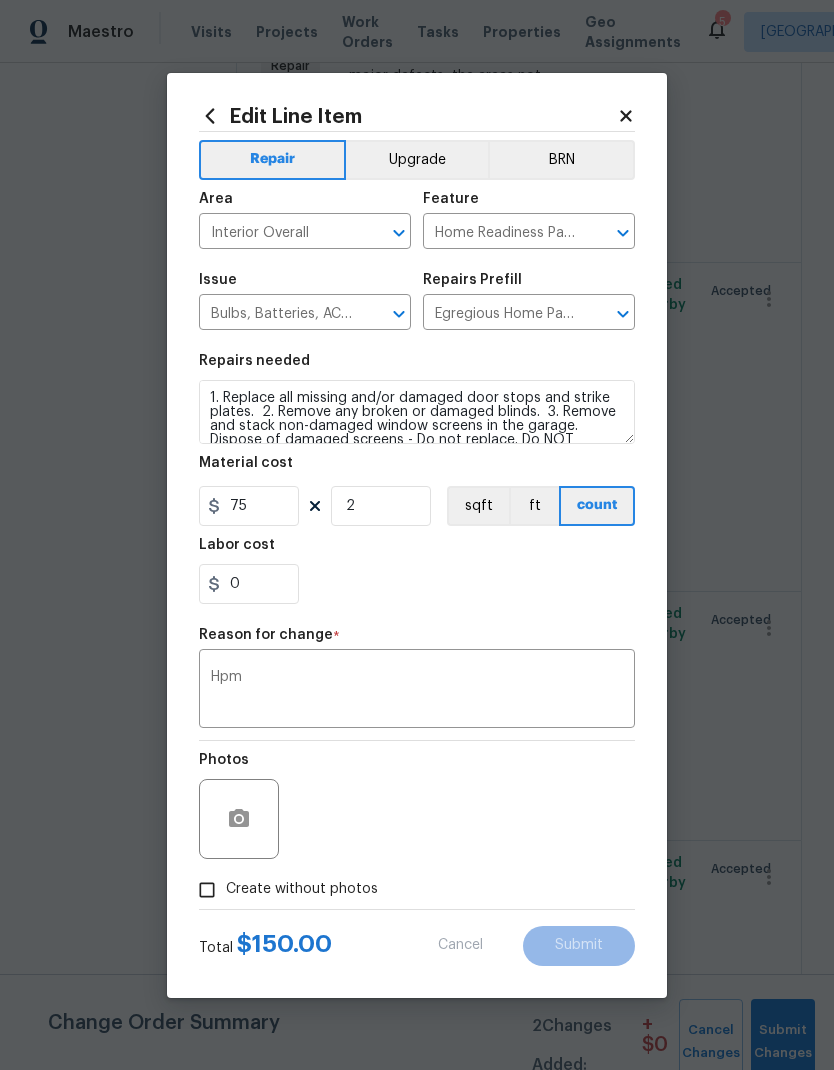 type on "Project Placeholder Assignment" 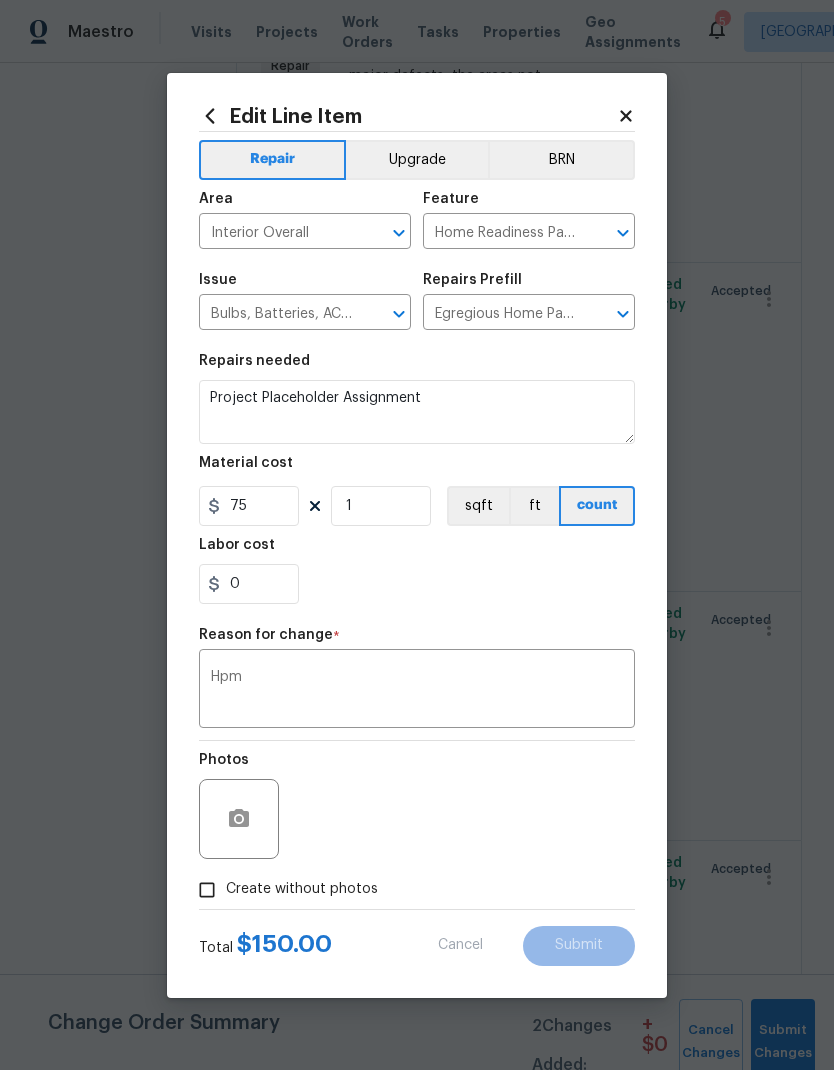type on "1" 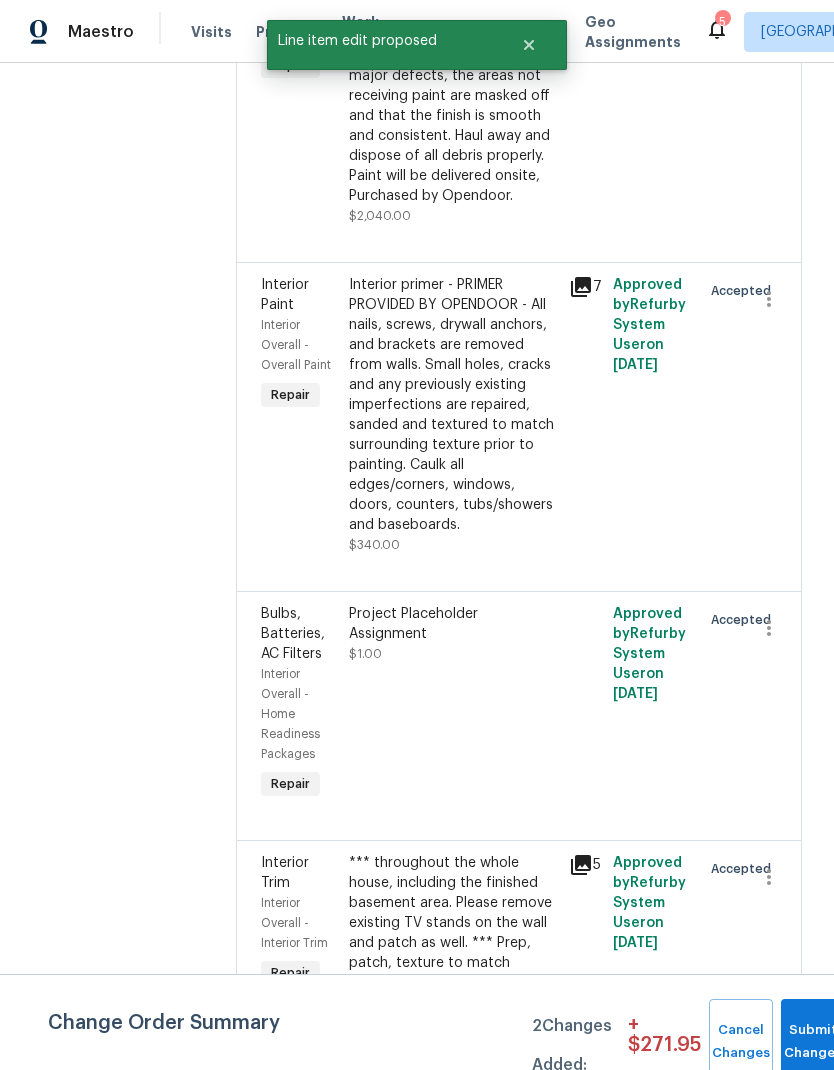 click on "Project Placeholder Assignment" at bounding box center [453, 624] 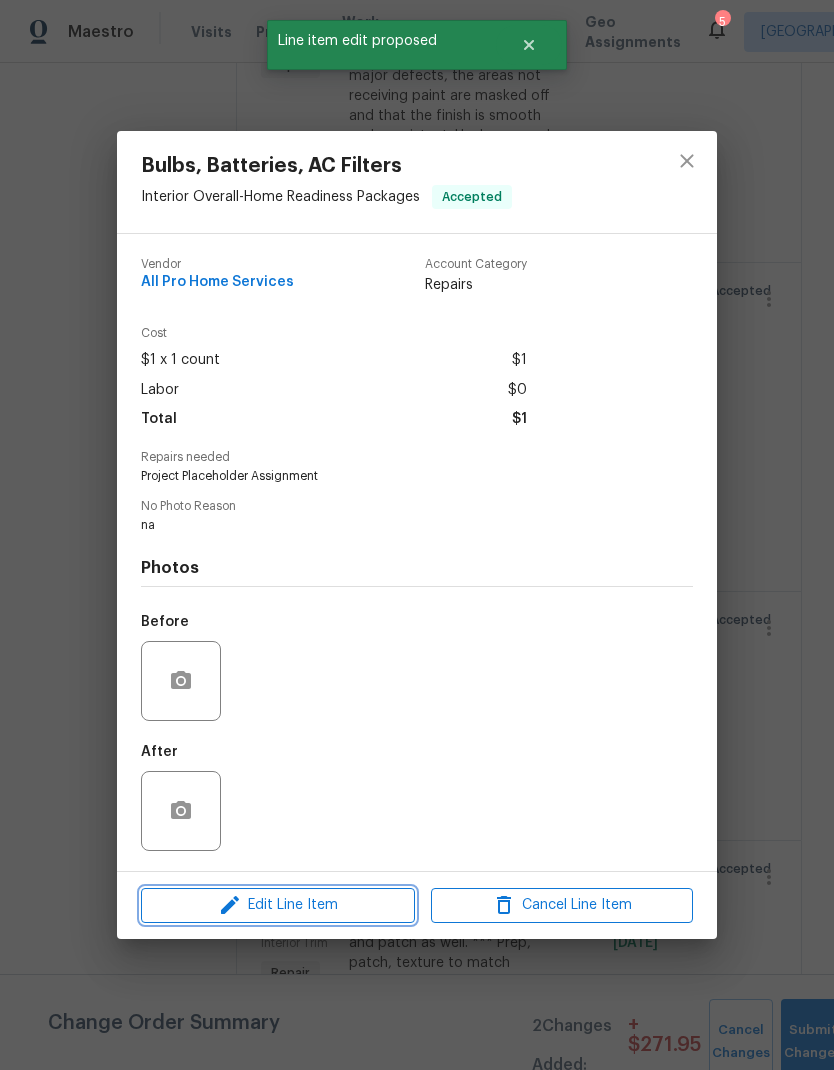 click on "Edit Line Item" at bounding box center (278, 905) 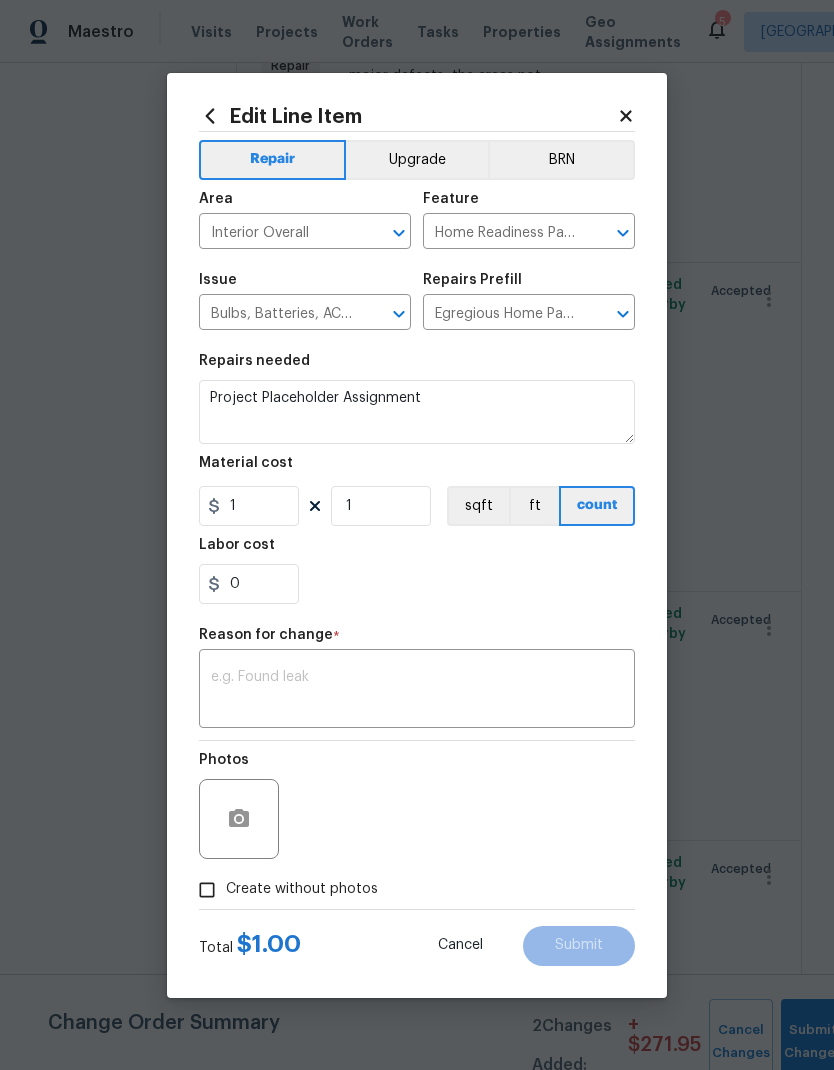 click on "Egregious Home Package $75.00" at bounding box center [501, 314] 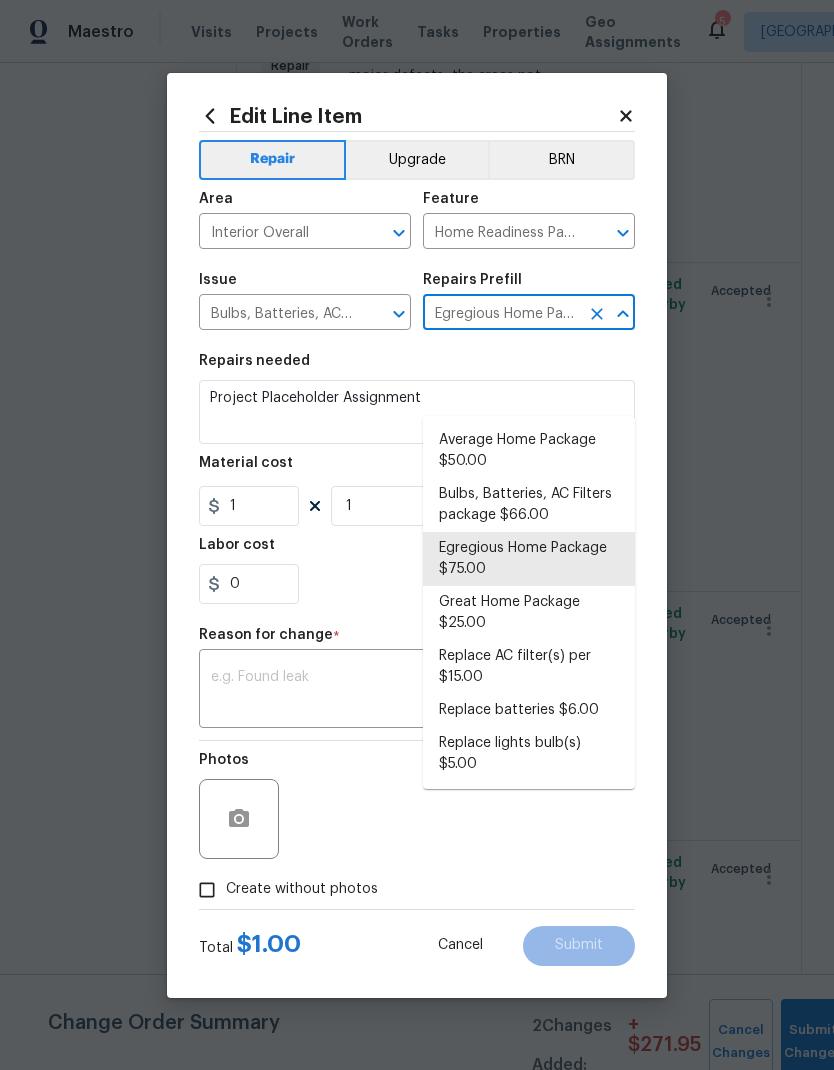 click on "Great Home Package $25.00" at bounding box center (529, 613) 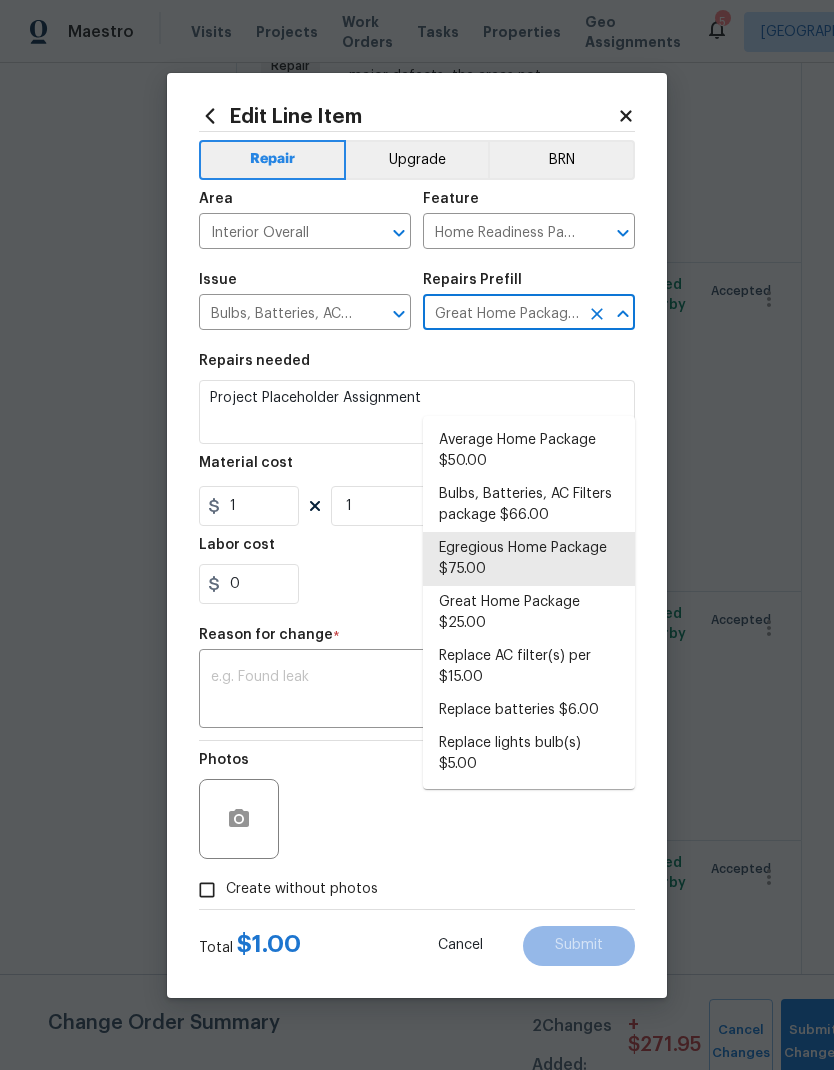 type on "Egregious Home Package $75.00" 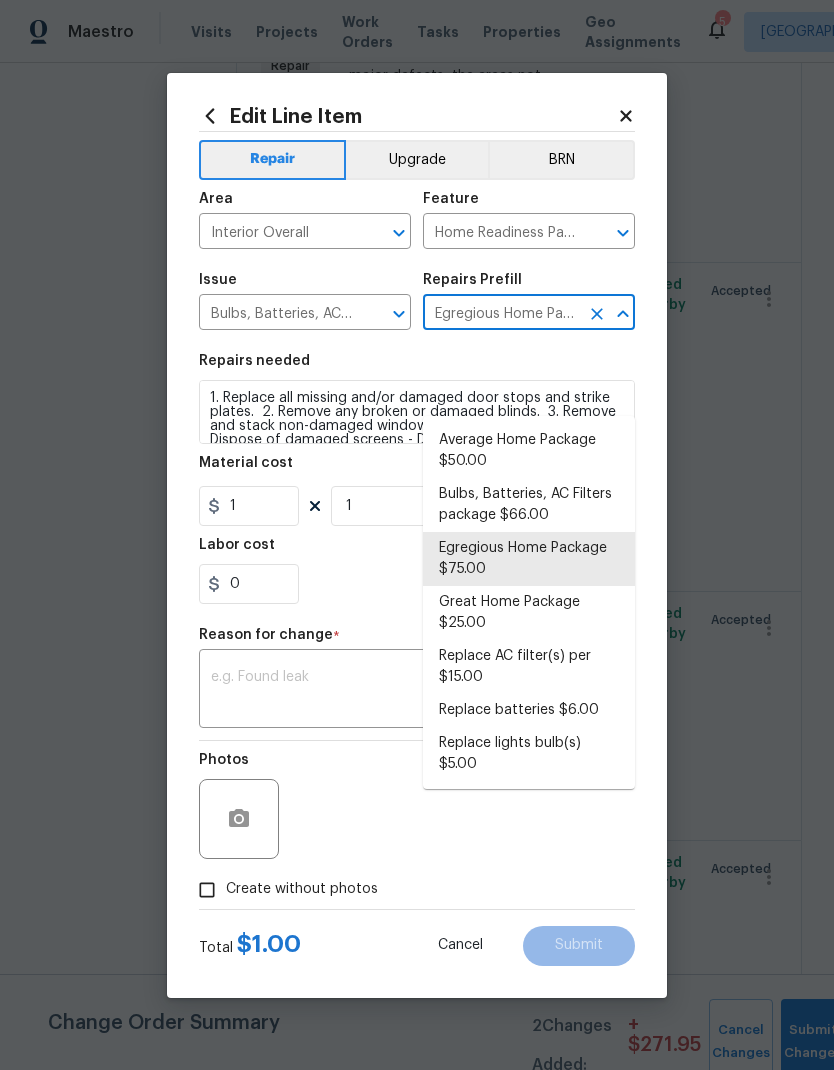 type on "Great Home Package $25.00" 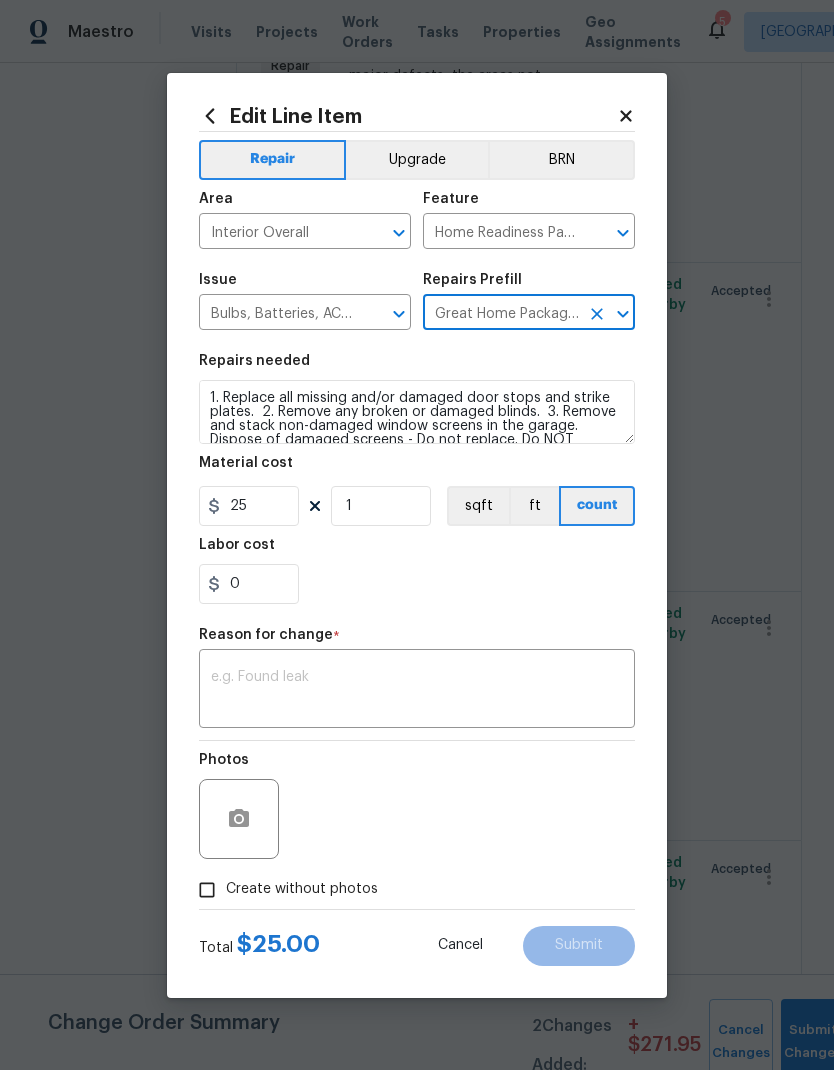 click on "Great Home Package $25.00" at bounding box center (501, 314) 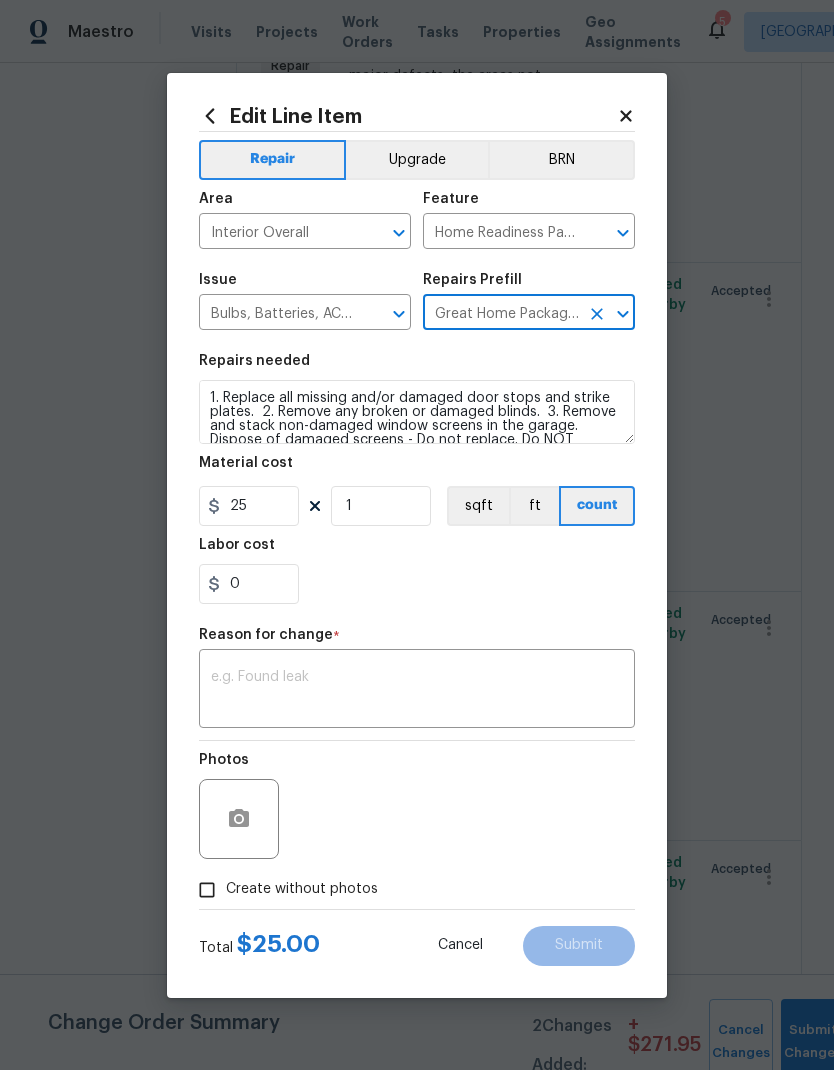 click 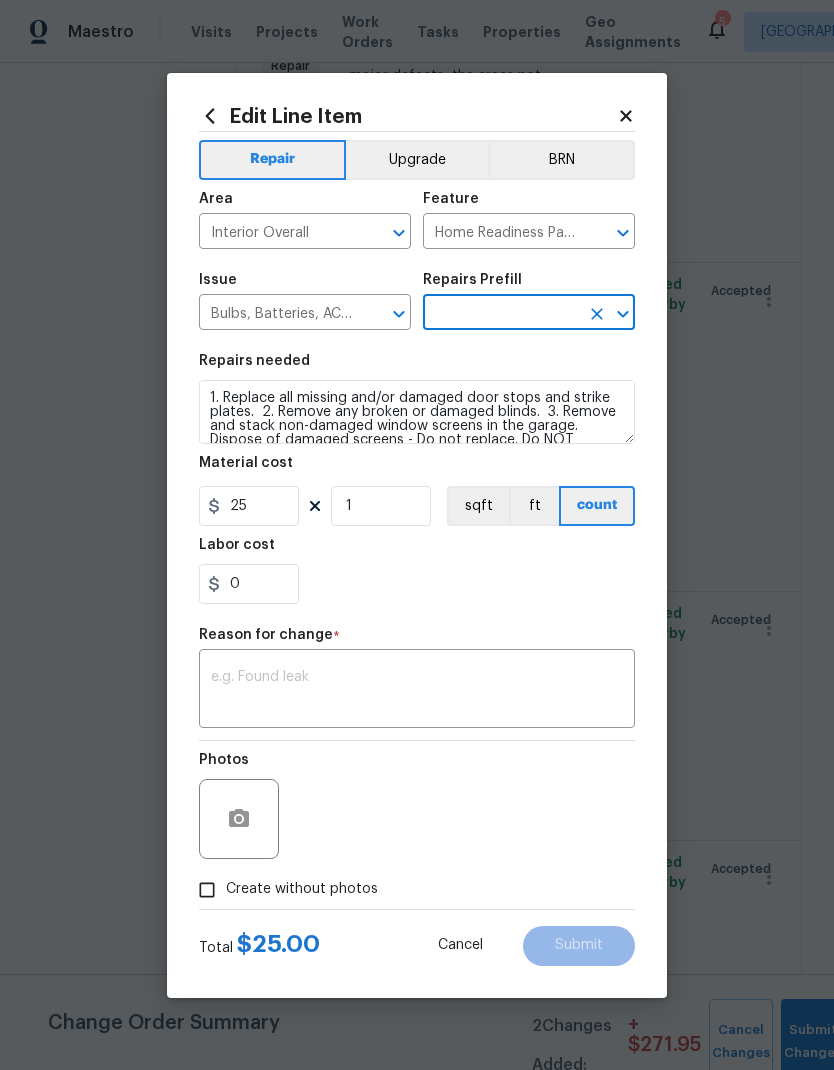 click 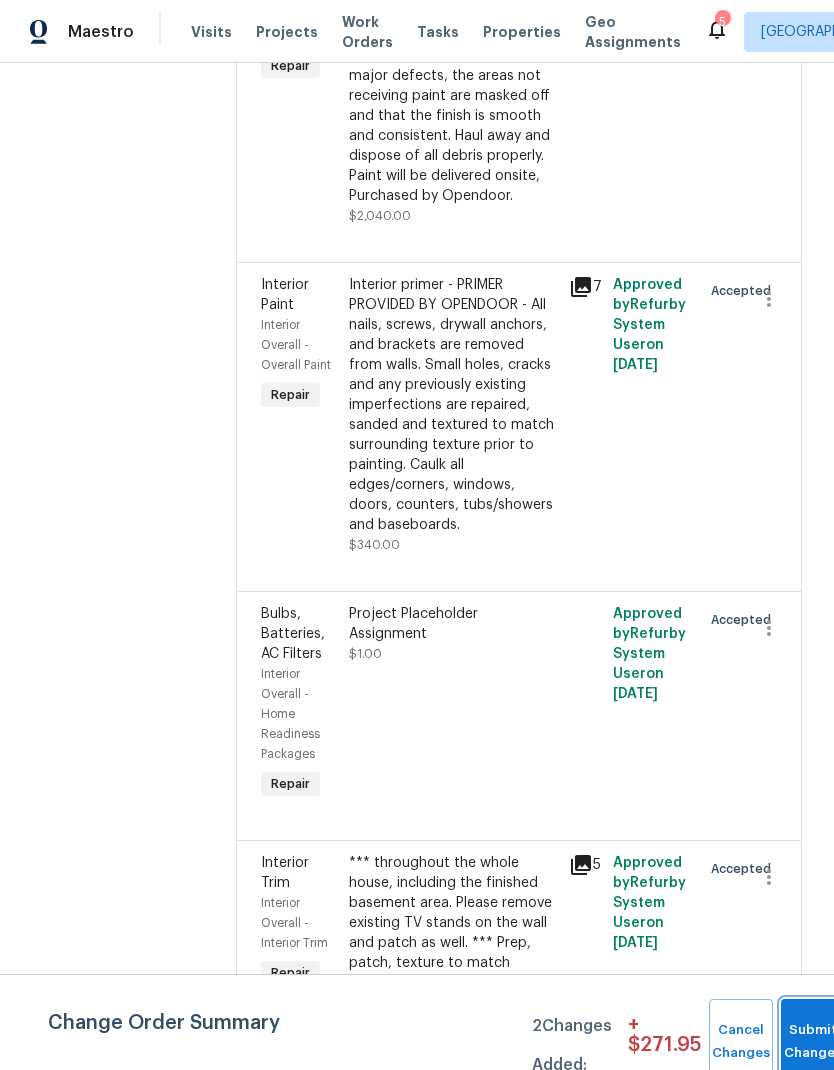 click on "Submit Changes" at bounding box center [813, 1042] 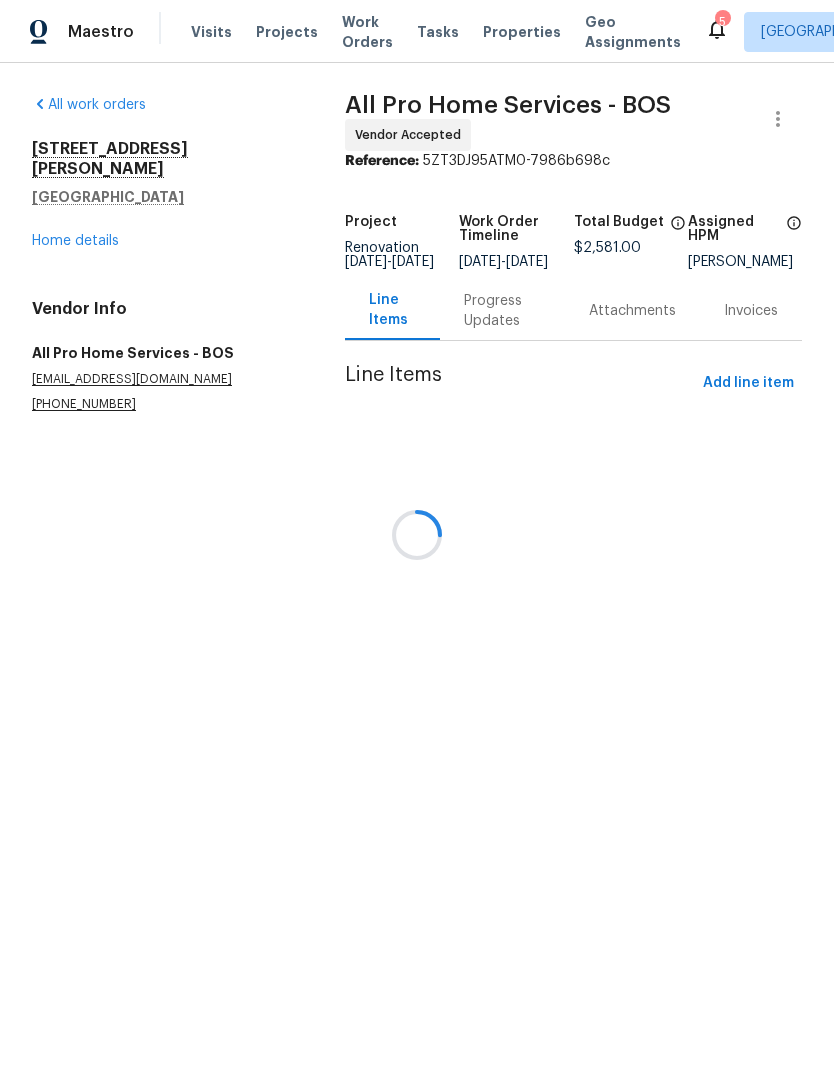 scroll, scrollTop: 0, scrollLeft: 0, axis: both 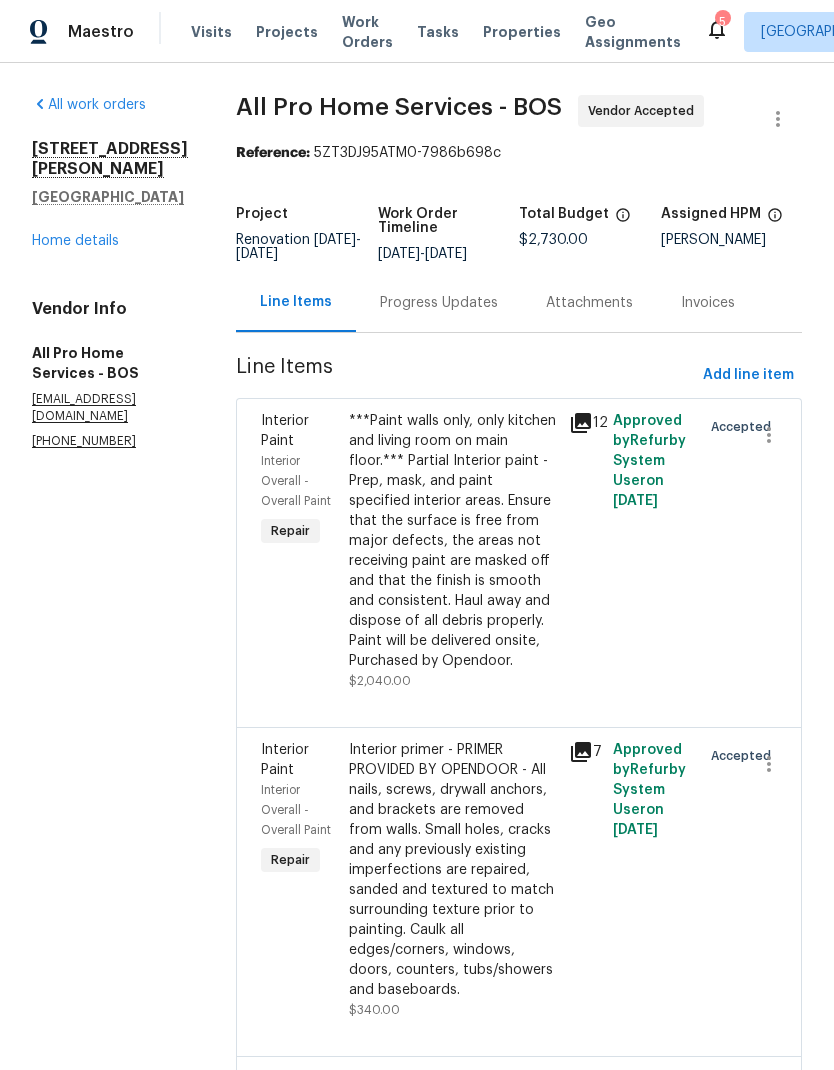click on "Home details" at bounding box center [75, 241] 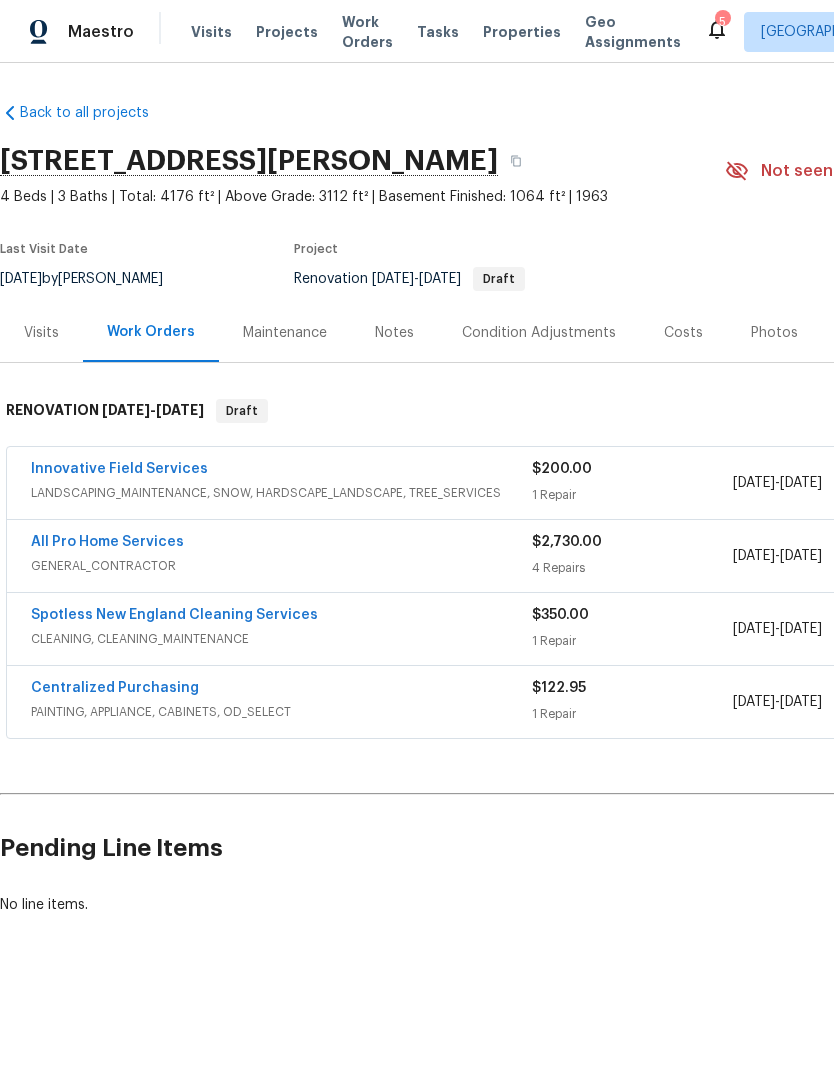 scroll, scrollTop: 0, scrollLeft: 0, axis: both 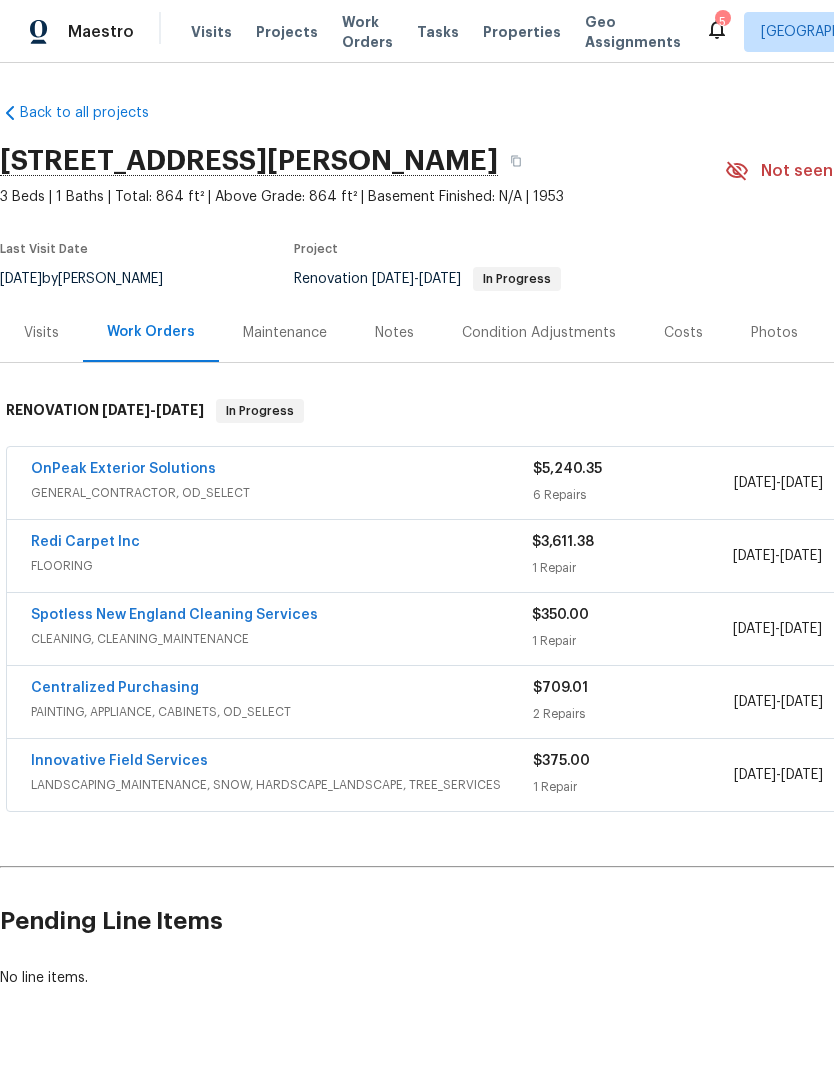 click on "OnPeak Exterior Solutions" at bounding box center [123, 469] 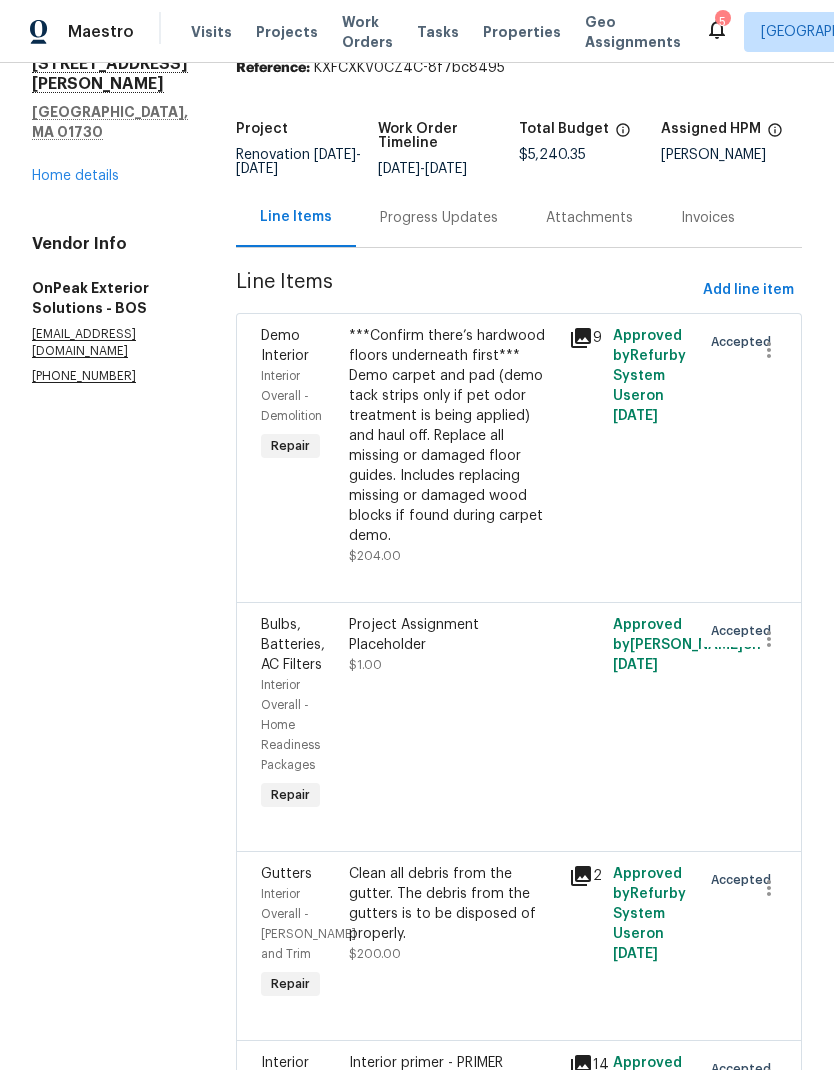 scroll, scrollTop: 92, scrollLeft: 0, axis: vertical 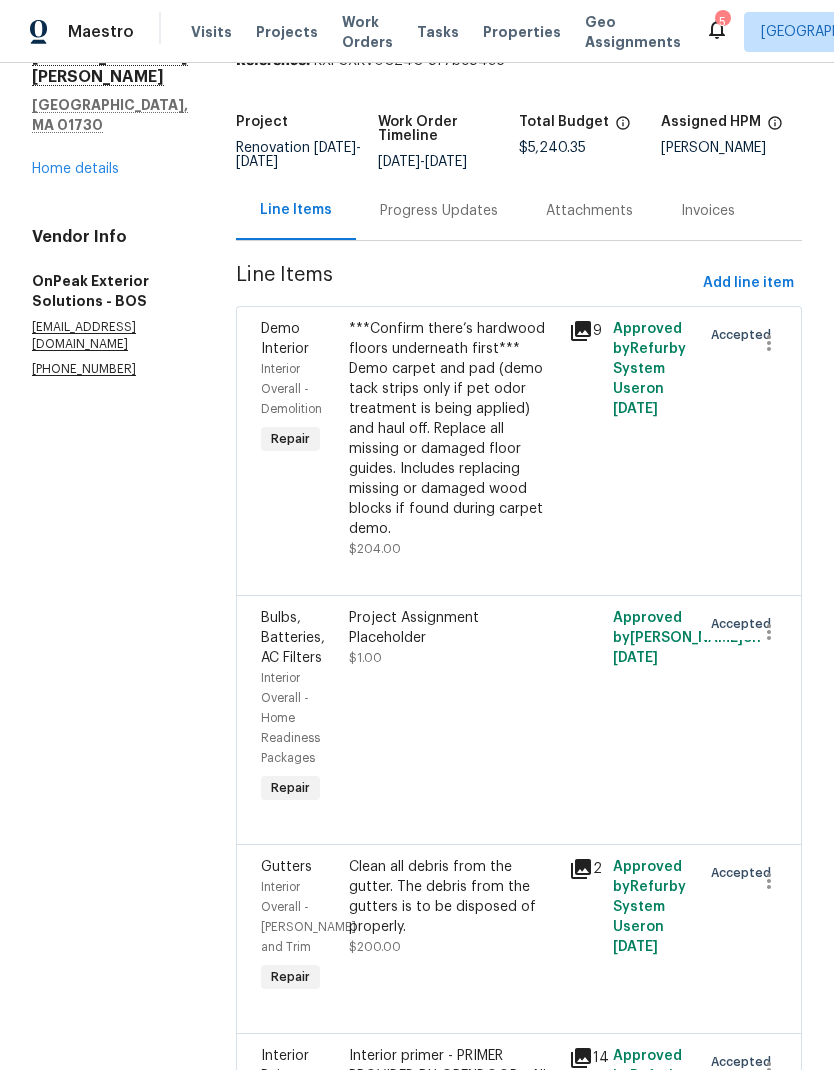 click on "Project Assignment Placeholder $1.00" at bounding box center (453, 708) 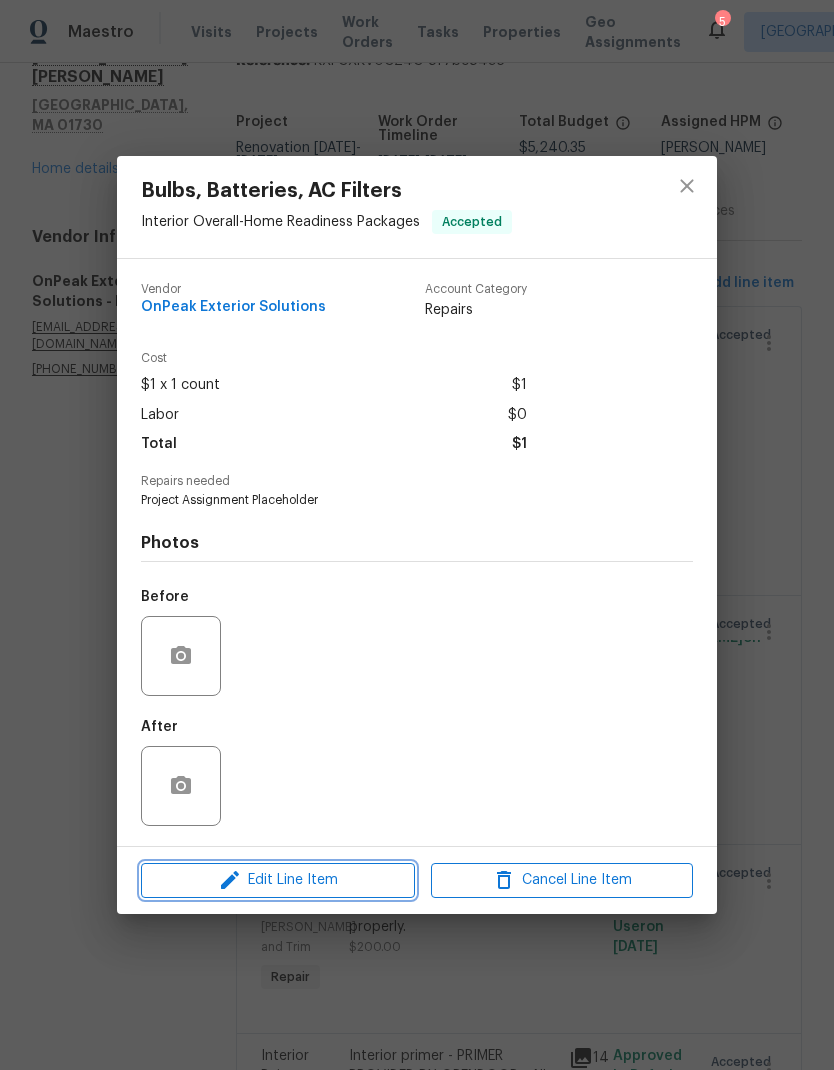 click on "Edit Line Item" at bounding box center (278, 880) 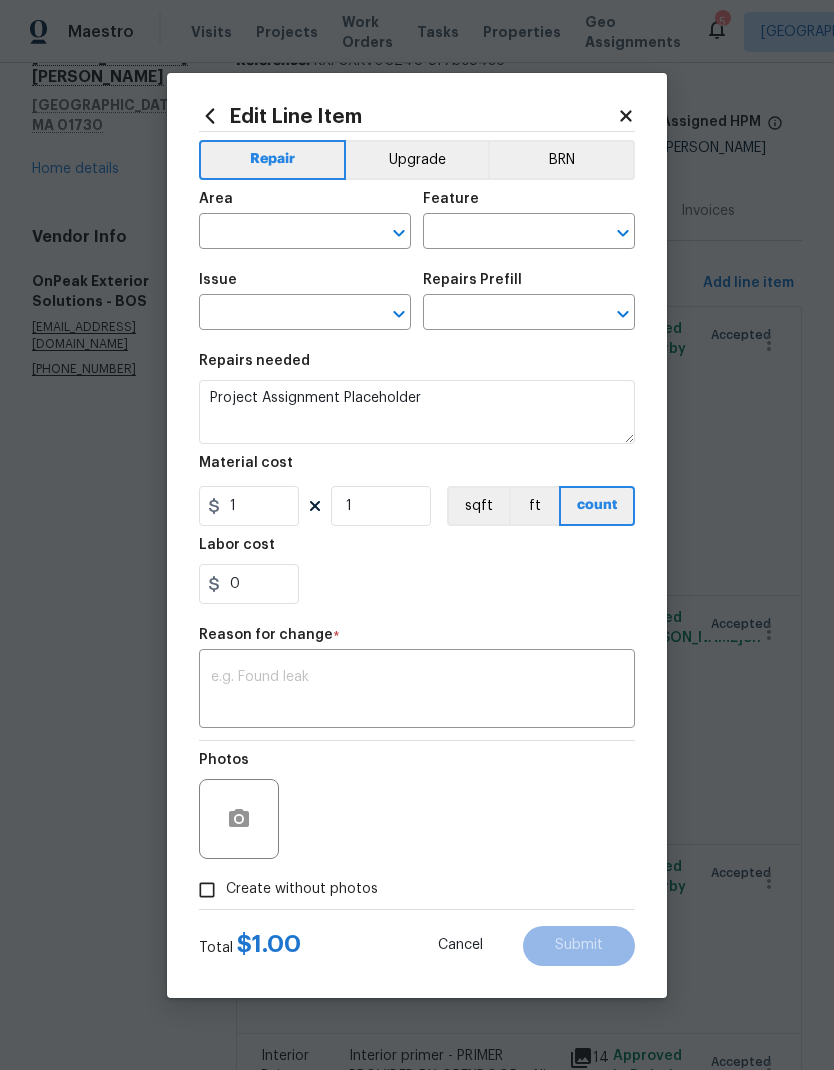 type on "Interior Overall" 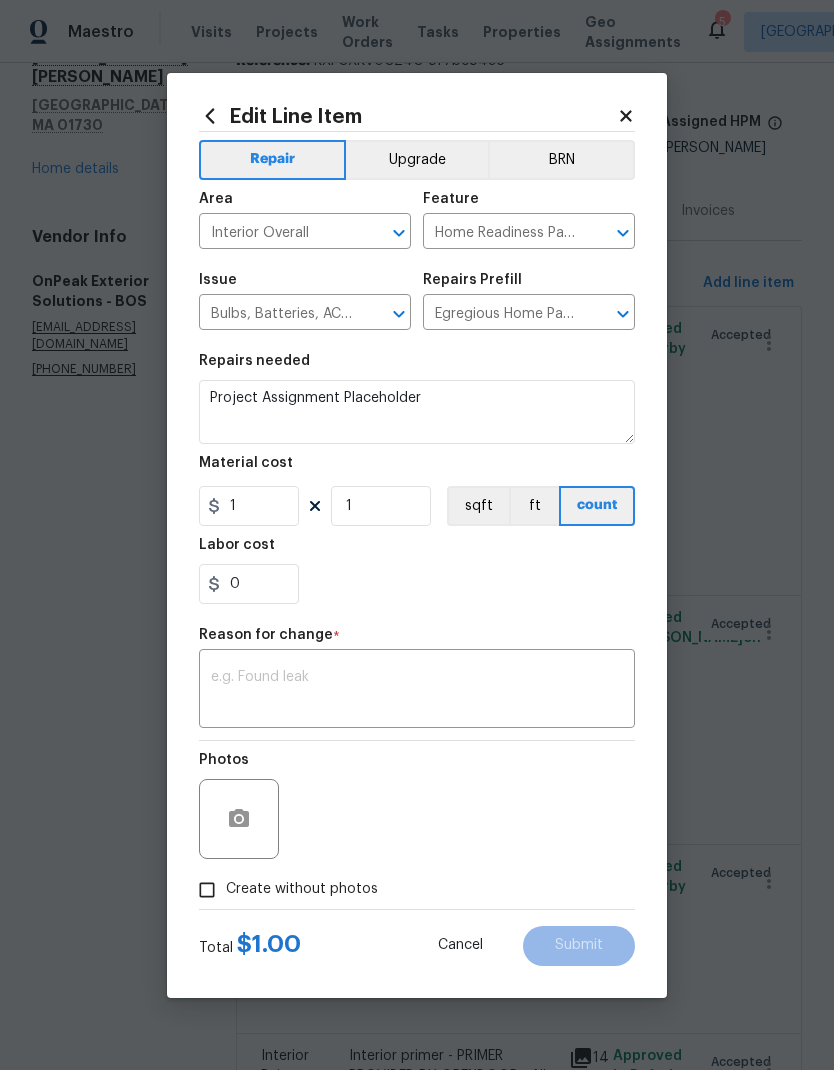 click on "Egregious Home Package $75.00" at bounding box center (501, 314) 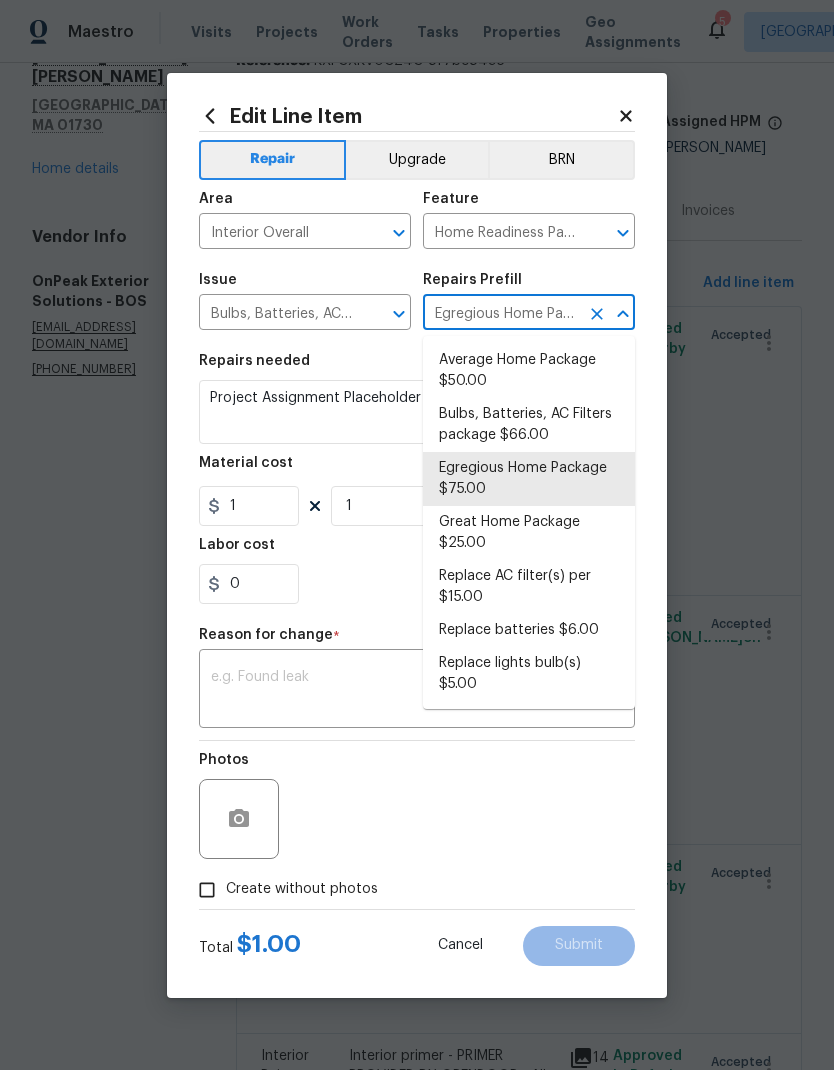 click on "Egregious Home Package $75.00" at bounding box center [529, 479] 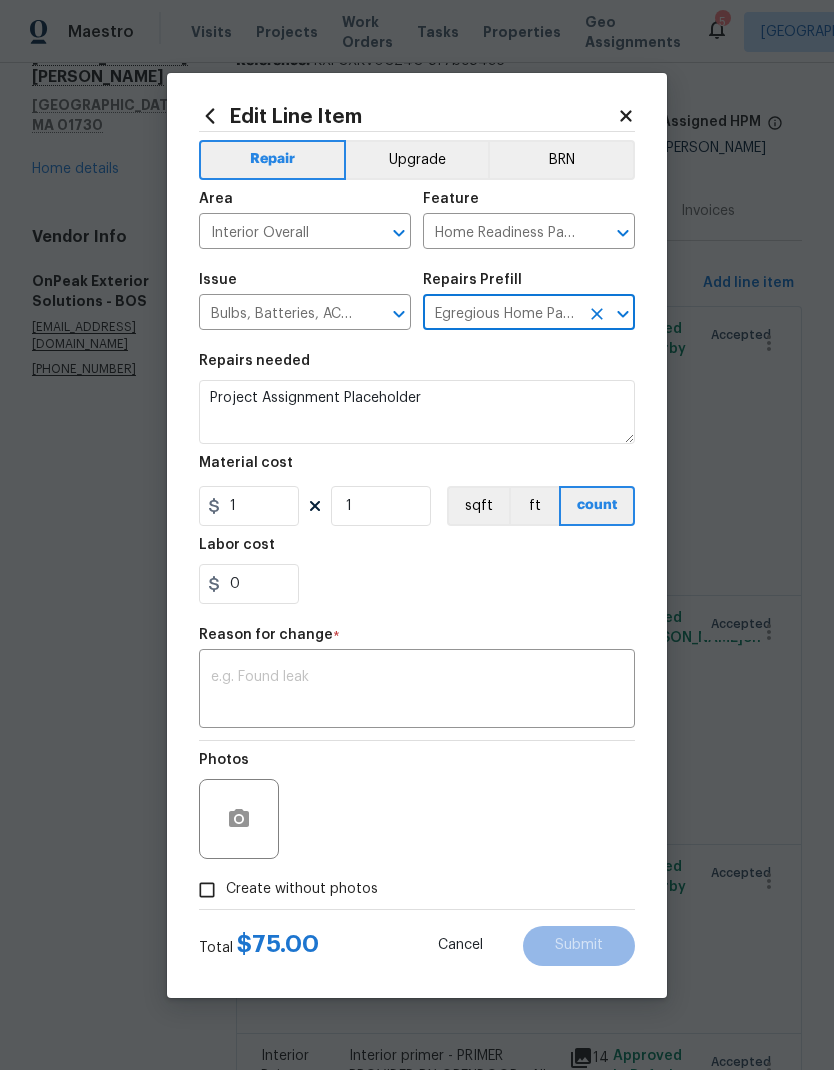 type on "1. Replace all missing and/or damaged door stops and strike plates.  2. Remove any broken or damaged blinds.  3. Remove and stack non-damaged window screens in the garage. Dispose of damaged screens - Do not replace. Do NOT remove pool facing window screens.  4. Replace any missing, broken, or inconsistent color switch plates/receptacle cover plates with appropriate color. If all plates in an area/room are a unique style but matching – request approval to keep.  5. Replace all burnt out light bulbs. Bulbs in fixtures should be matching (both style and color). All vanity fixtures must have vanity bulbs. This includes microwave and oven bulbs.  6. Replace all batteries and test all smoke detectors for functionality. Pictures with date printed on batteries needed for approval.  7. Cap all unused water and gas lines (i.e. refrigerator, water heater, washer supply hot/cold, gas line for dryer, etc).  8. Install new pleated HVAC air filters" 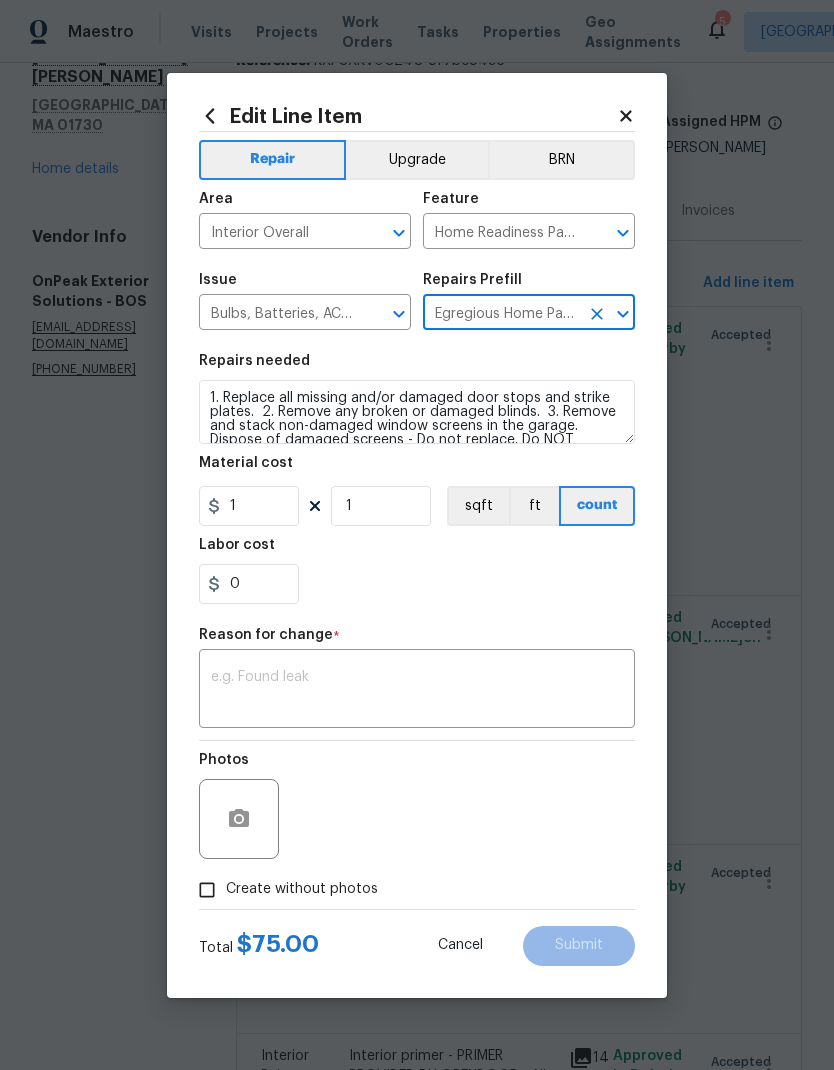 type on "75" 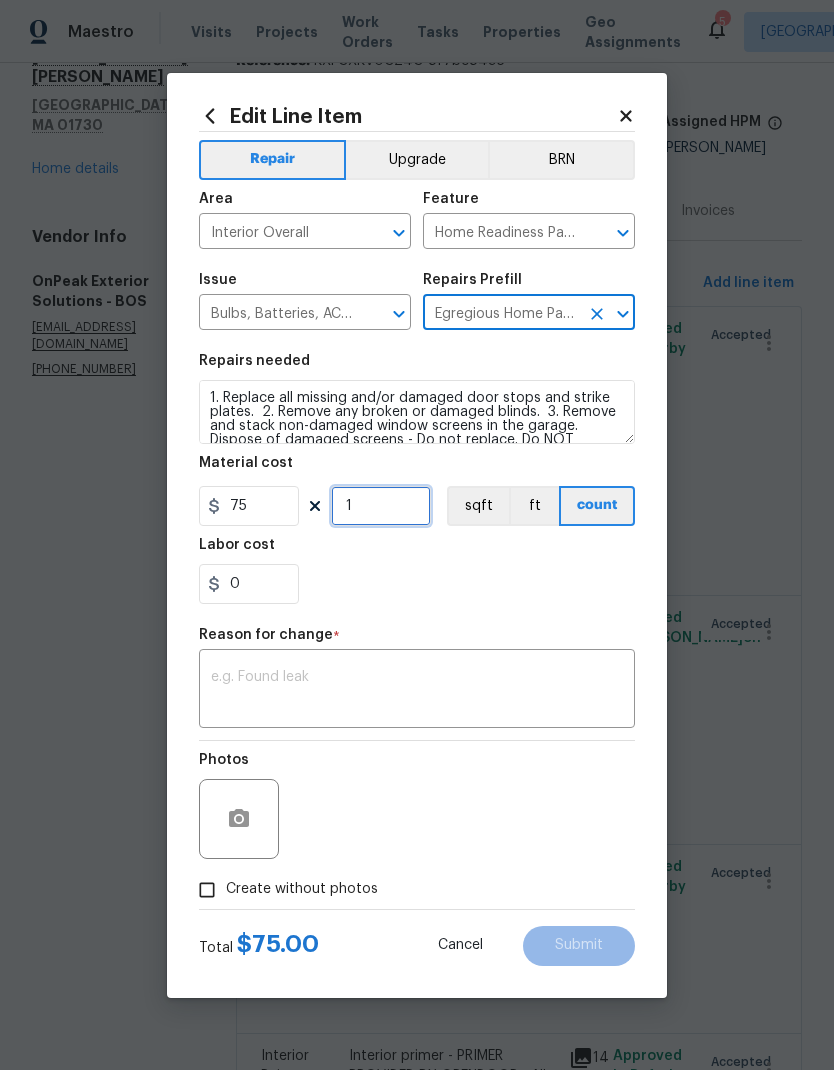 click on "1" at bounding box center [381, 506] 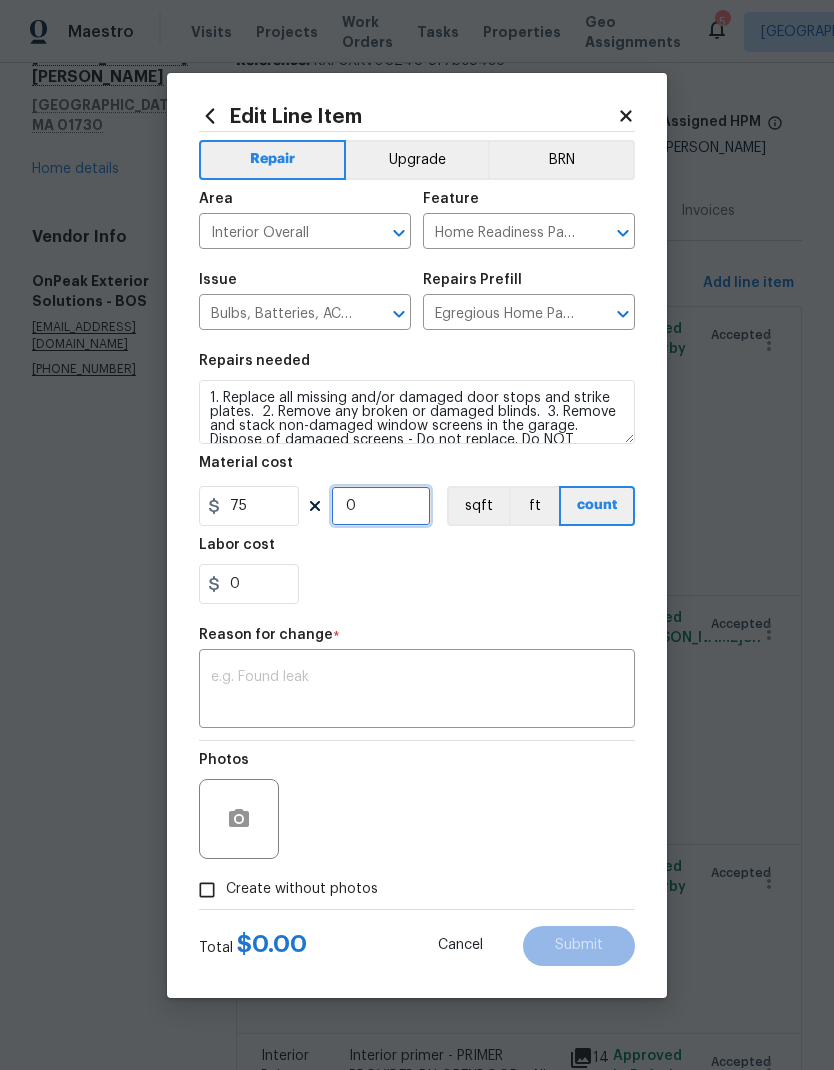 type on "2" 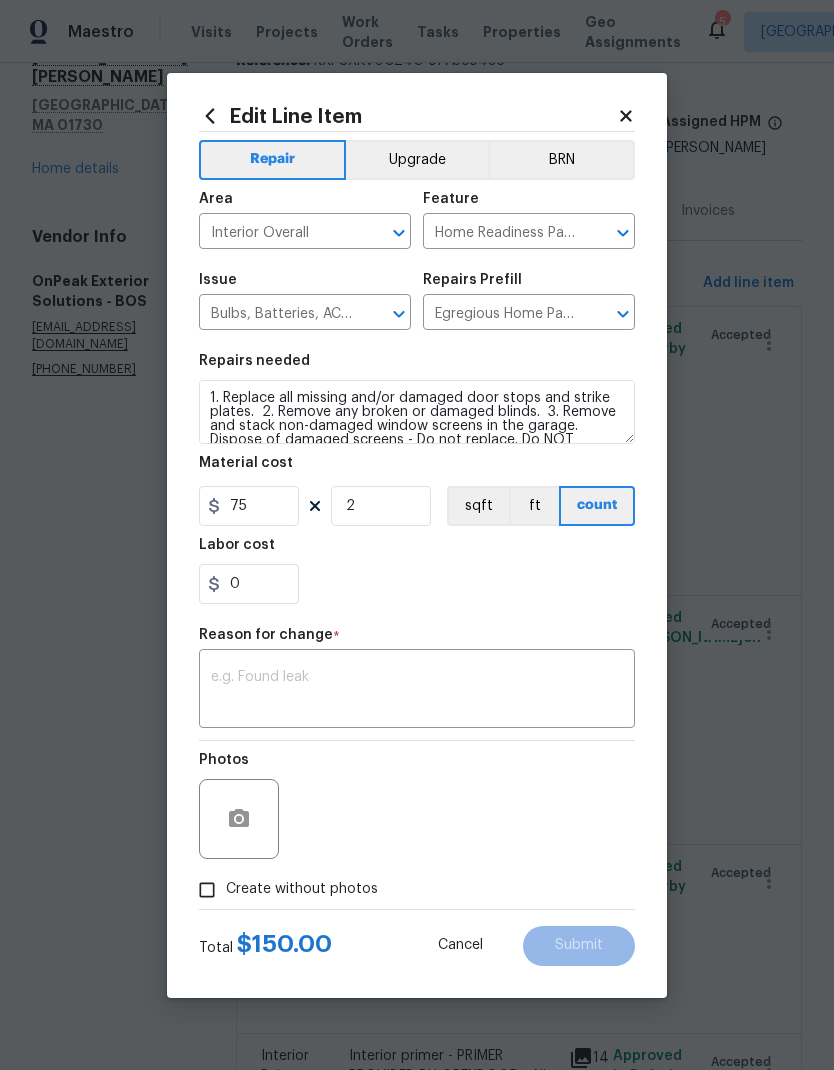 click on "0" at bounding box center [417, 584] 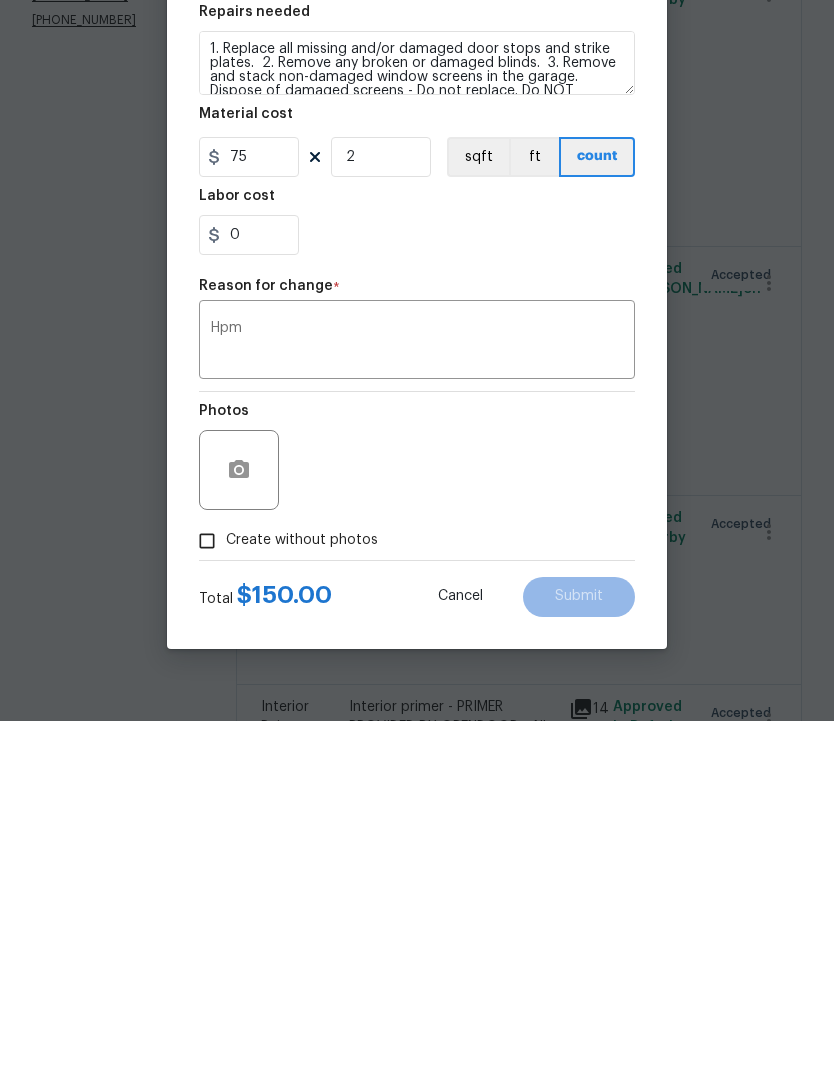 scroll, scrollTop: 80, scrollLeft: 0, axis: vertical 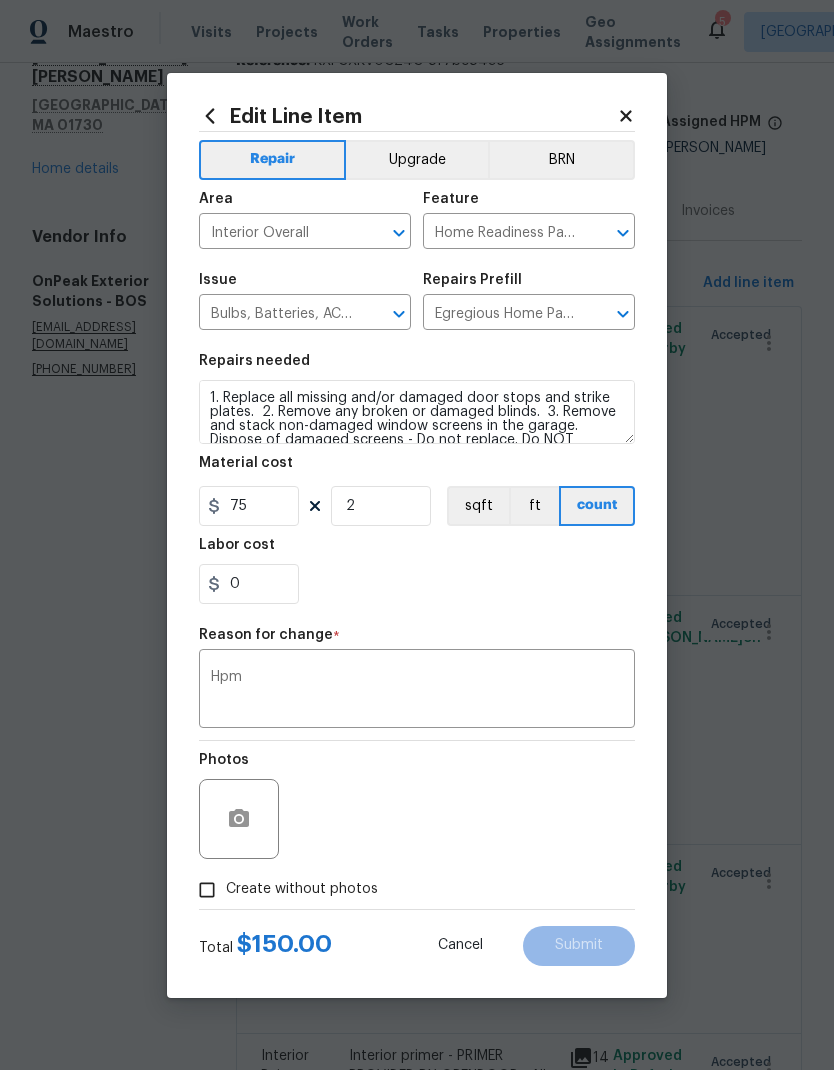 click on "Hpm" at bounding box center (417, 691) 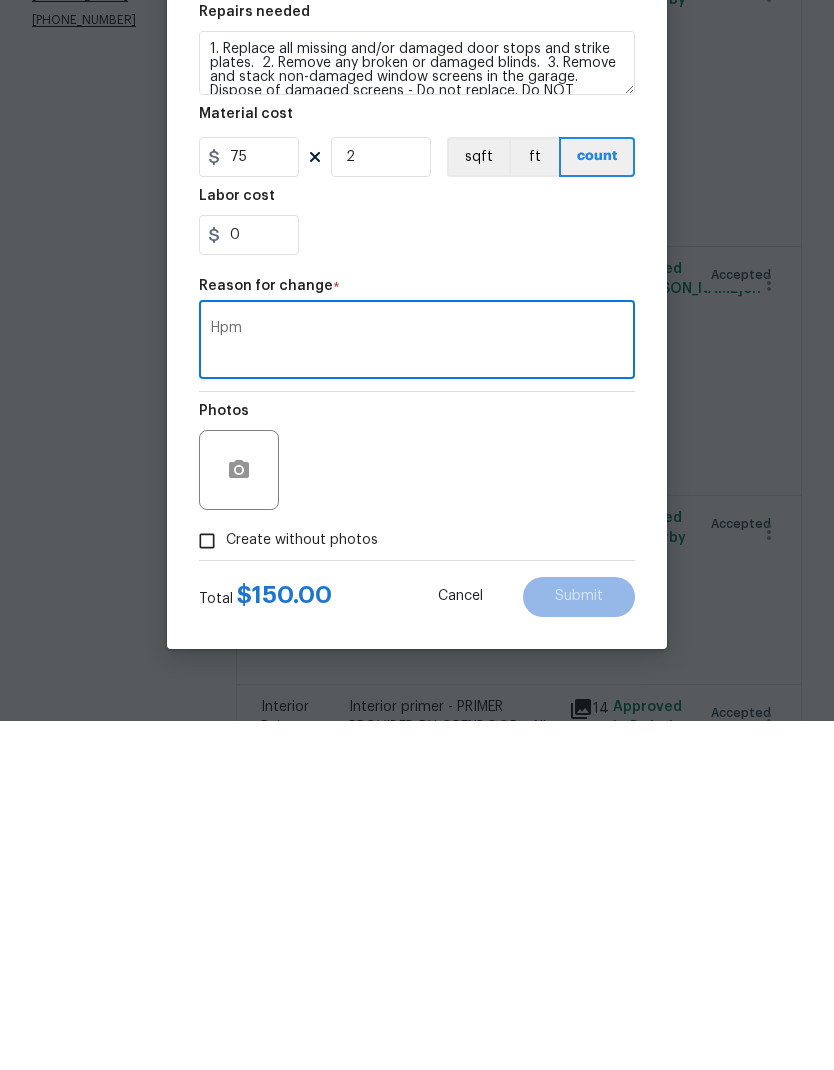 type on "Hpm" 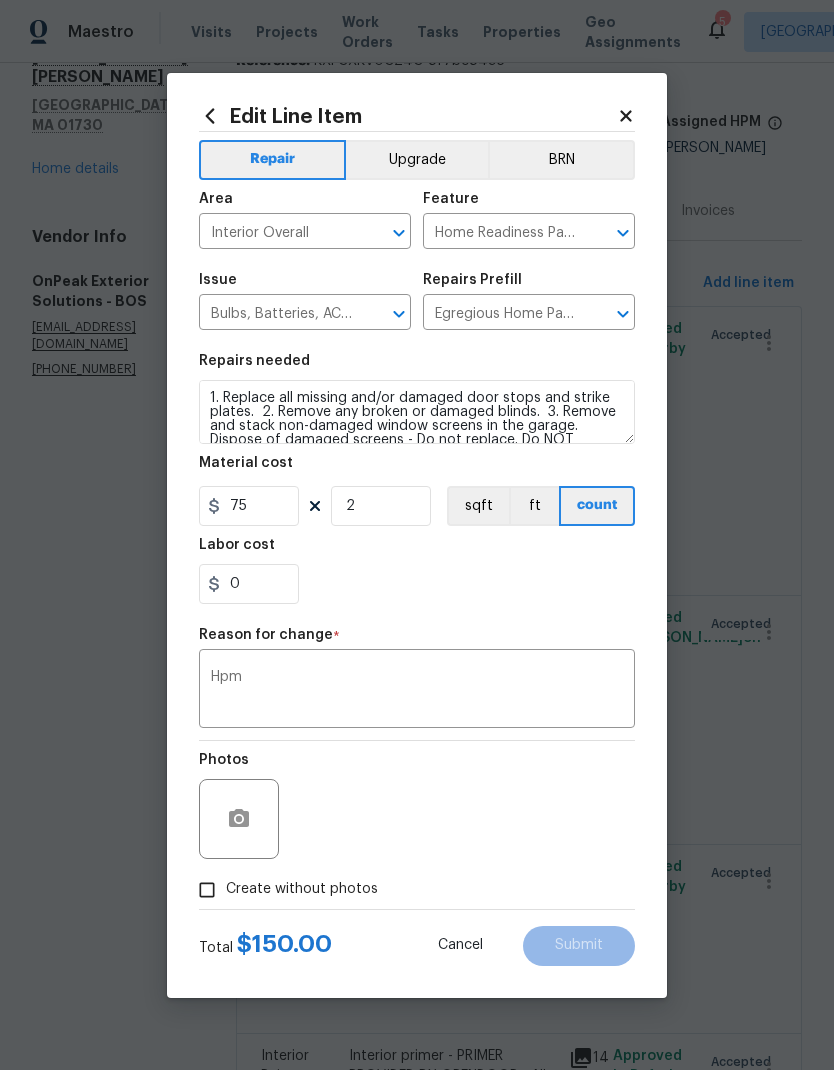 click on "Egregious Home Package $75.00" at bounding box center [501, 314] 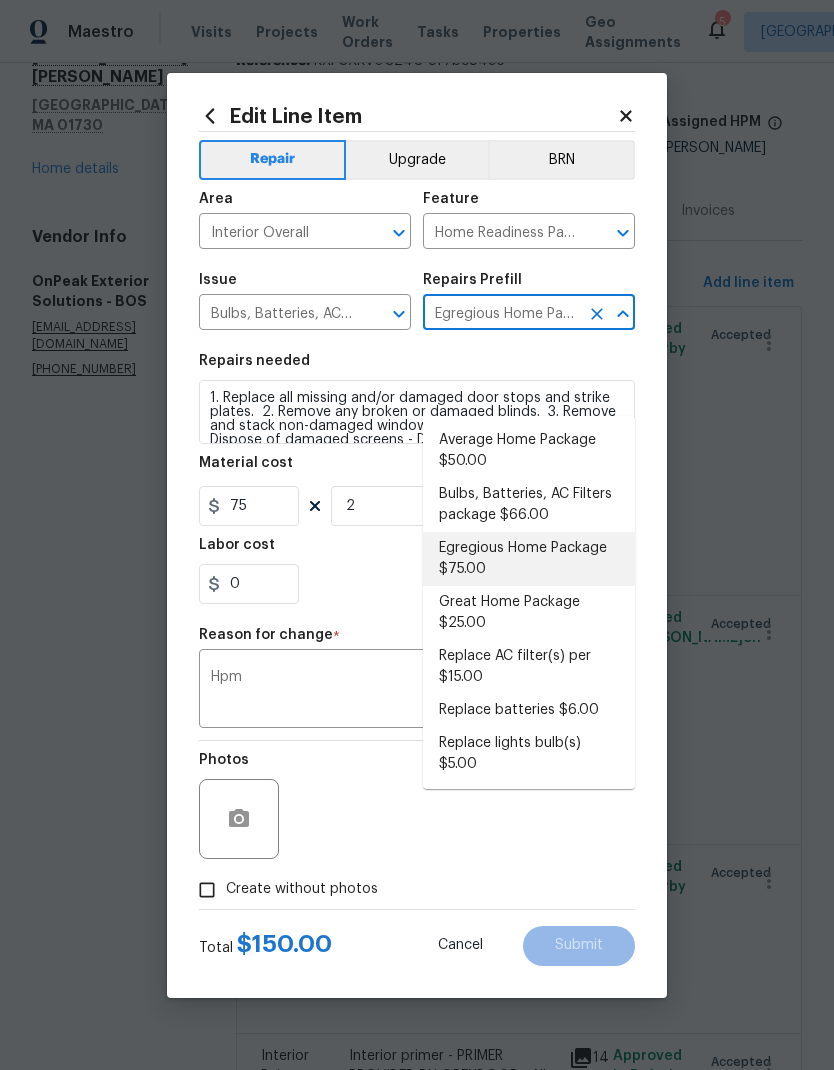 click on "Egregious Home Package $75.00" at bounding box center [529, 559] 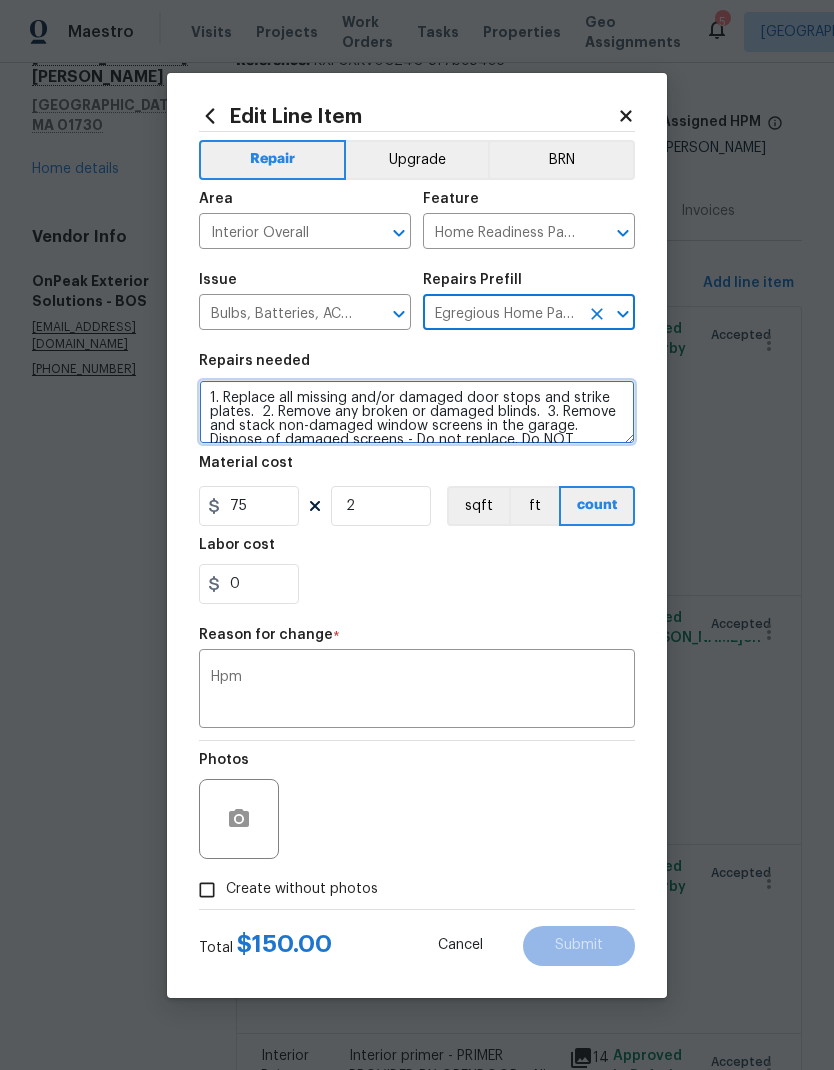 click on "1. Replace all missing and/or damaged door stops and strike plates.  2. Remove any broken or damaged blinds.  3. Remove and stack non-damaged window screens in the garage. Dispose of damaged screens - Do not replace. Do NOT remove pool facing window screens.  4. Replace any missing, broken, or inconsistent color switch plates/receptacle cover plates with appropriate color. If all plates in an area/room are a unique style but matching – request approval to keep.  5. Replace all burnt out light bulbs. Bulbs in fixtures should be matching (both style and color). All vanity fixtures must have vanity bulbs. This includes microwave and oven bulbs.  6. Replace all batteries and test all smoke detectors for functionality. Pictures with date printed on batteries needed for approval.  7. Cap all unused water and gas lines (i.e. refrigerator, water heater, washer supply hot/cold, gas line for dryer, etc).  8. Install new pleated HVAC air filters" at bounding box center [417, 412] 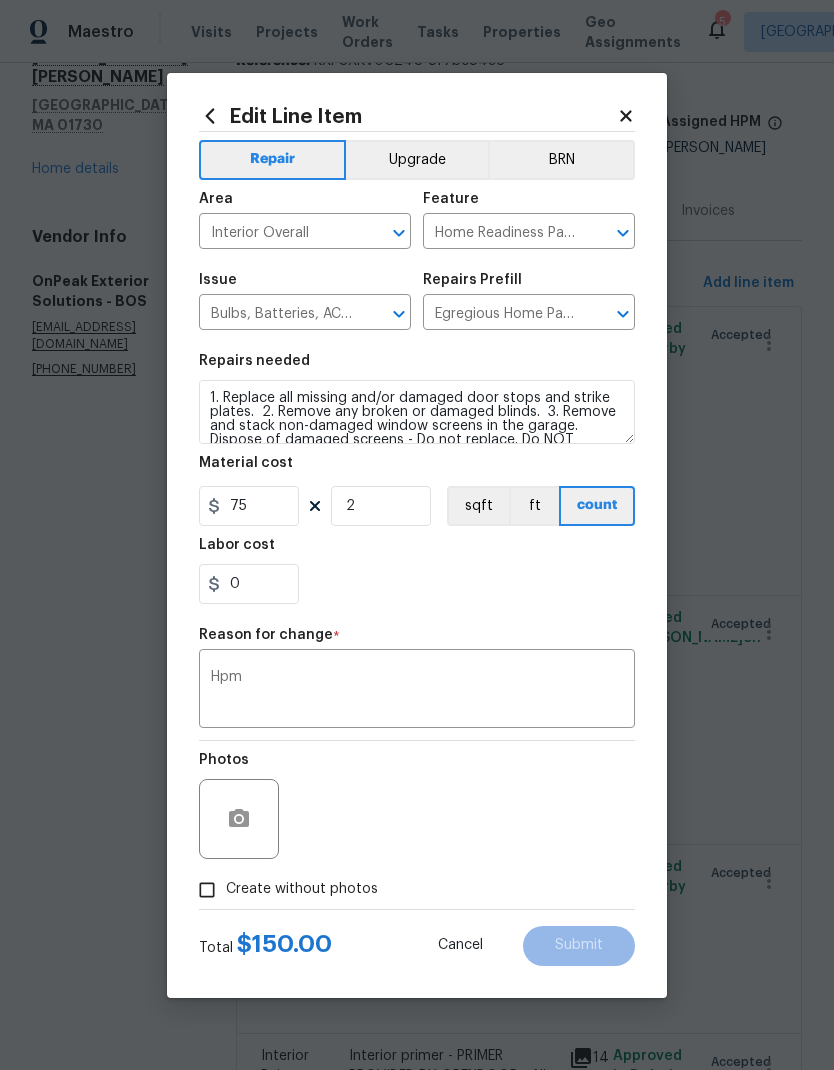 click on "Egregious Home Package $75.00" at bounding box center (501, 314) 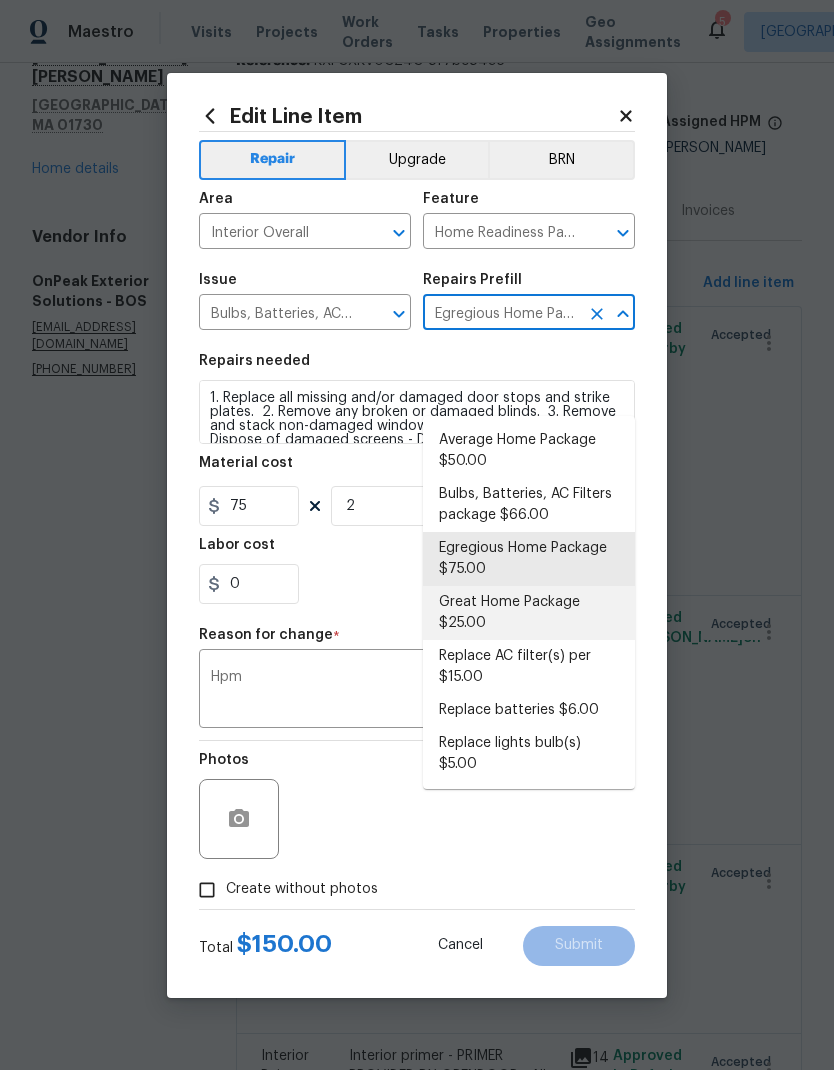 click on "Great Home Package $25.00" at bounding box center [529, 613] 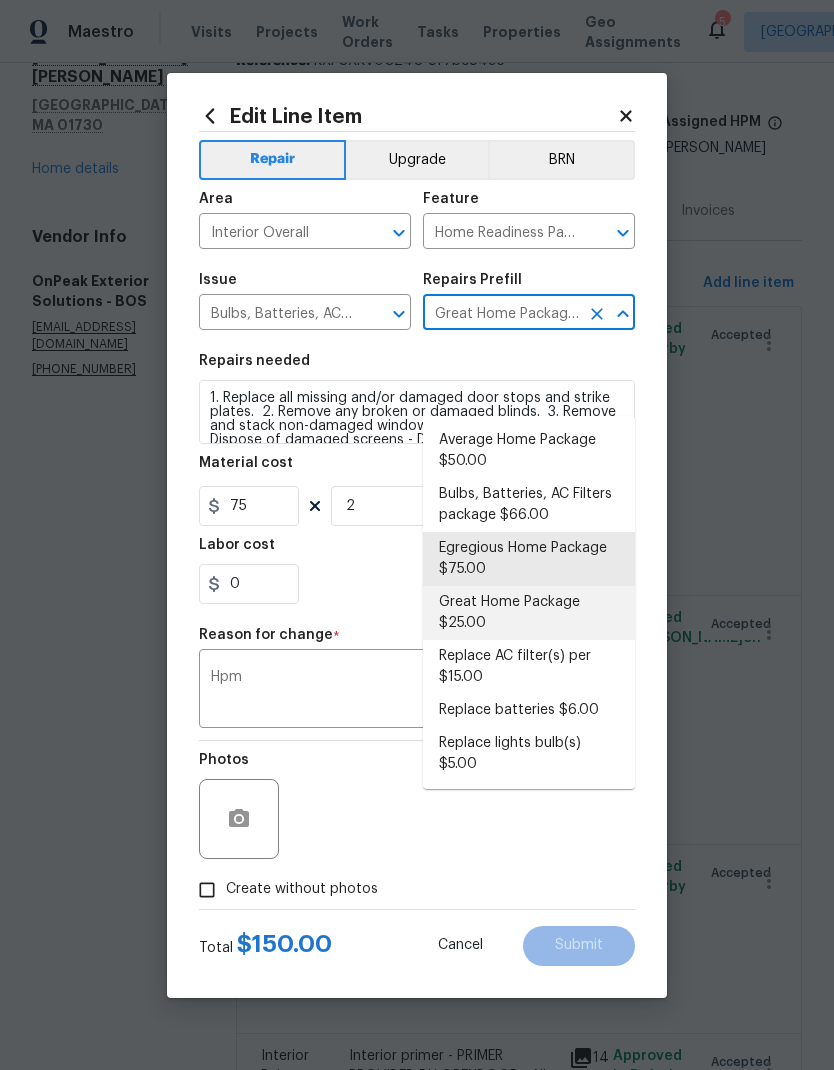 type on "25" 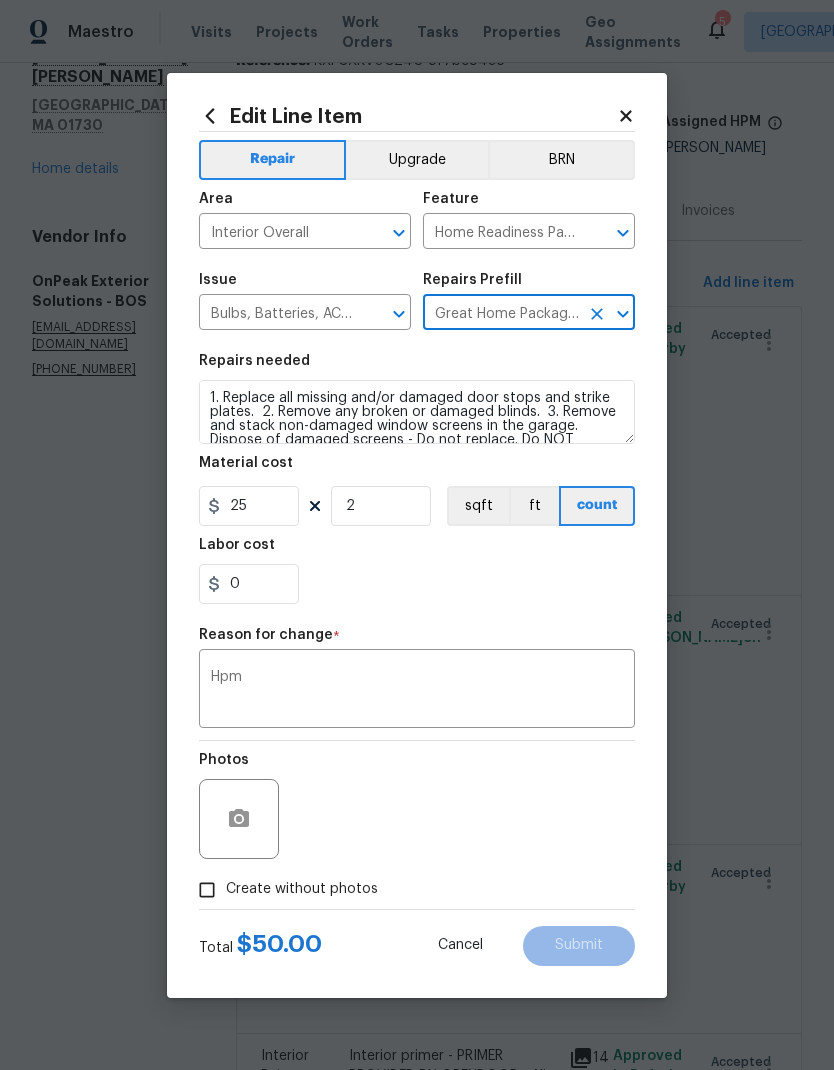 click on "Great Home Package $25.00" at bounding box center [501, 314] 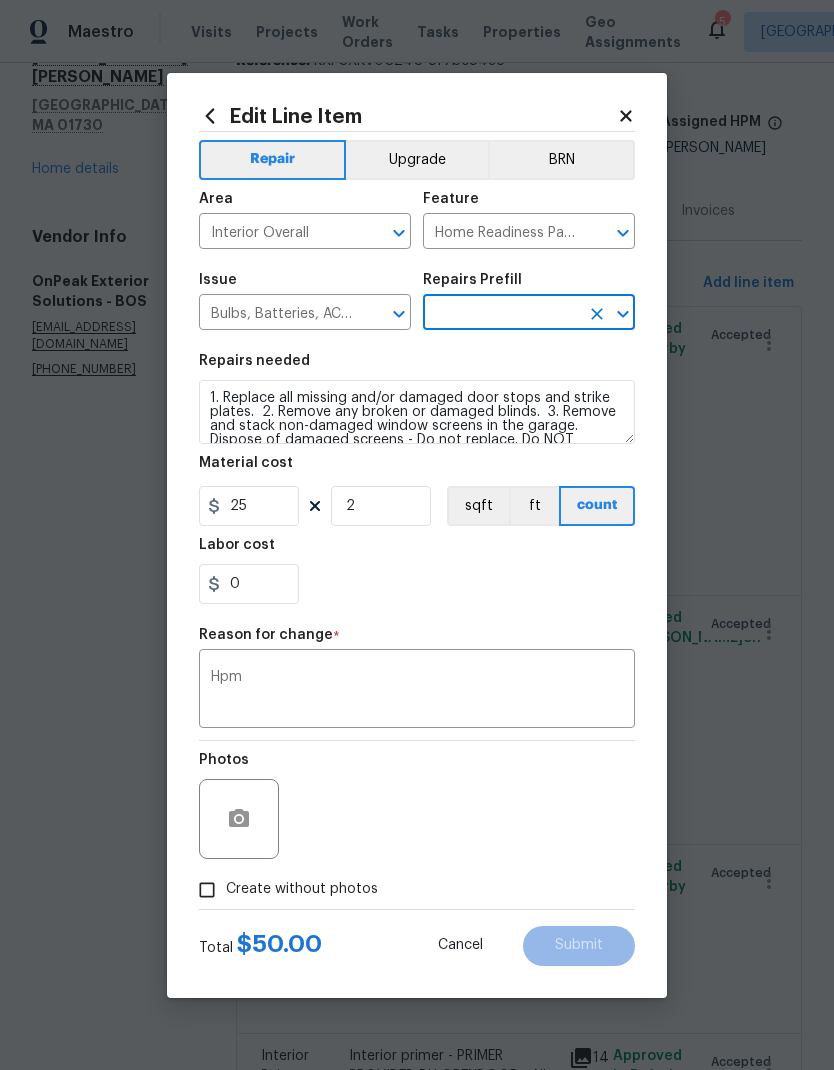 click at bounding box center [501, 314] 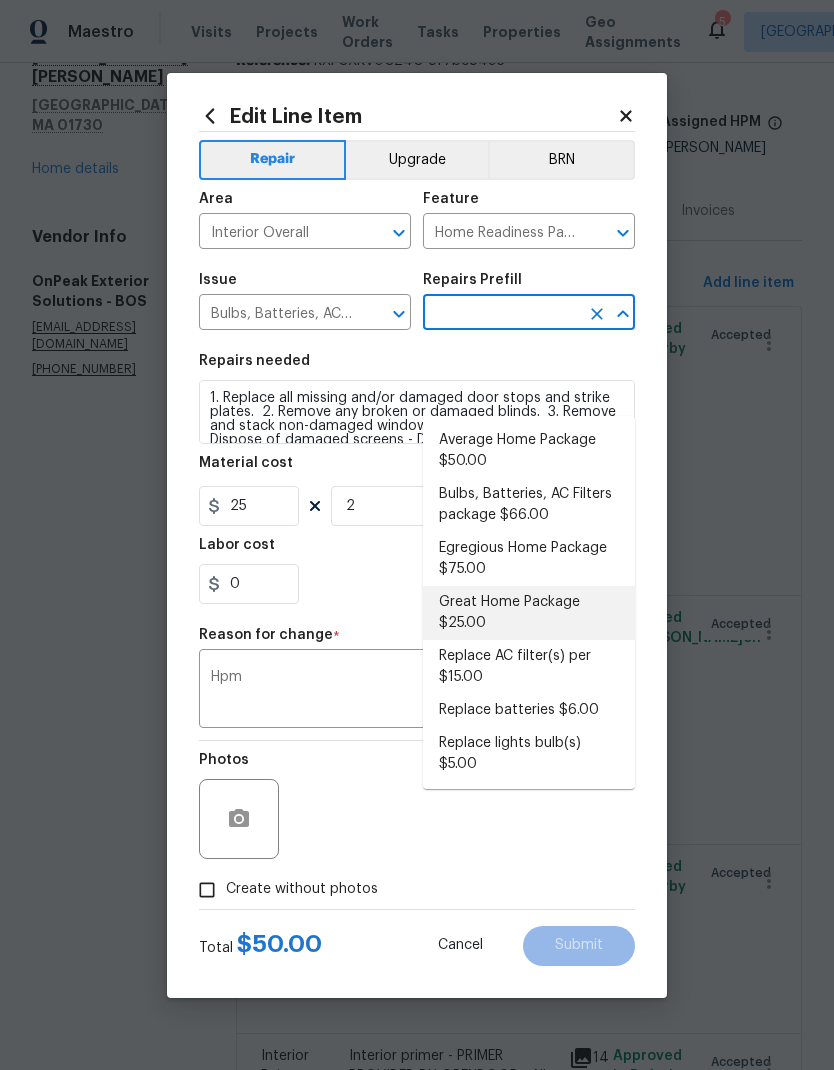 click on "Egregious Home Package $75.00" at bounding box center [529, 559] 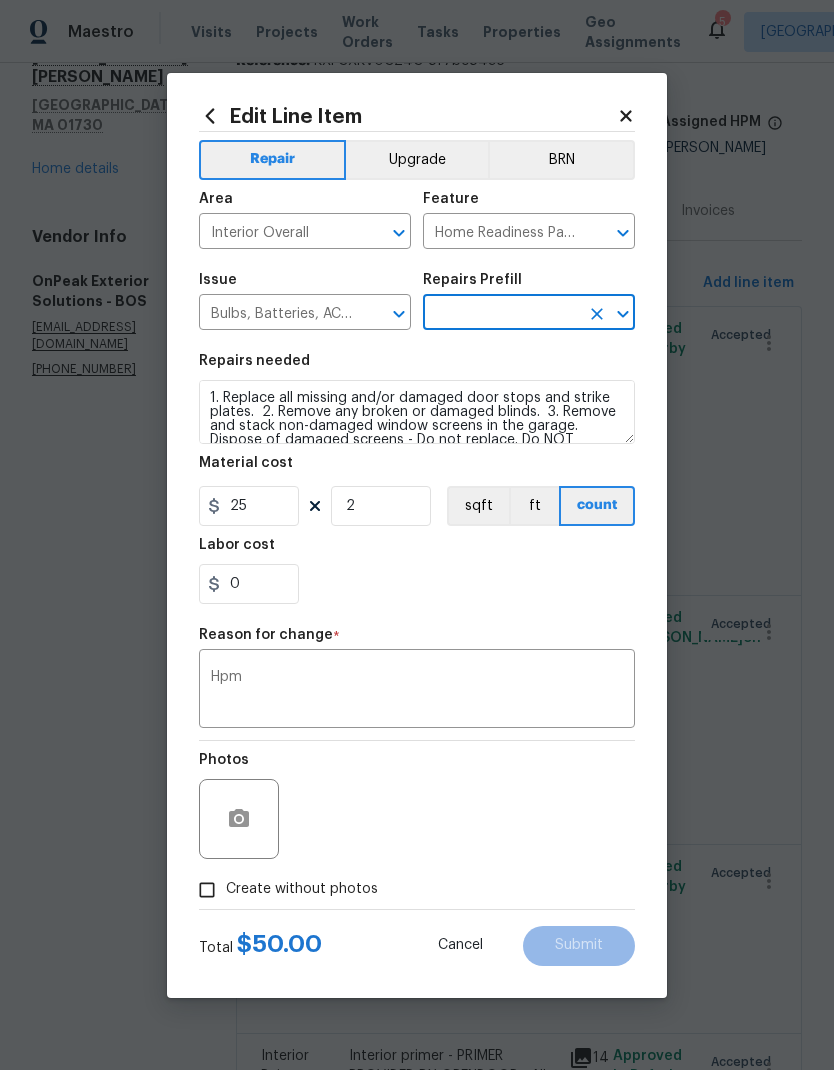 type on "Egregious Home Package $75.00" 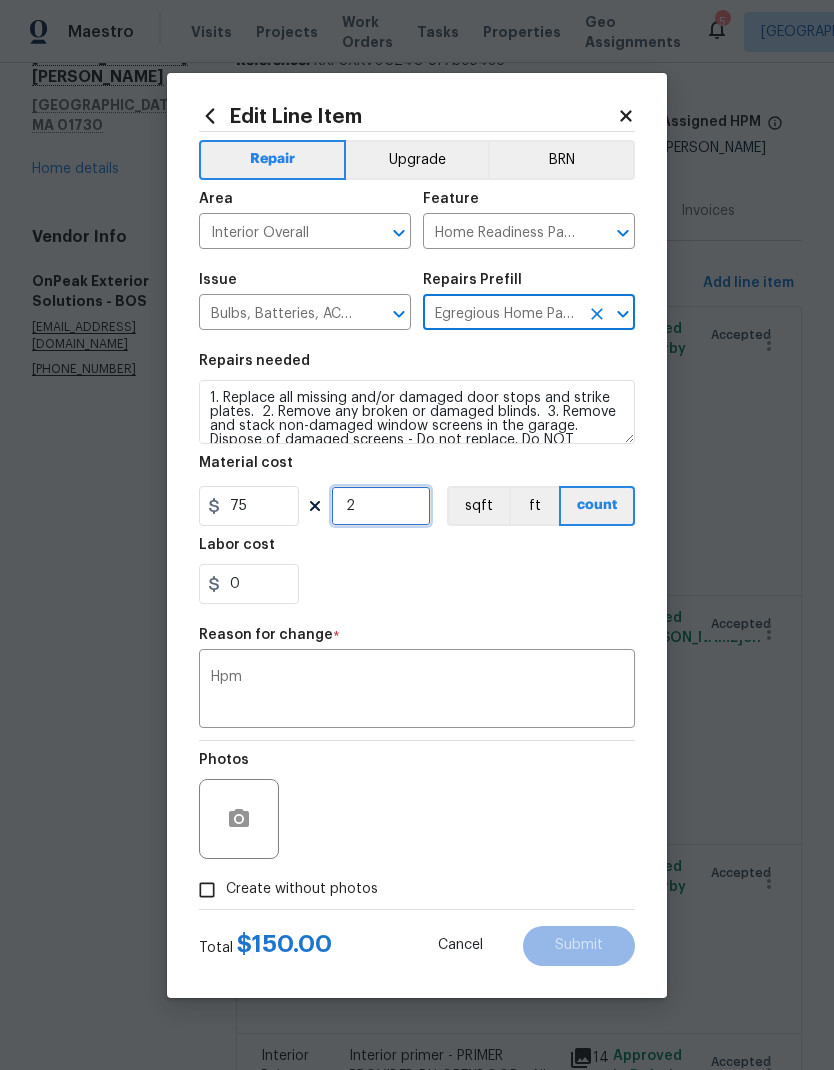 click on "2" at bounding box center [381, 506] 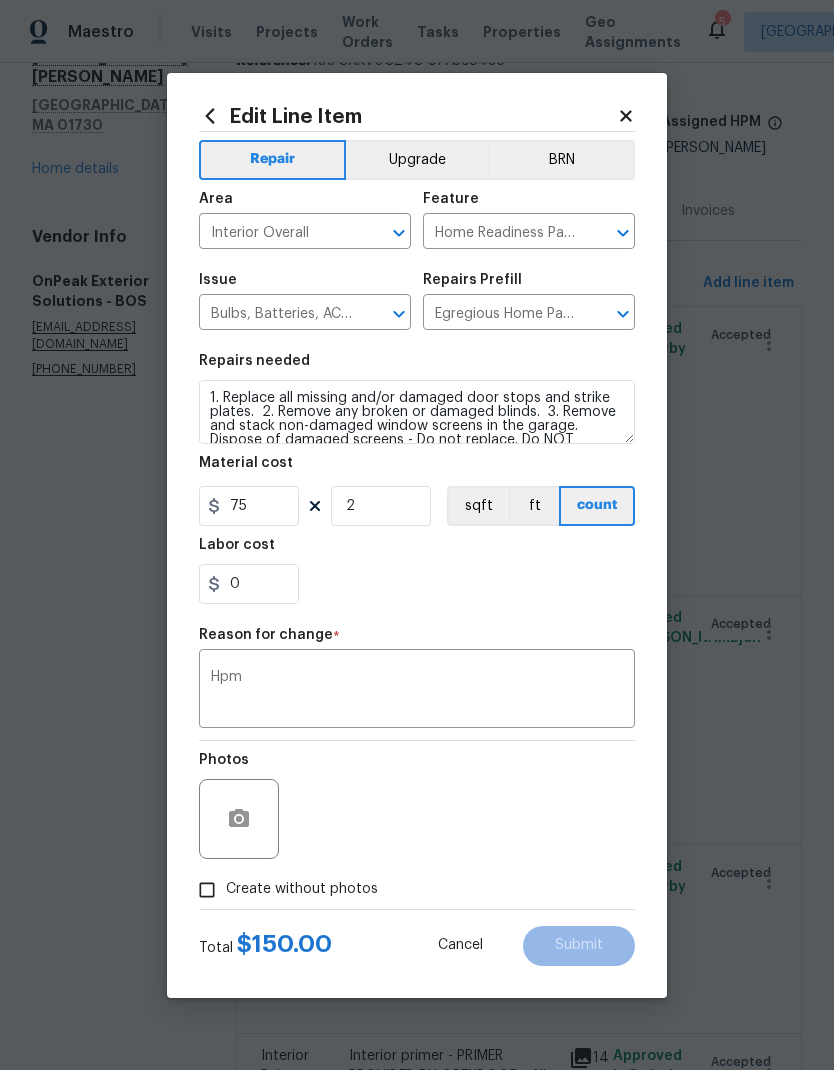 click on "0" at bounding box center (417, 584) 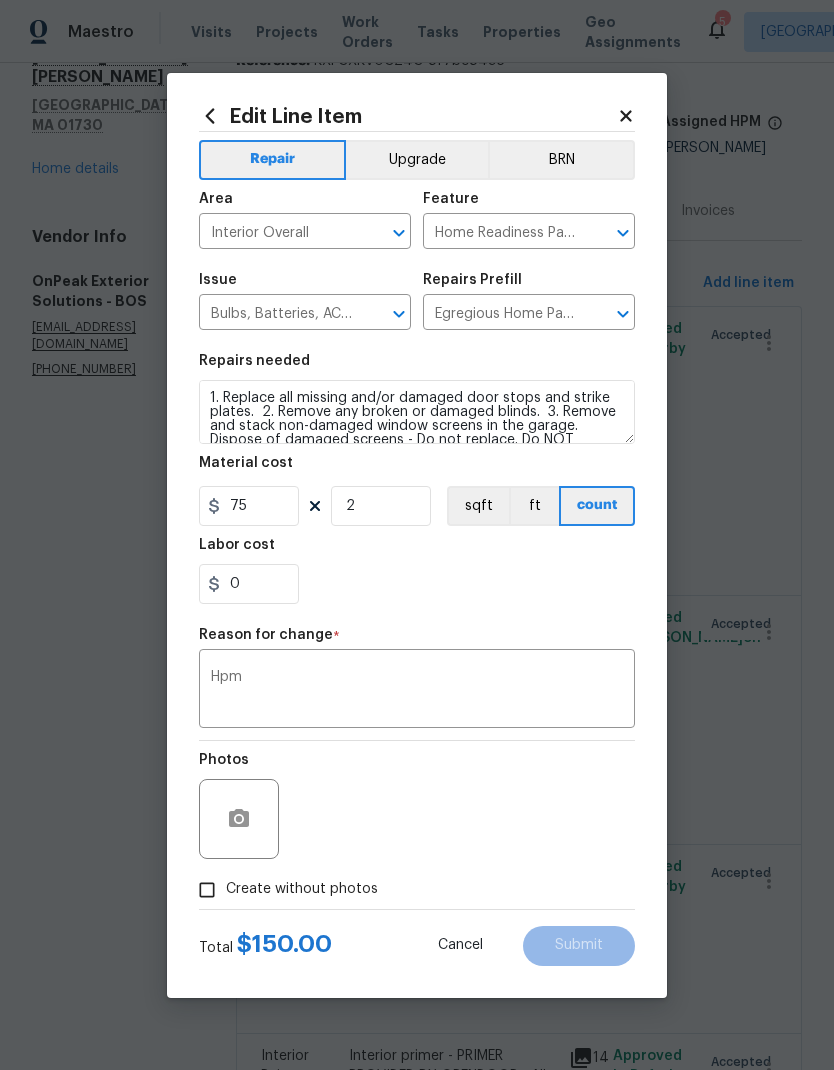 click on "Create without photos" at bounding box center [207, 890] 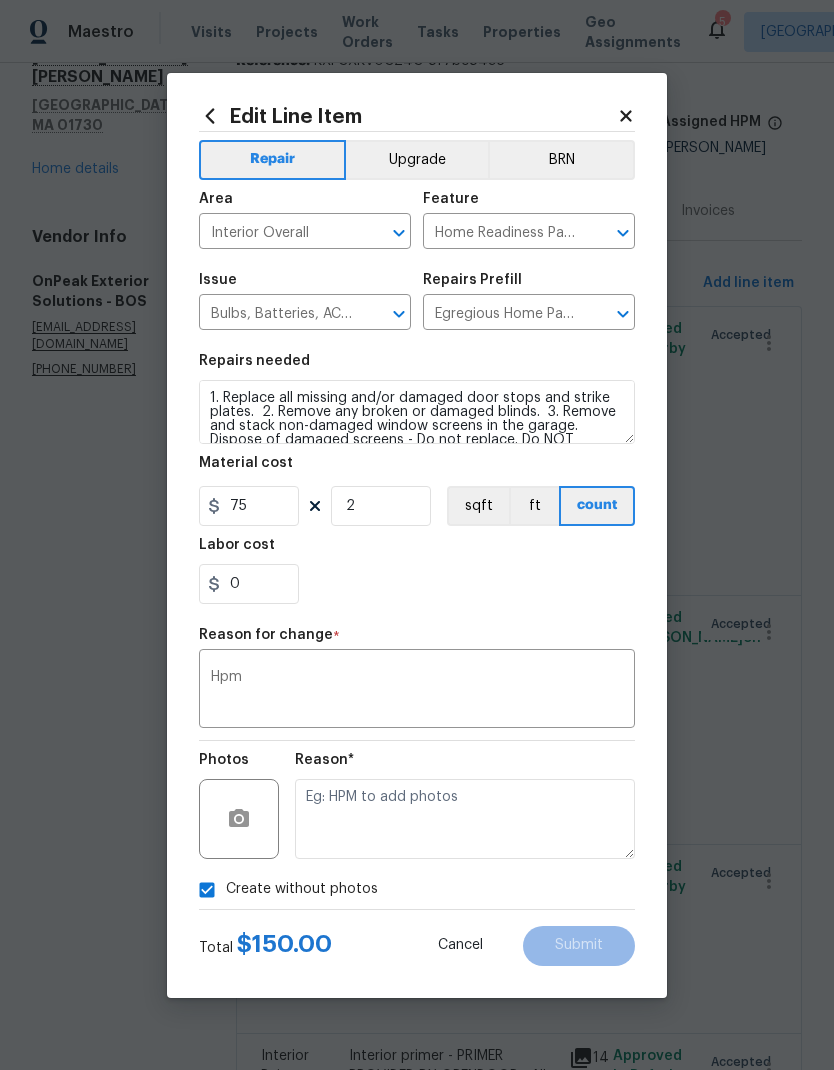 click at bounding box center (465, 819) 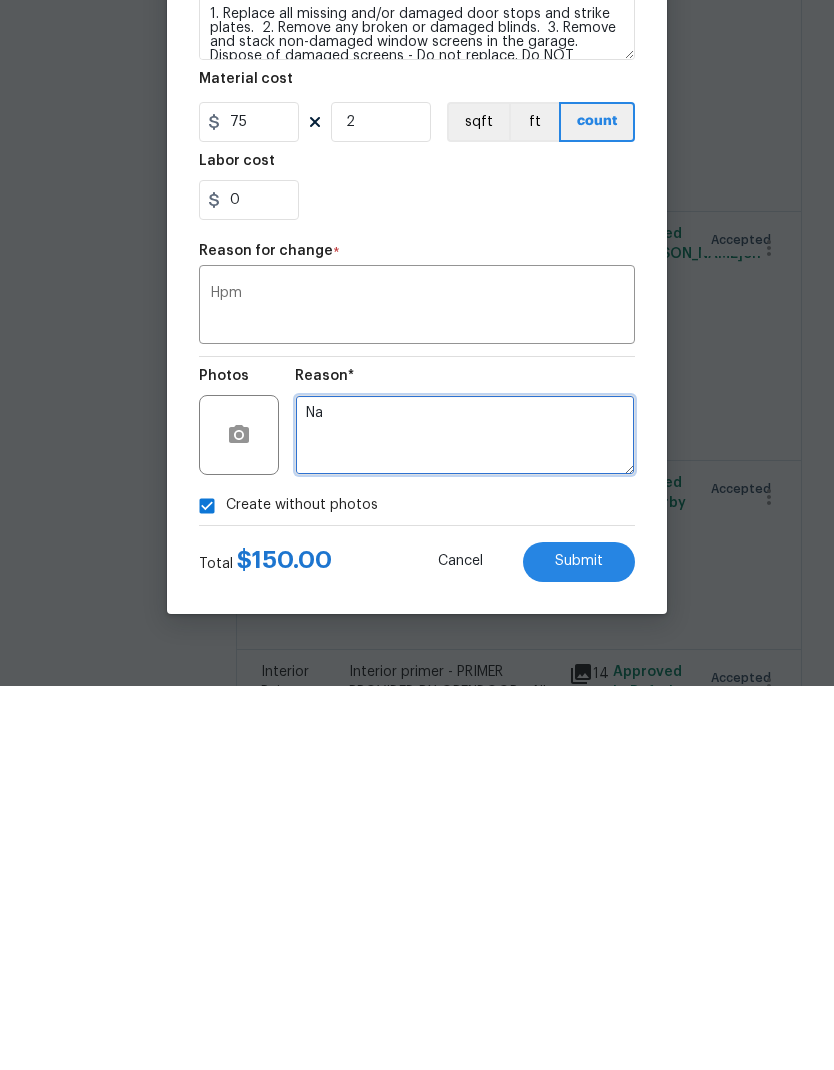 type on "Na" 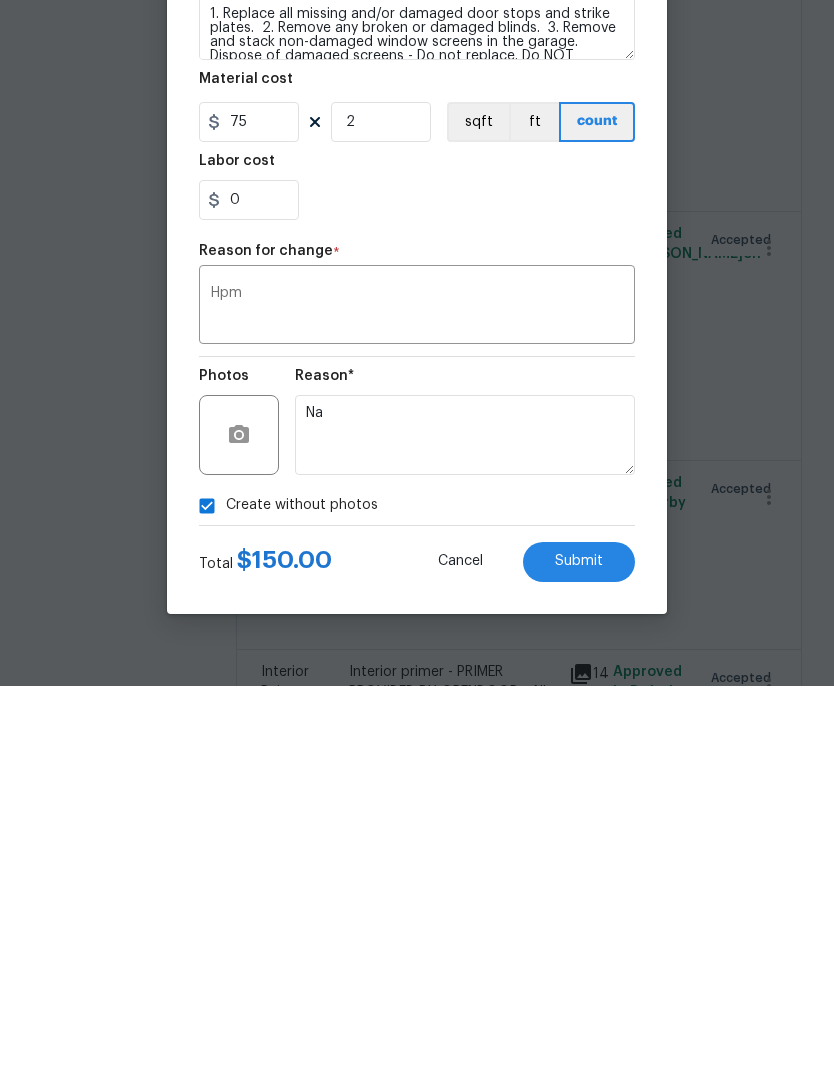 click on "Submit" at bounding box center (579, 945) 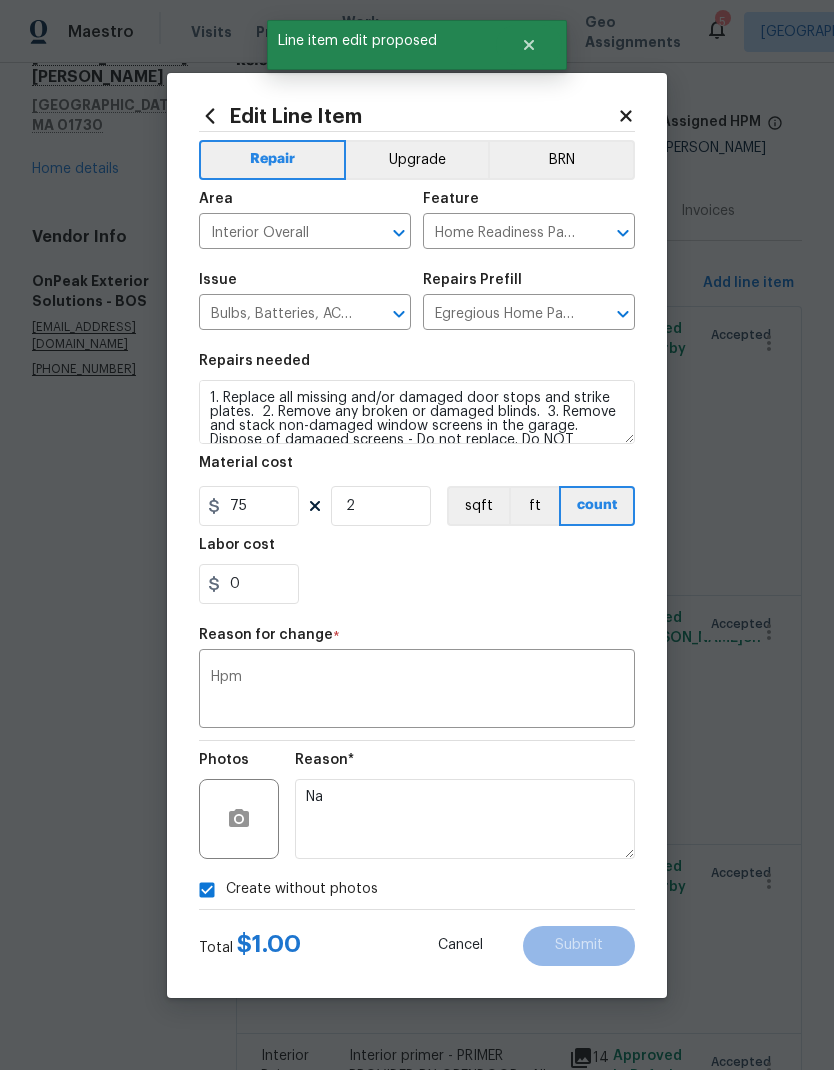type on "Project Assignment Placeholder" 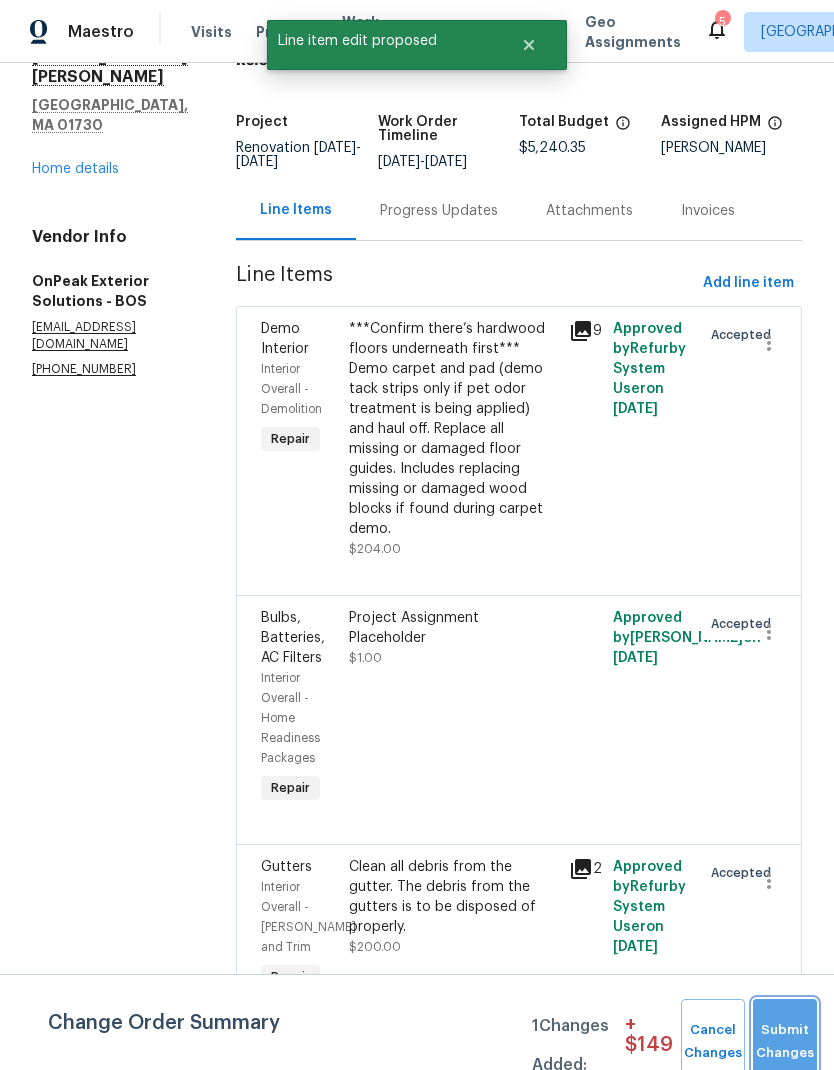 click on "Submit Changes" at bounding box center [785, 1042] 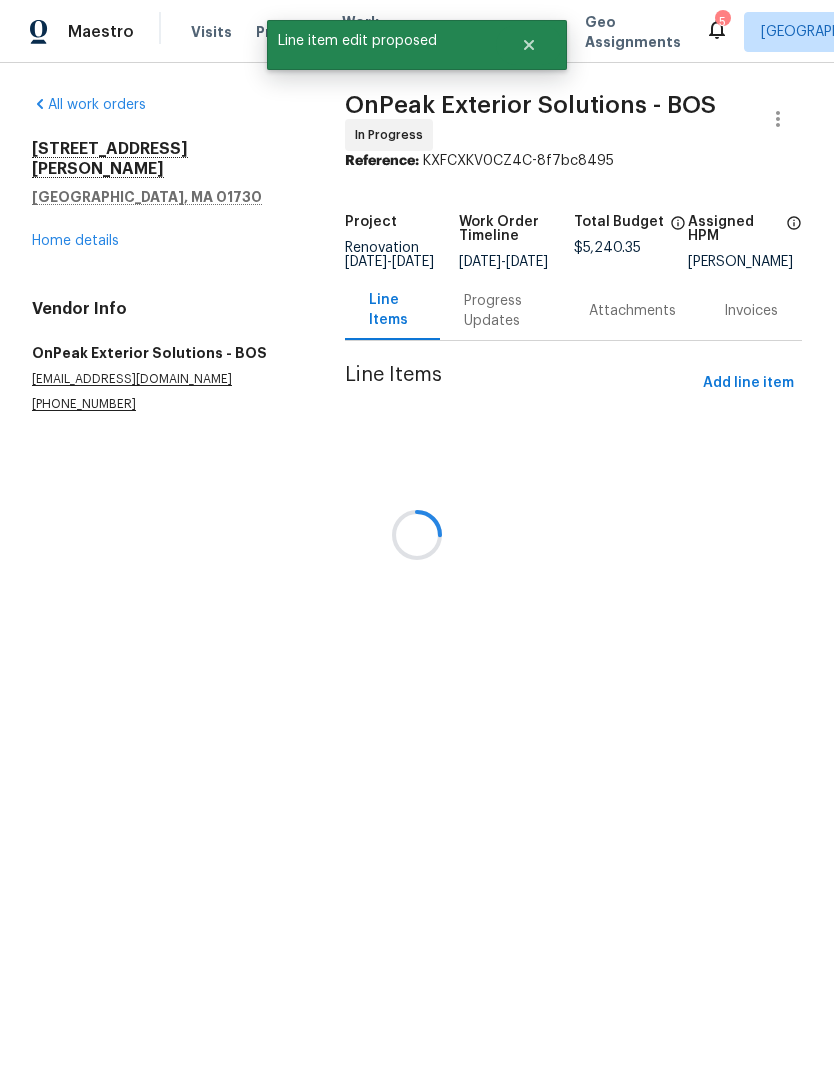 scroll, scrollTop: 0, scrollLeft: 0, axis: both 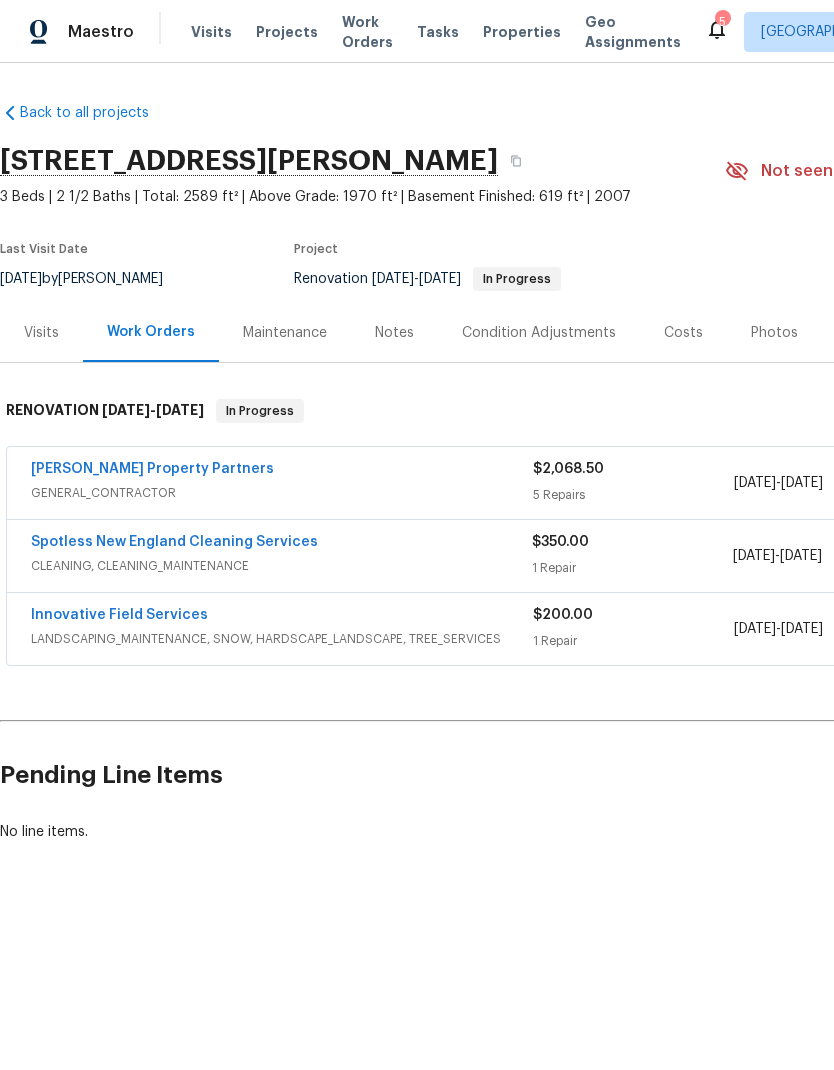 click on "[PERSON_NAME] Property Partners" at bounding box center [152, 469] 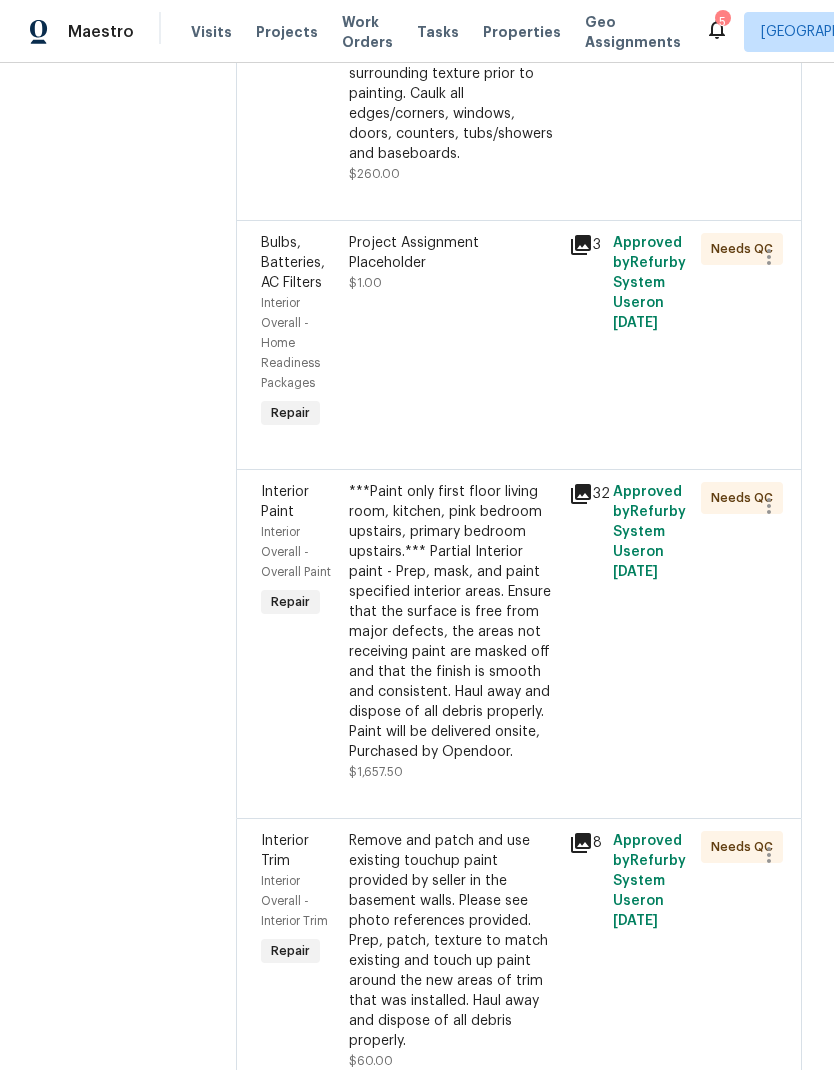 scroll, scrollTop: 764, scrollLeft: 0, axis: vertical 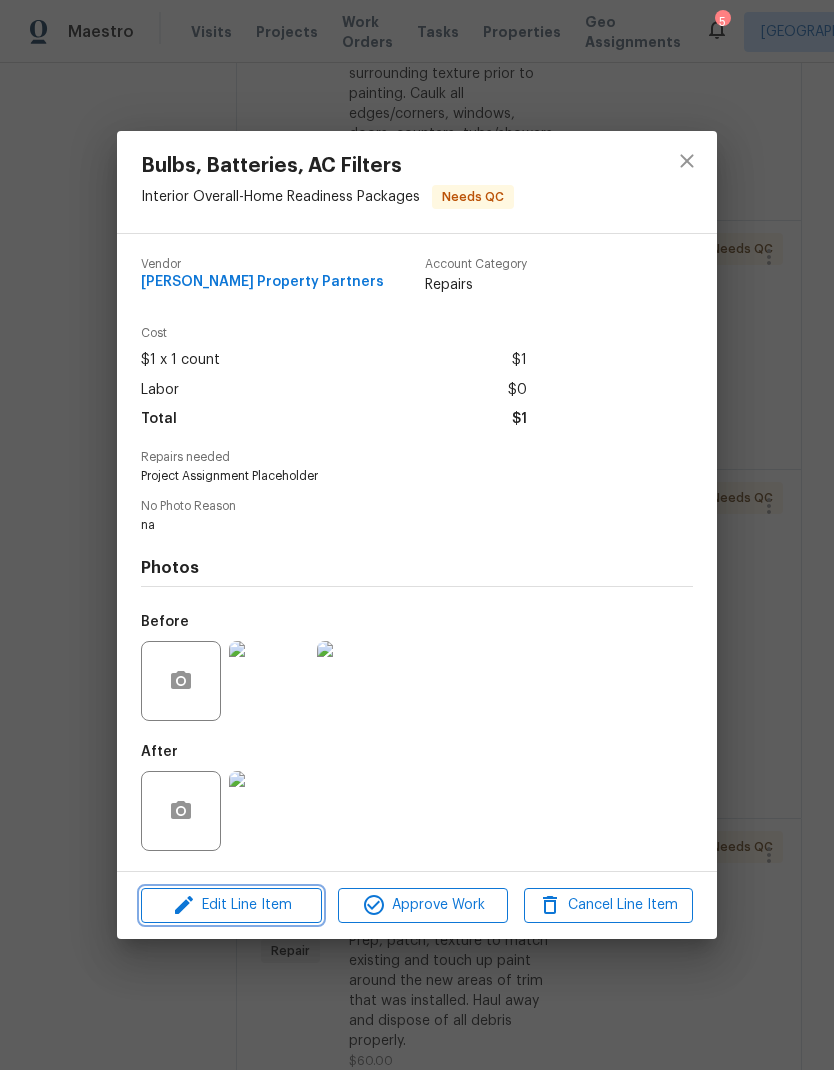 click on "Edit Line Item" at bounding box center [231, 905] 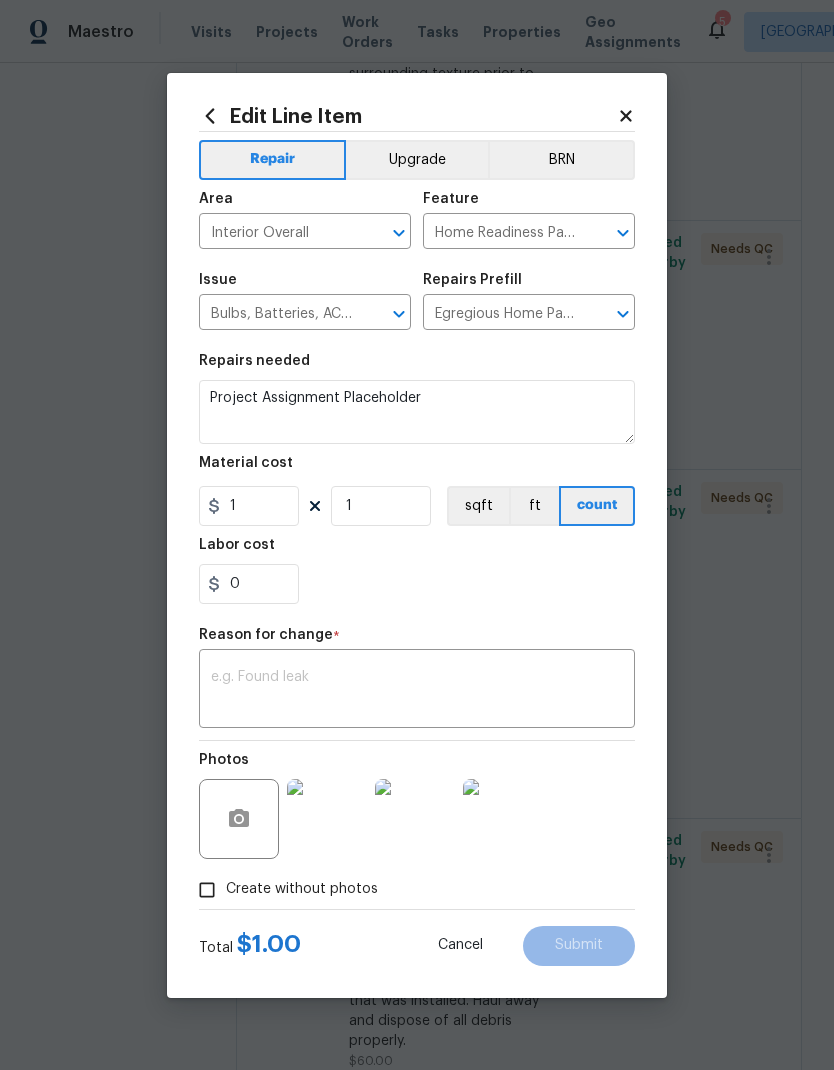 click 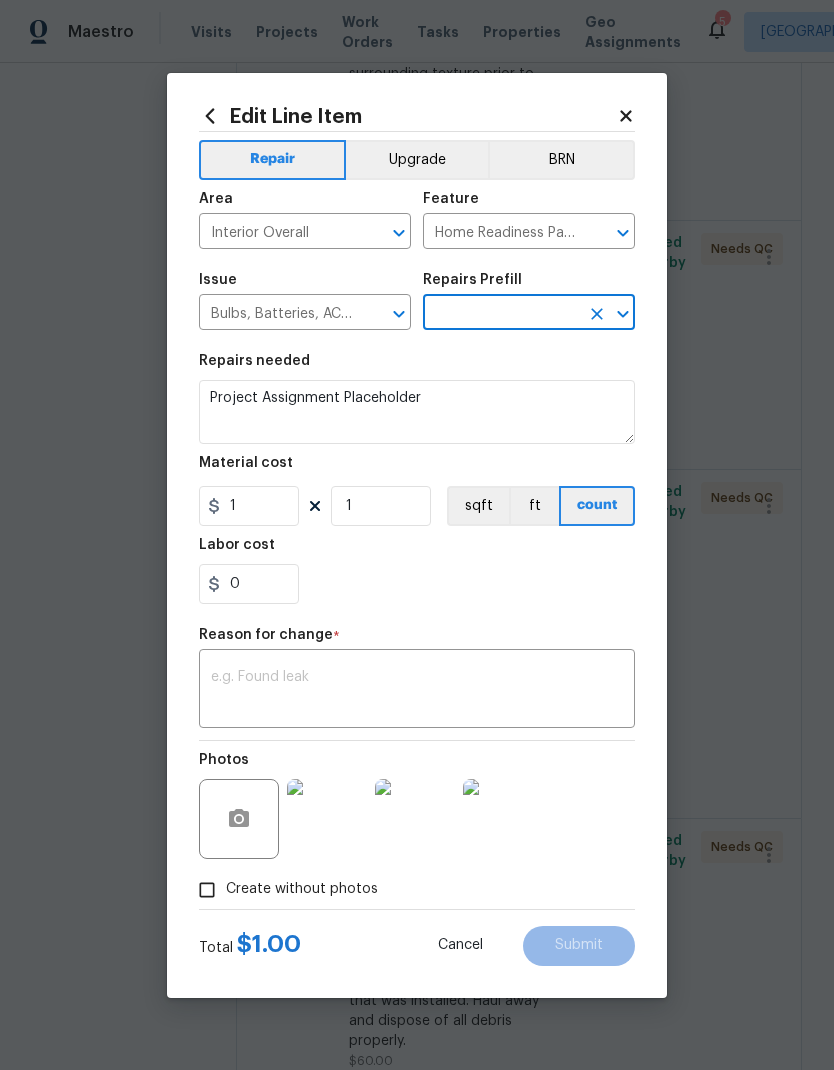 click at bounding box center [501, 314] 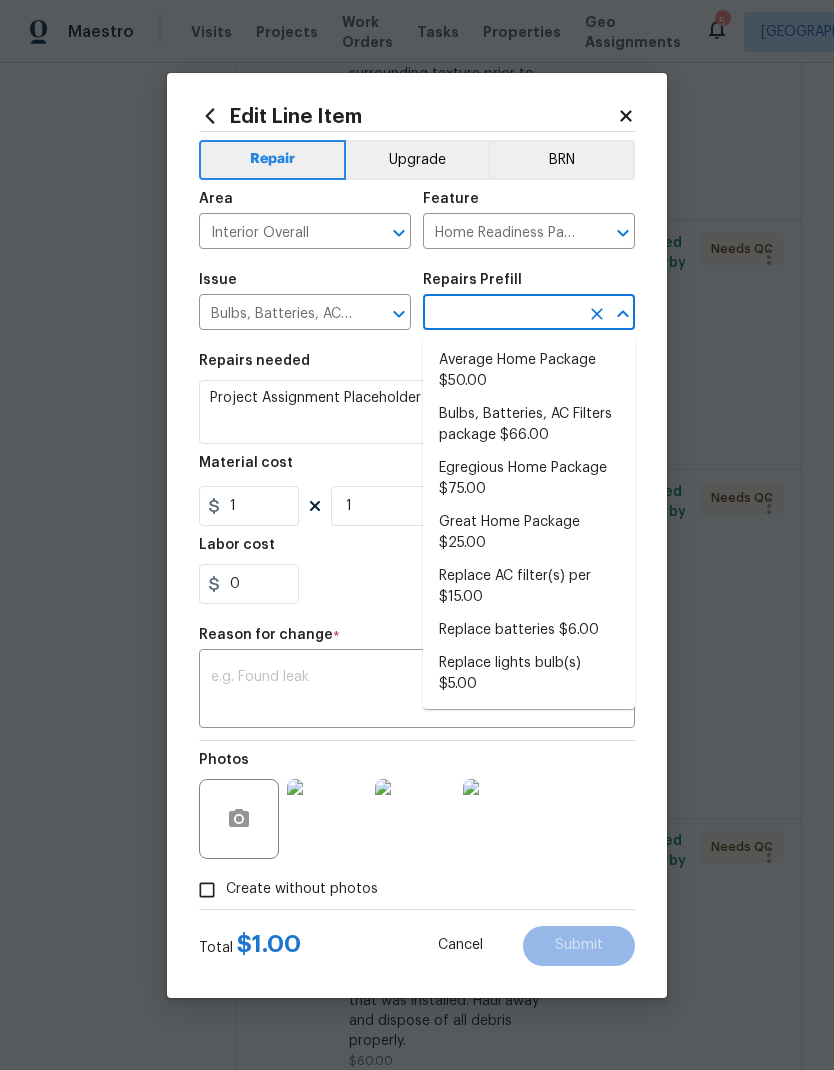 click on "Bulbs, Batteries, AC Filters package $66.00" at bounding box center (529, 425) 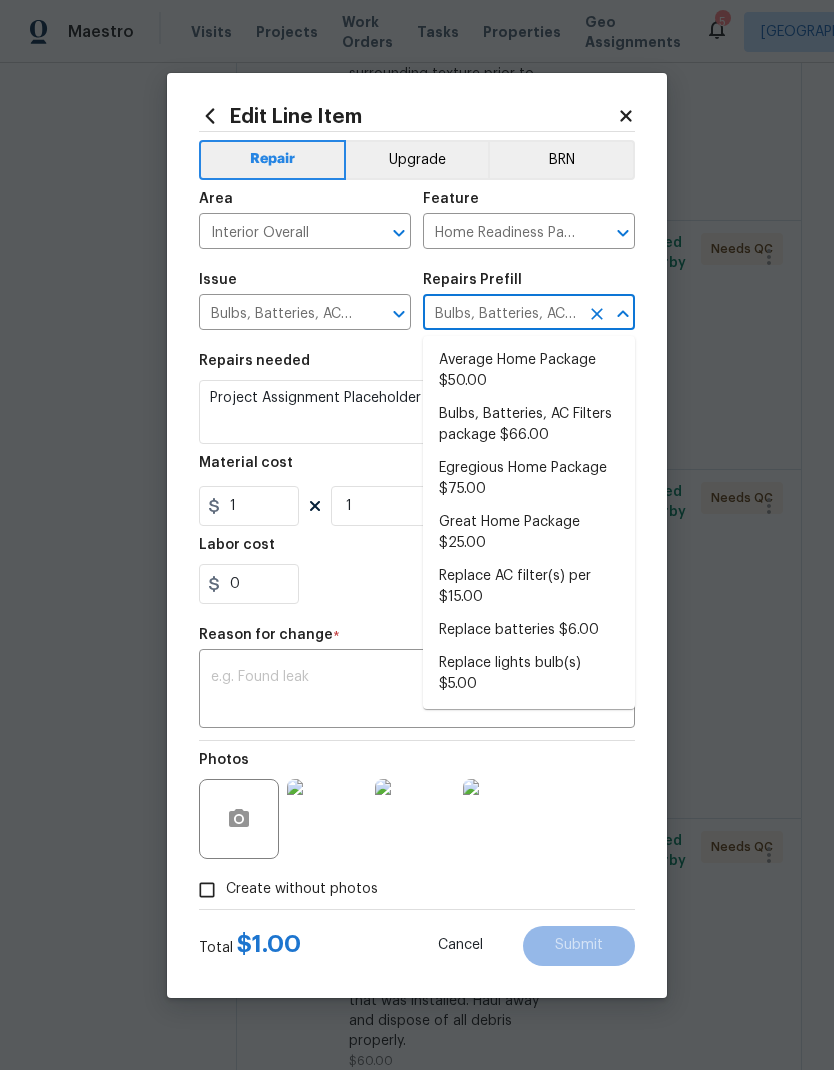 type 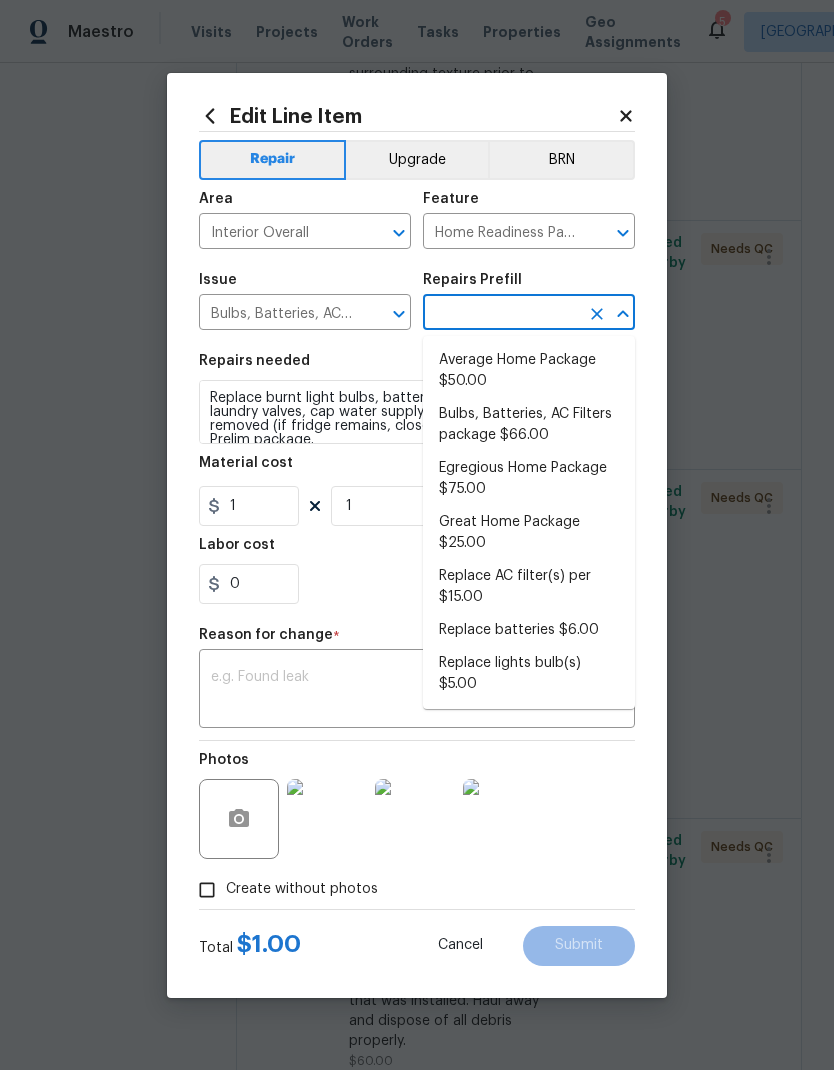 type on "Bulbs, Batteries, AC Filters package $66.00" 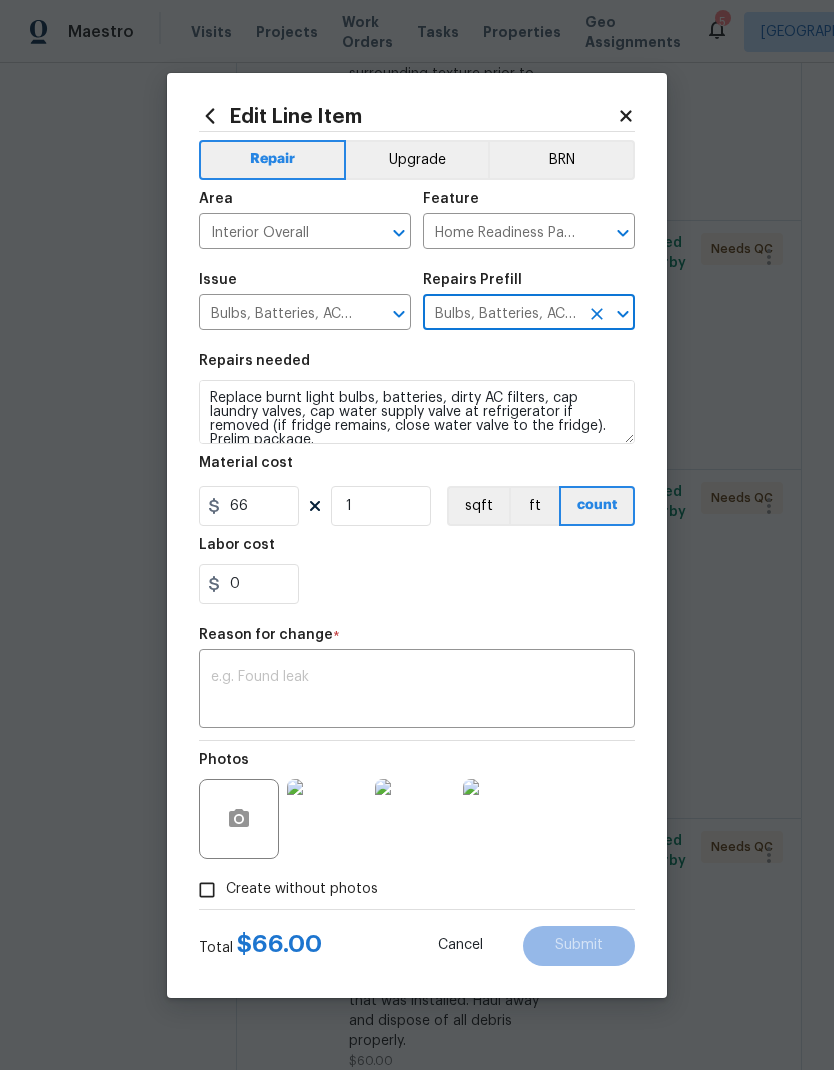 click on "Bulbs, Batteries, AC Filters package $66.00" at bounding box center [501, 314] 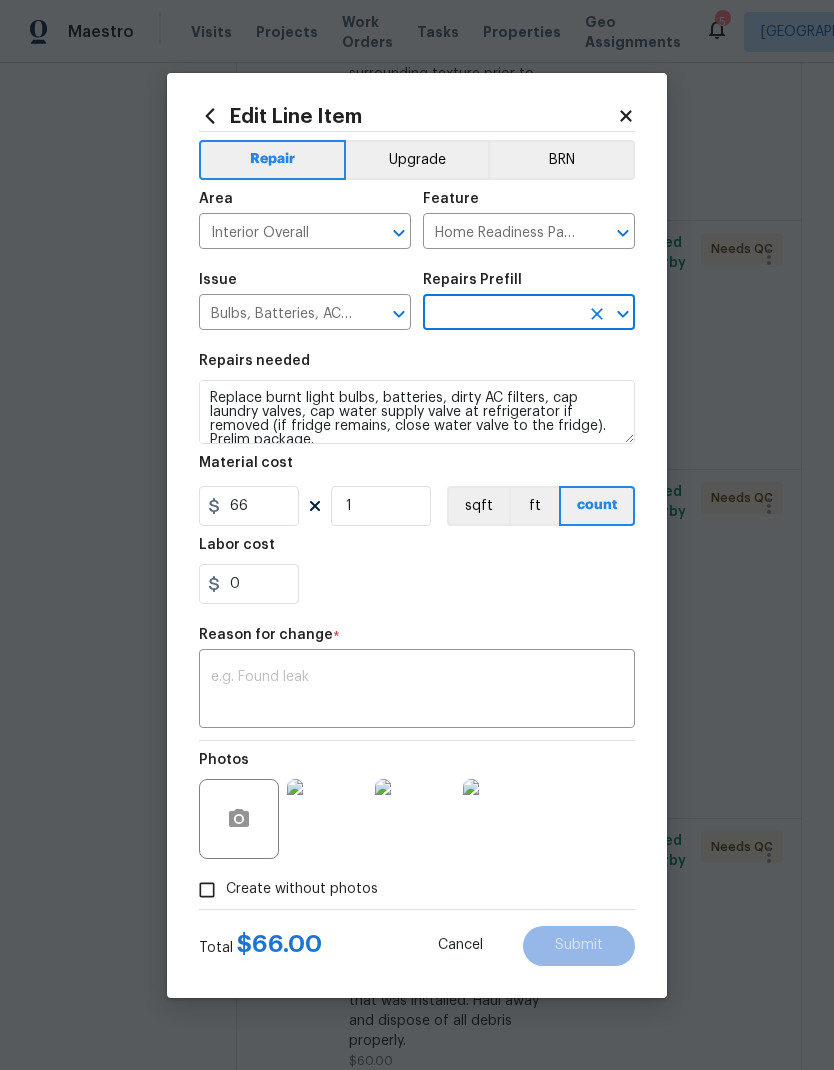 click at bounding box center (501, 314) 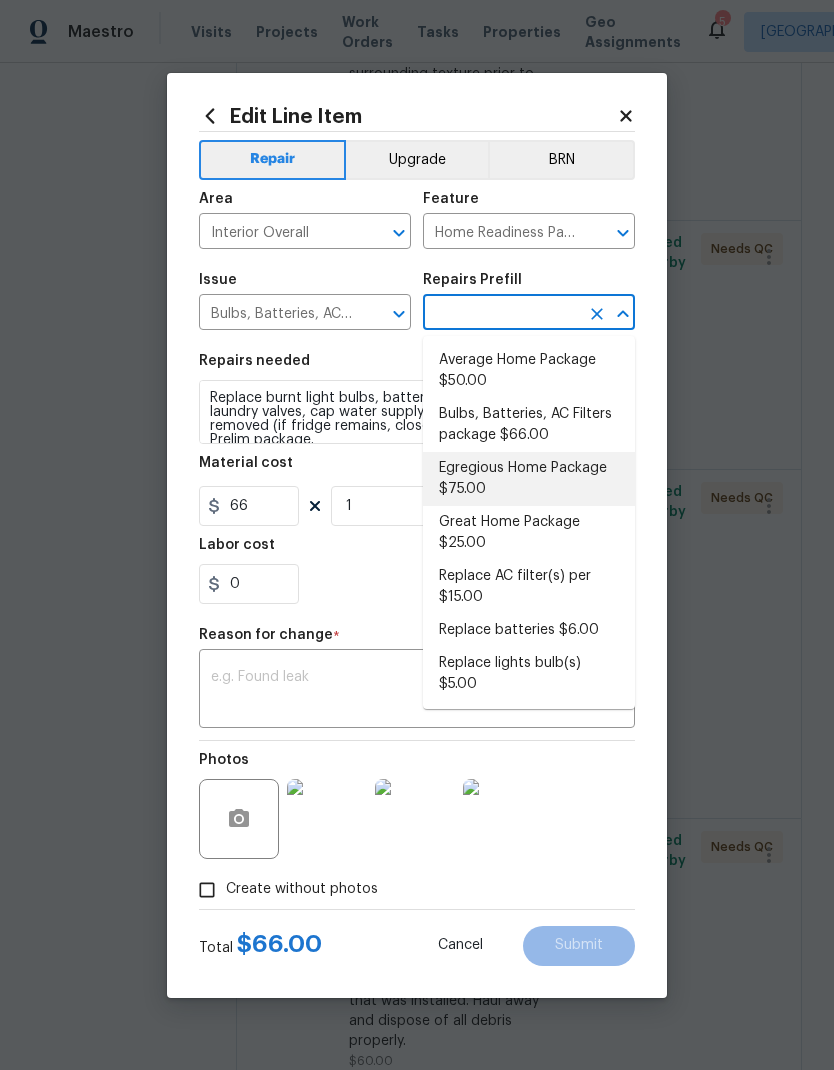 click on "Egregious Home Package $75.00" at bounding box center [529, 479] 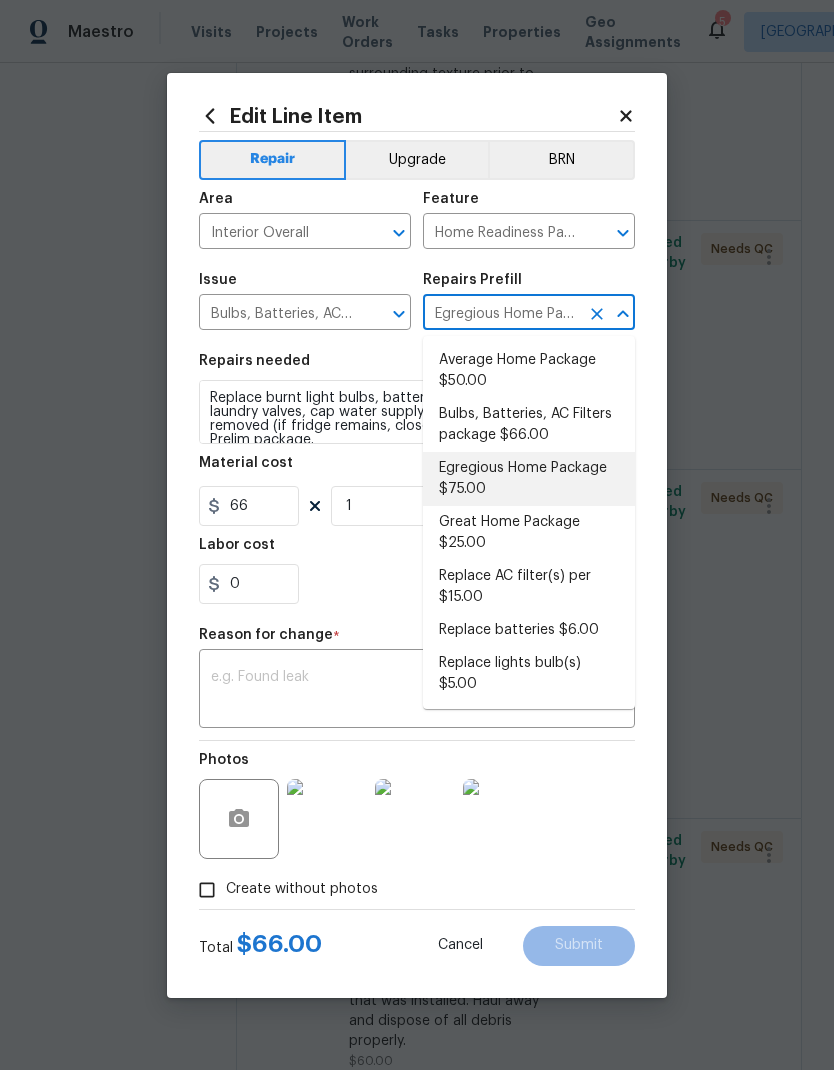 type 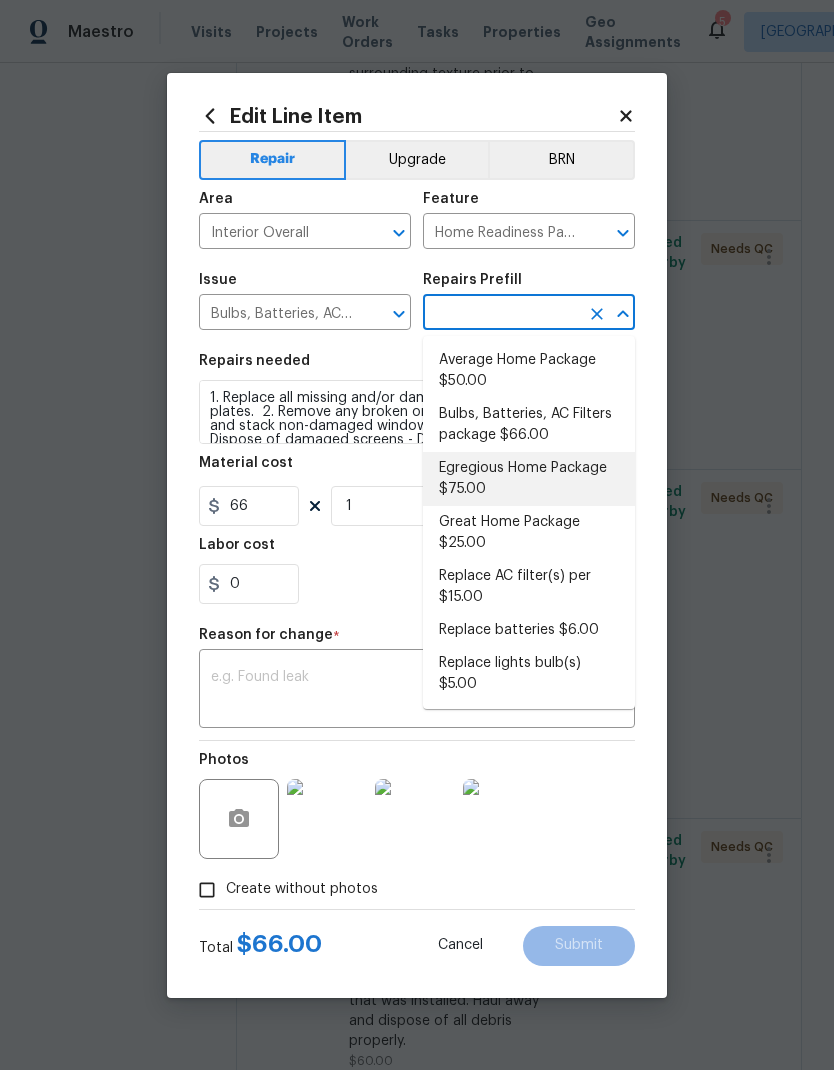 type on "Egregious Home Package $75.00" 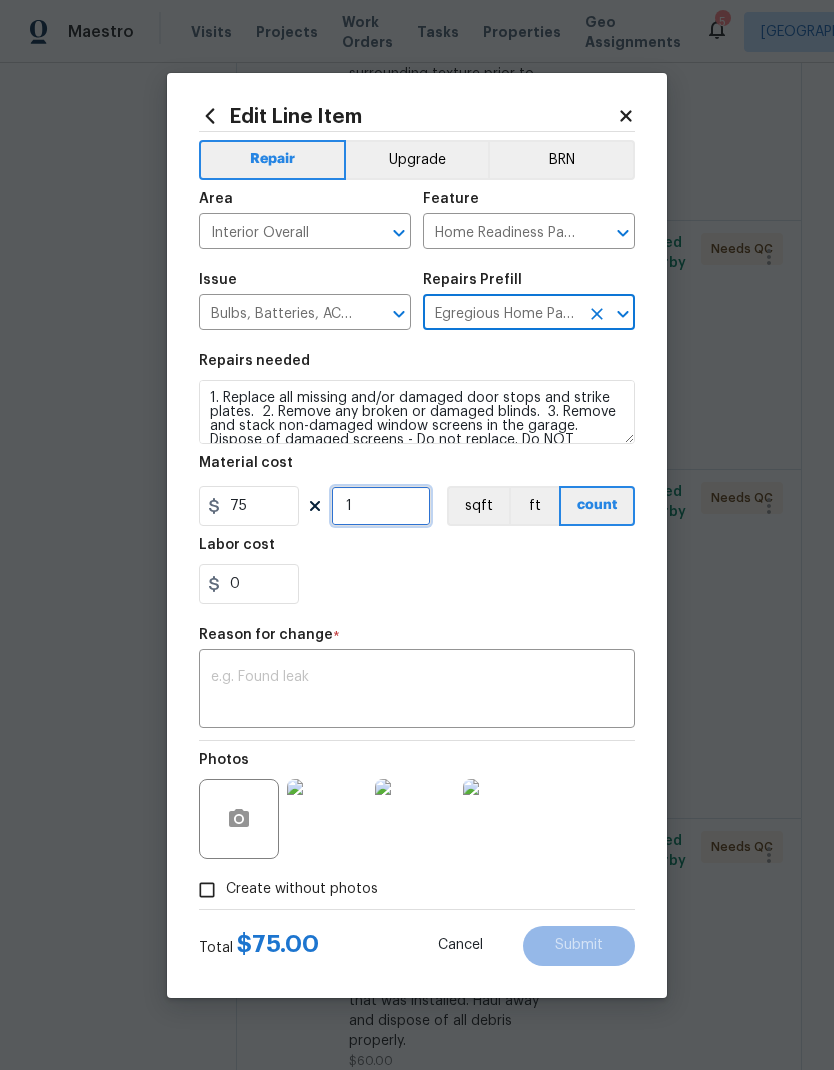 click on "1" at bounding box center (381, 506) 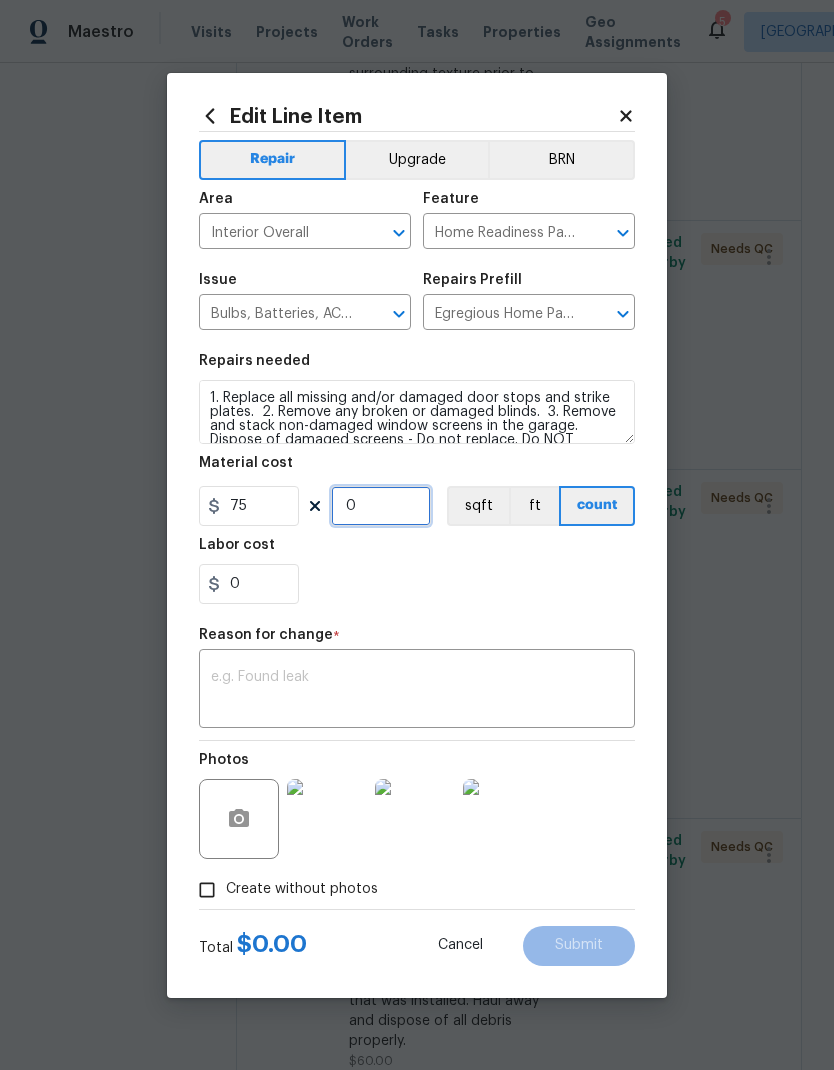 type on "2" 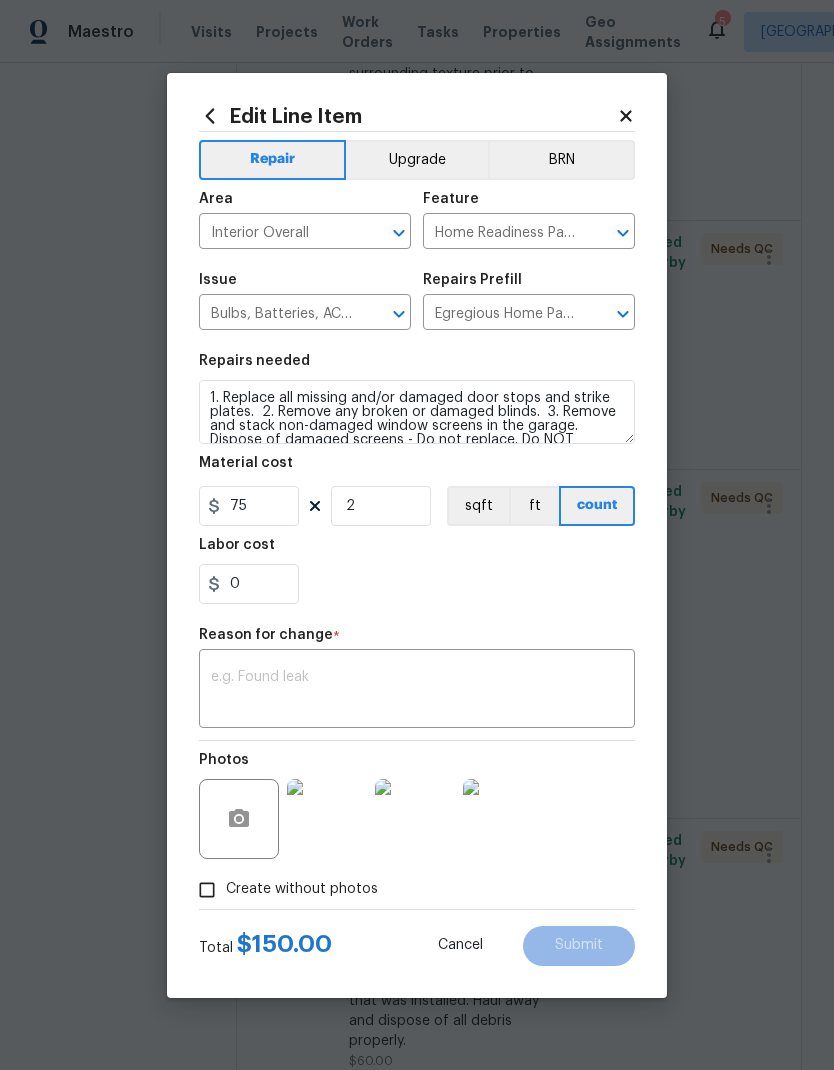 click on "x ​" at bounding box center (417, 691) 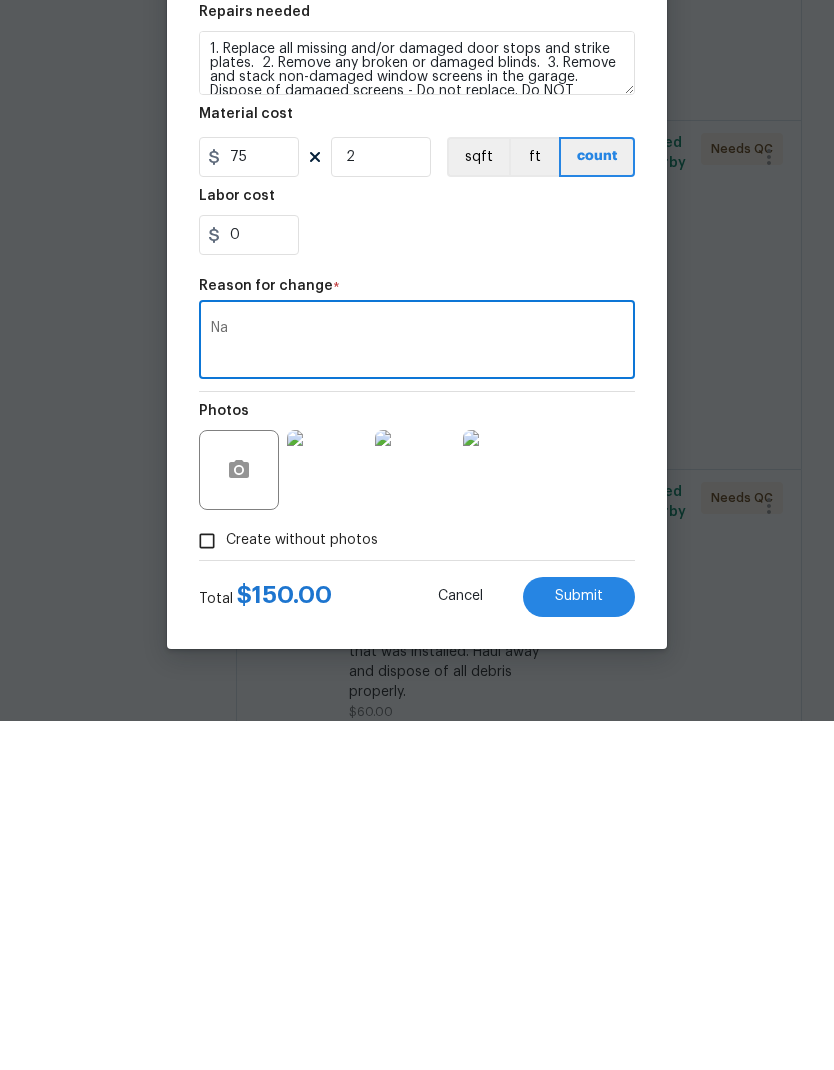 type on "Na" 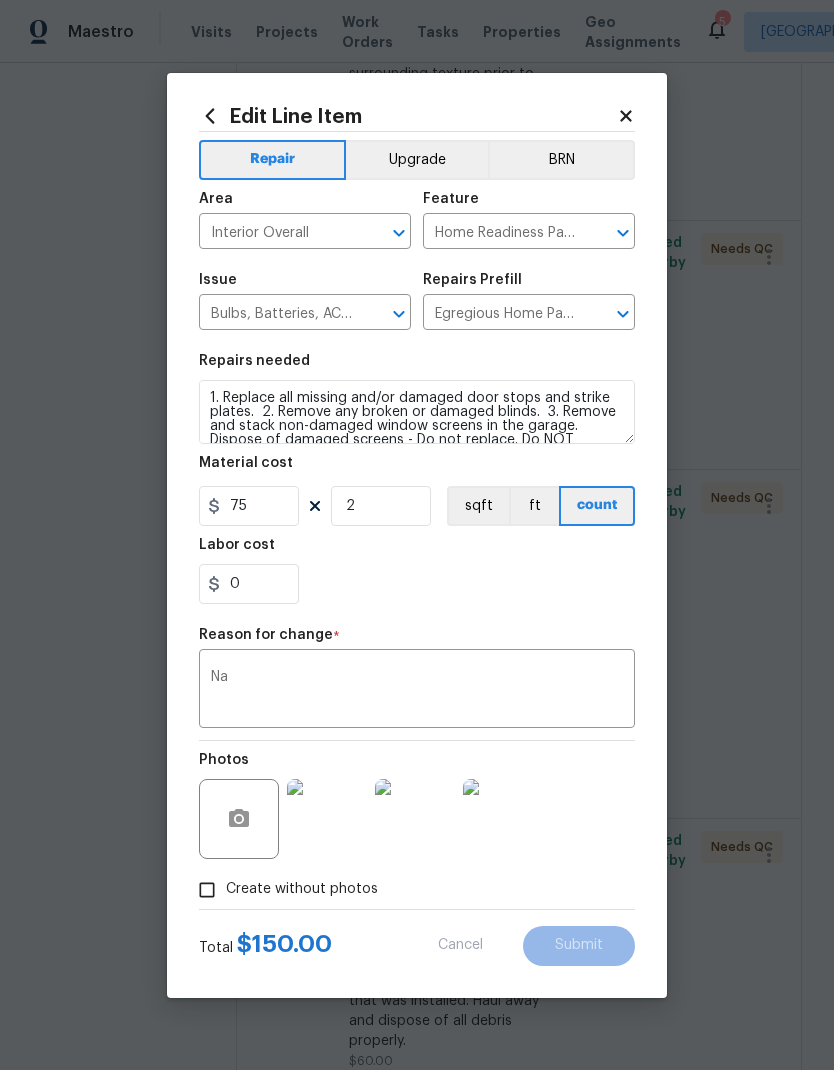 type on "Project Assignment Placeholder" 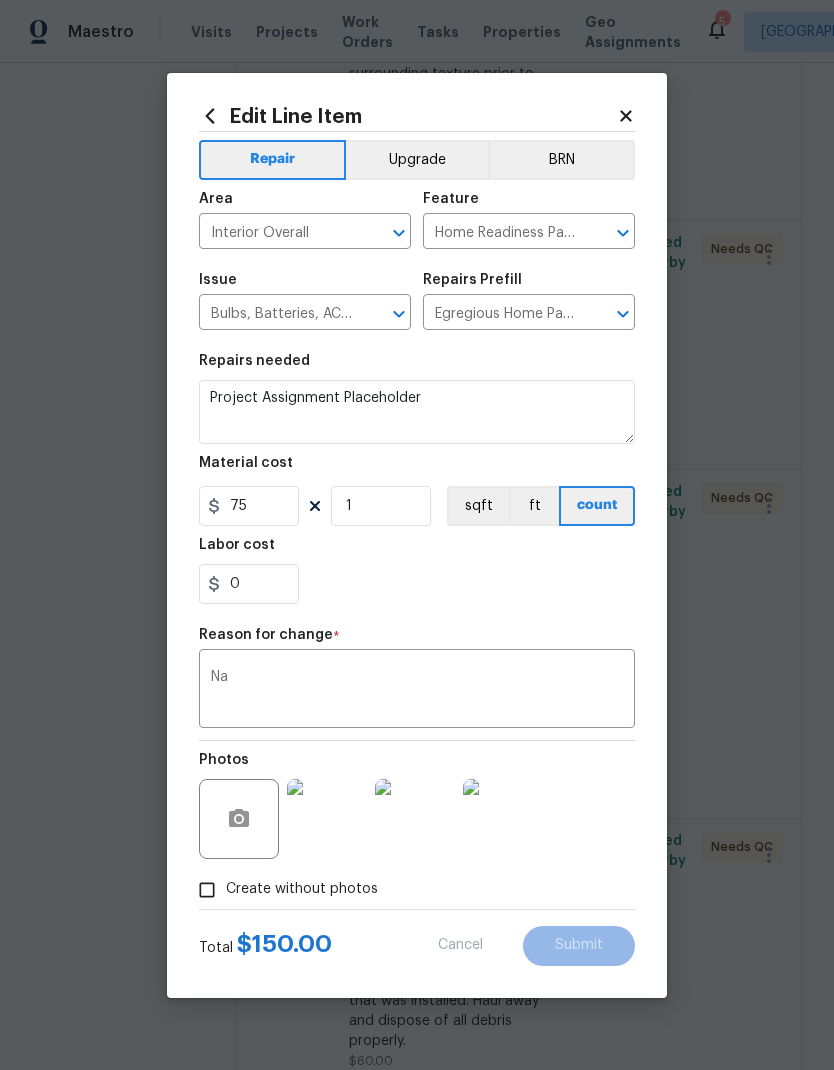 type on "1" 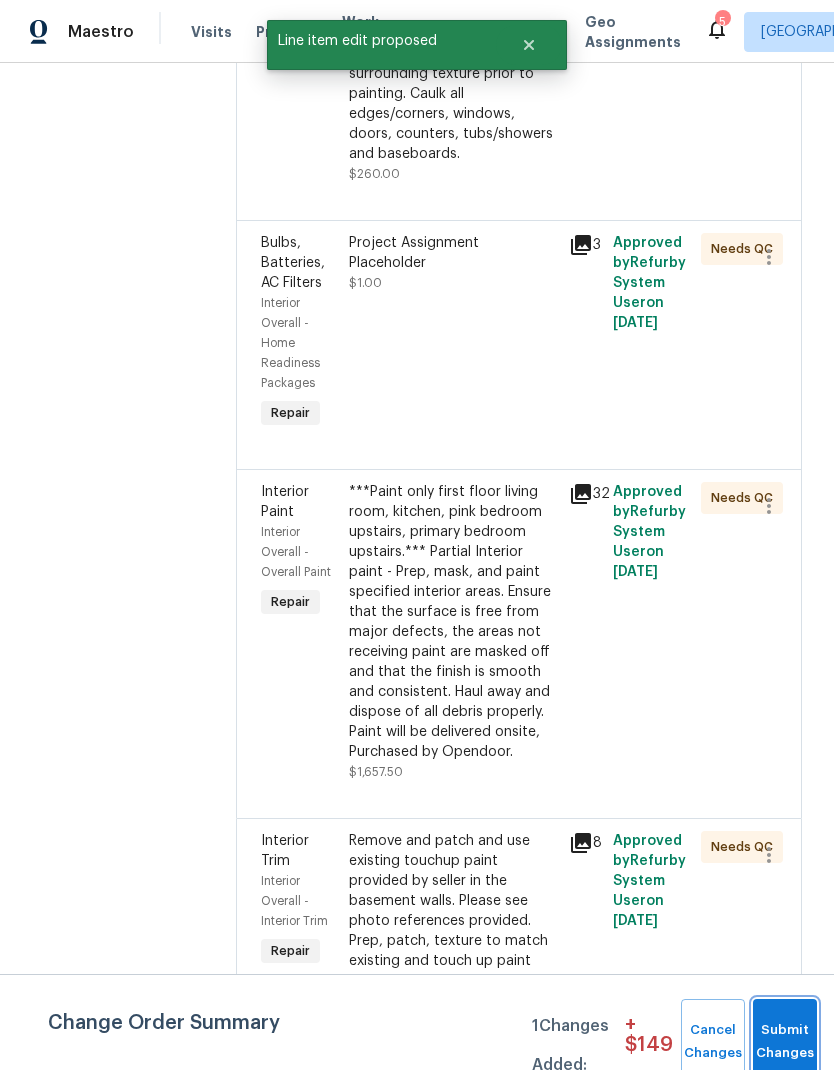 click on "Submit Changes" at bounding box center [785, 1042] 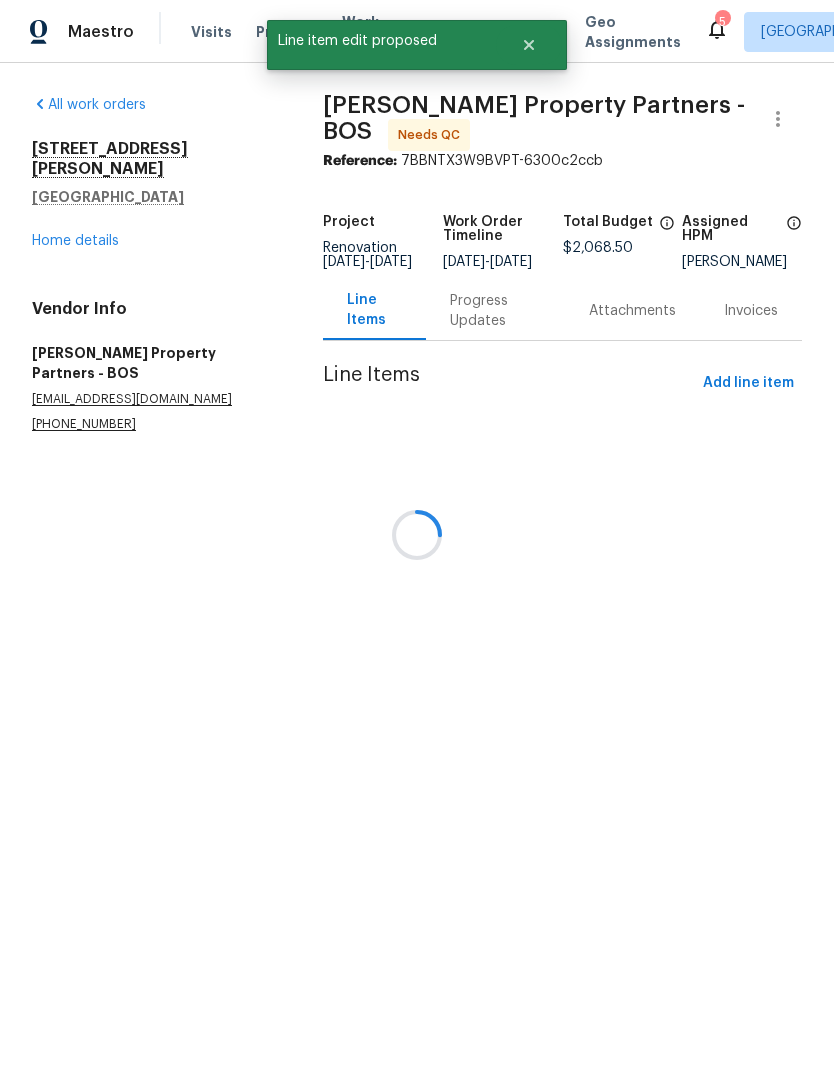 scroll, scrollTop: 0, scrollLeft: 0, axis: both 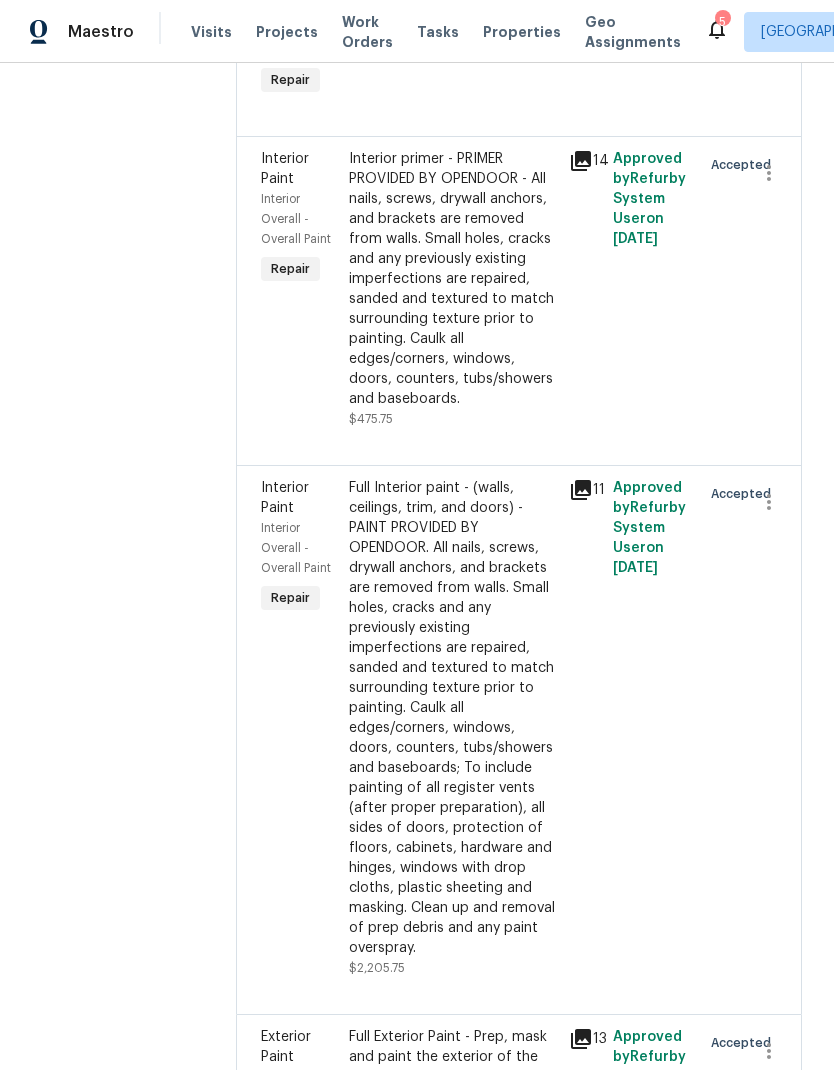 click on "Full Exterior Paint - Prep, mask and paint the exterior of the home. Ensure that the surface is free from major defects, the areas not receiving paint are masked off and that the finish is smooth and consistent. Haul away and dispose of all debris properly. Paint will be delivered onsite, Purchased by Opendoor." at bounding box center (453, 1137) 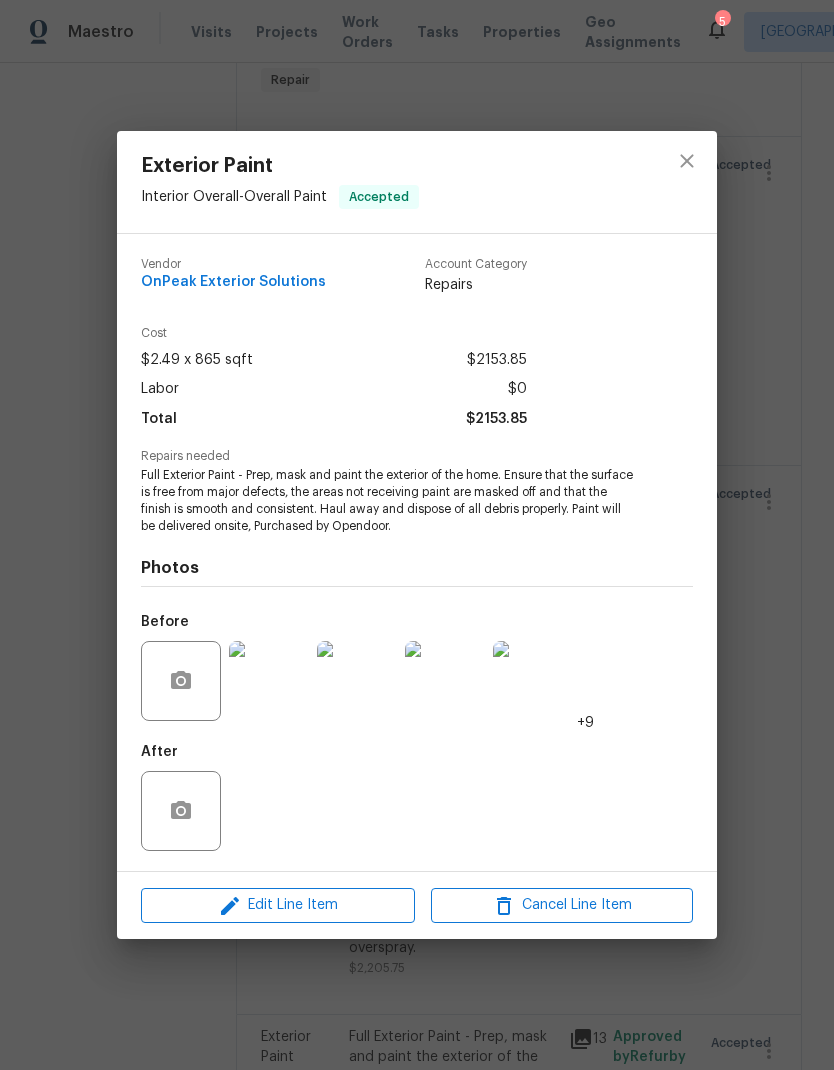 click at bounding box center (269, 681) 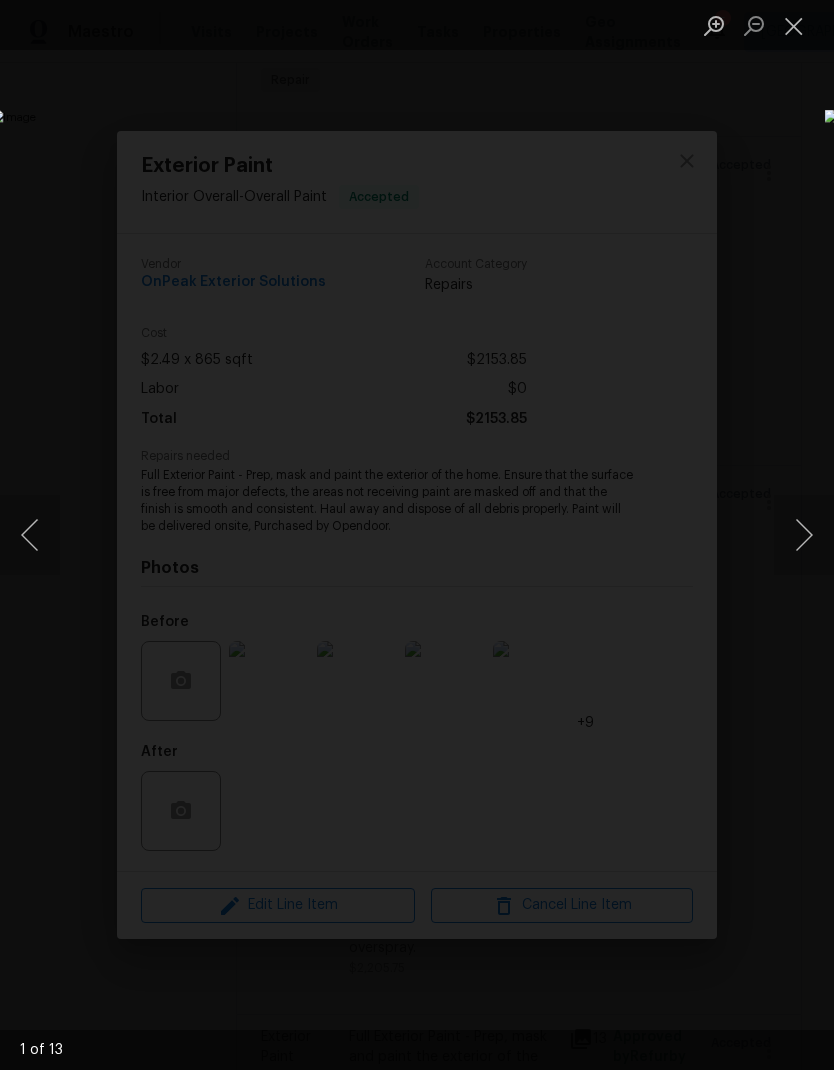 click at bounding box center [804, 535] 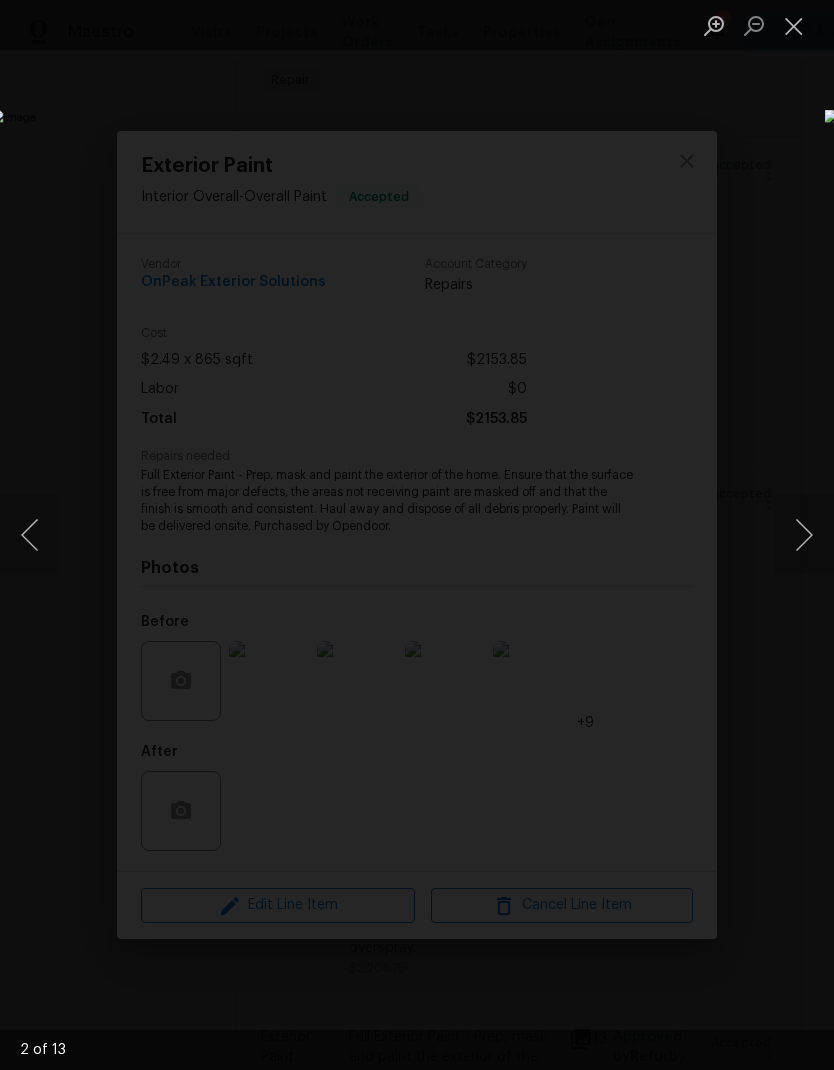 click at bounding box center (804, 535) 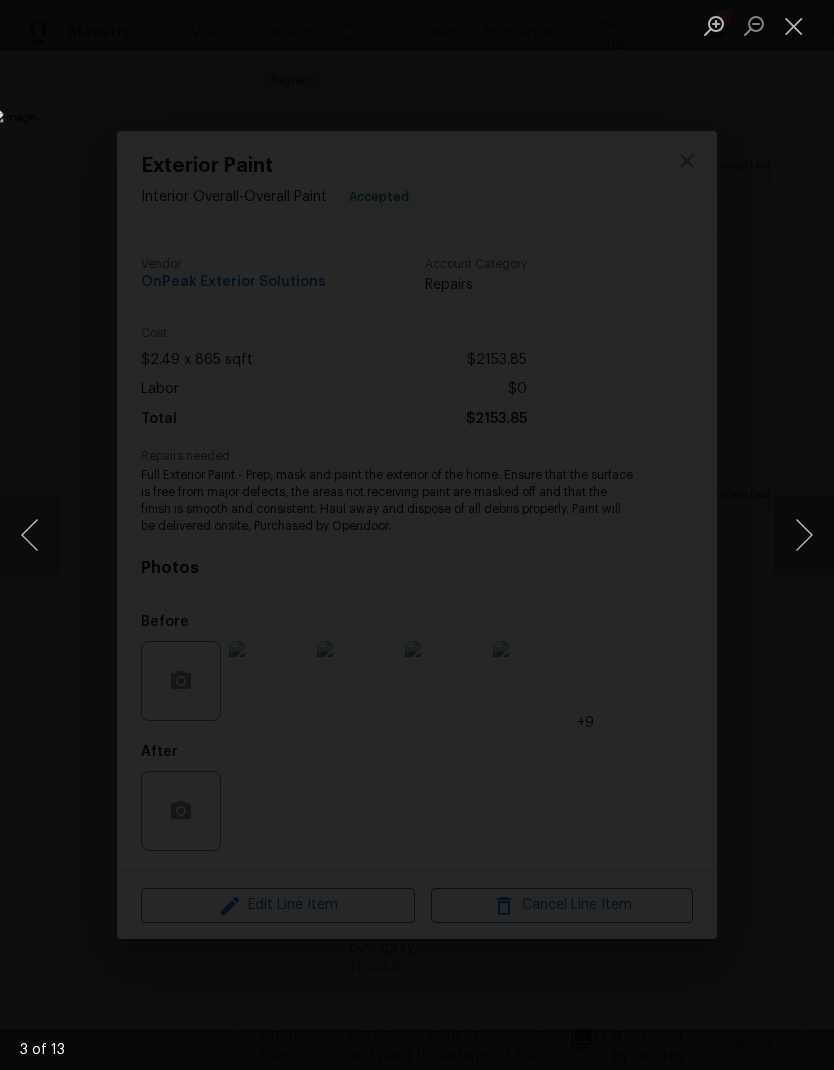 click at bounding box center [804, 535] 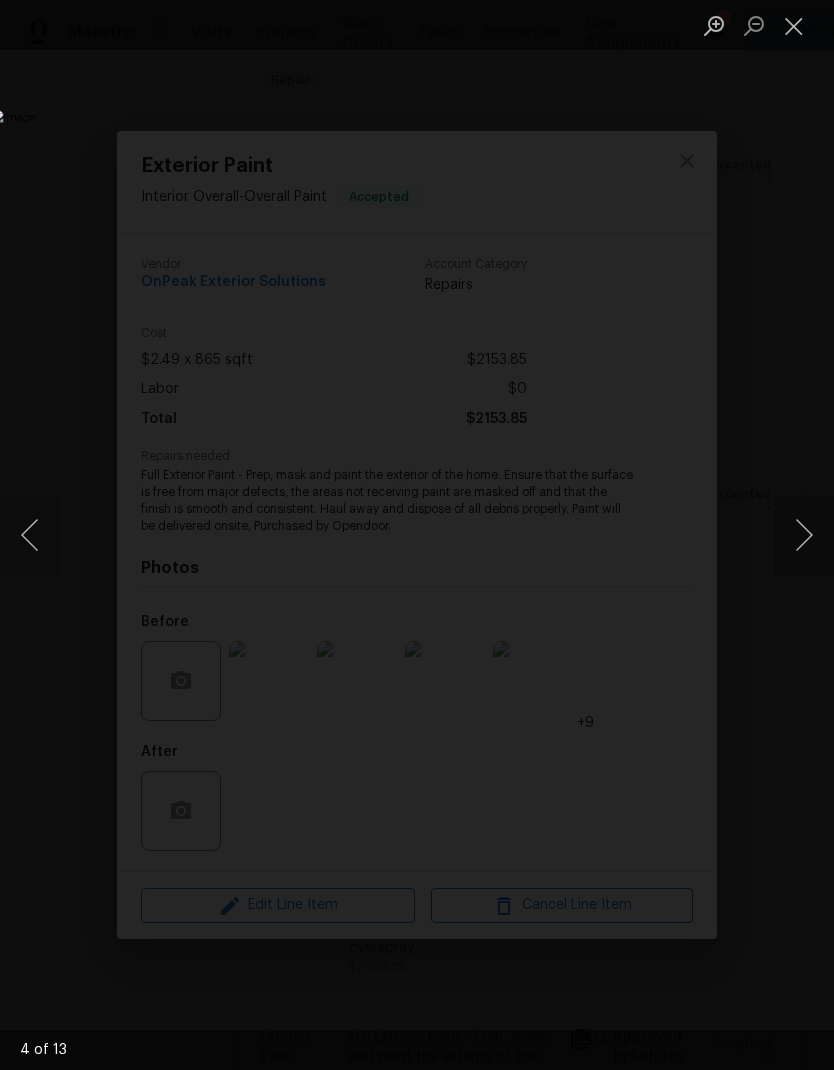 click at bounding box center (804, 535) 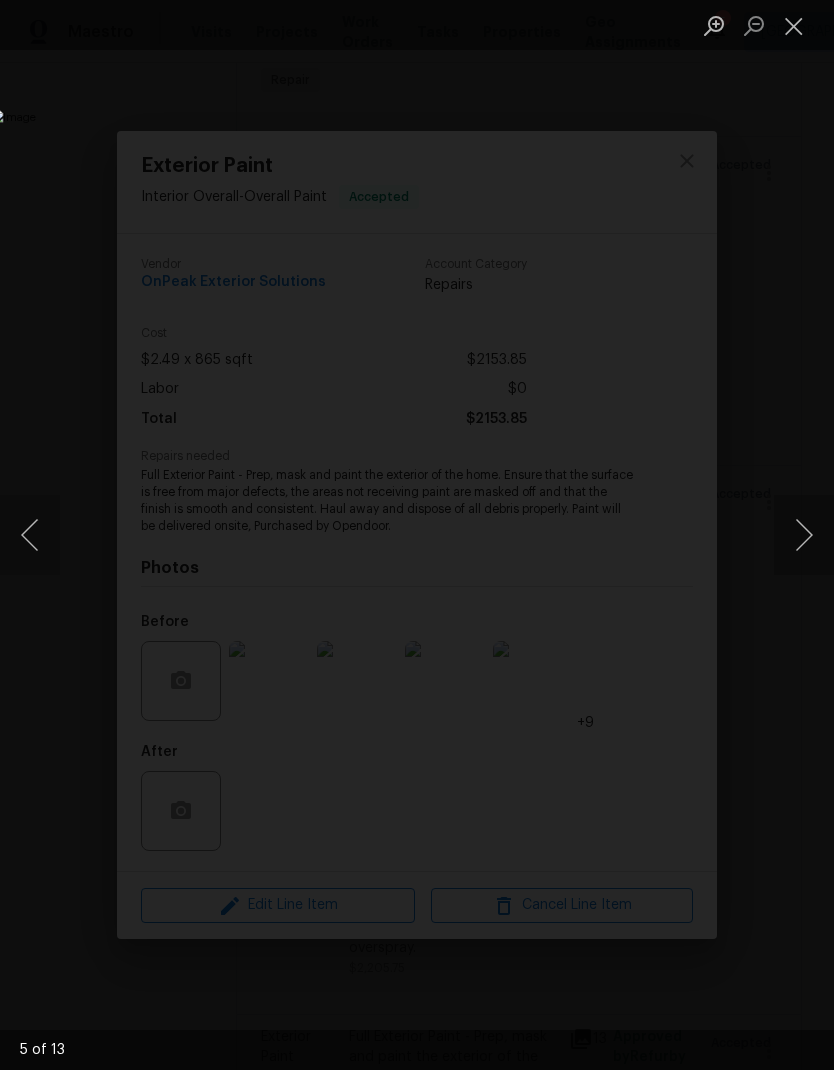 click at bounding box center (804, 535) 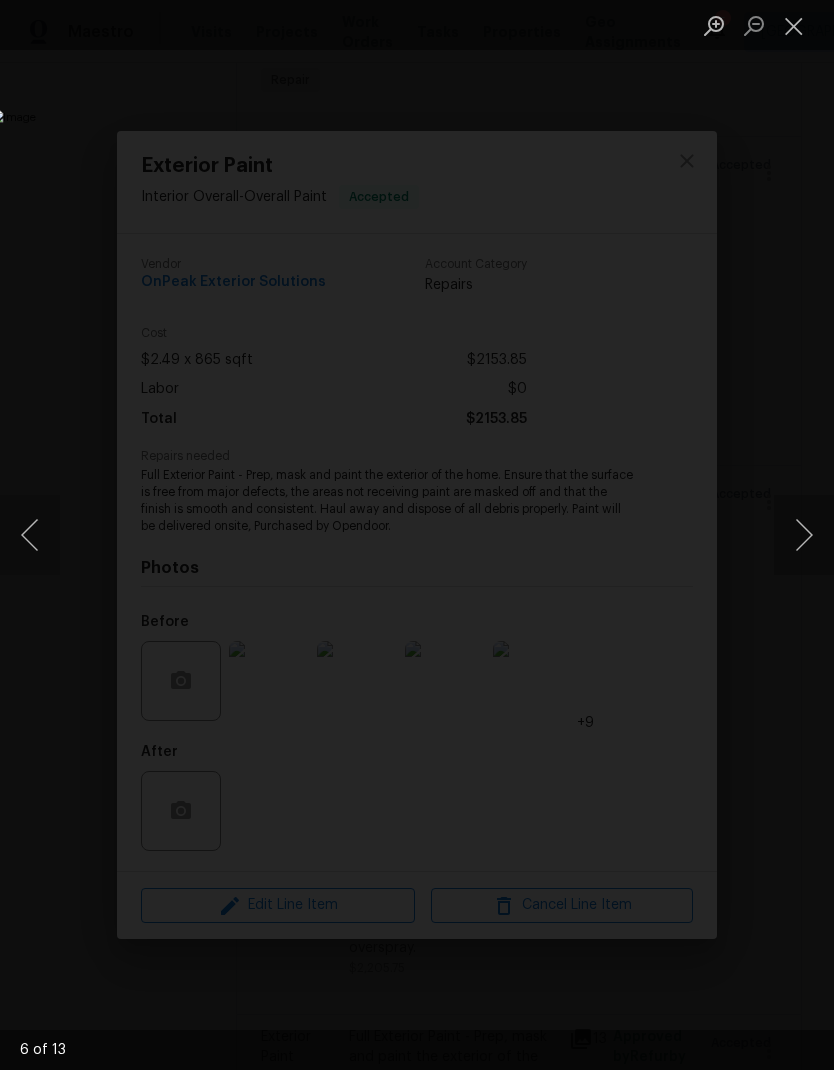 click at bounding box center [804, 535] 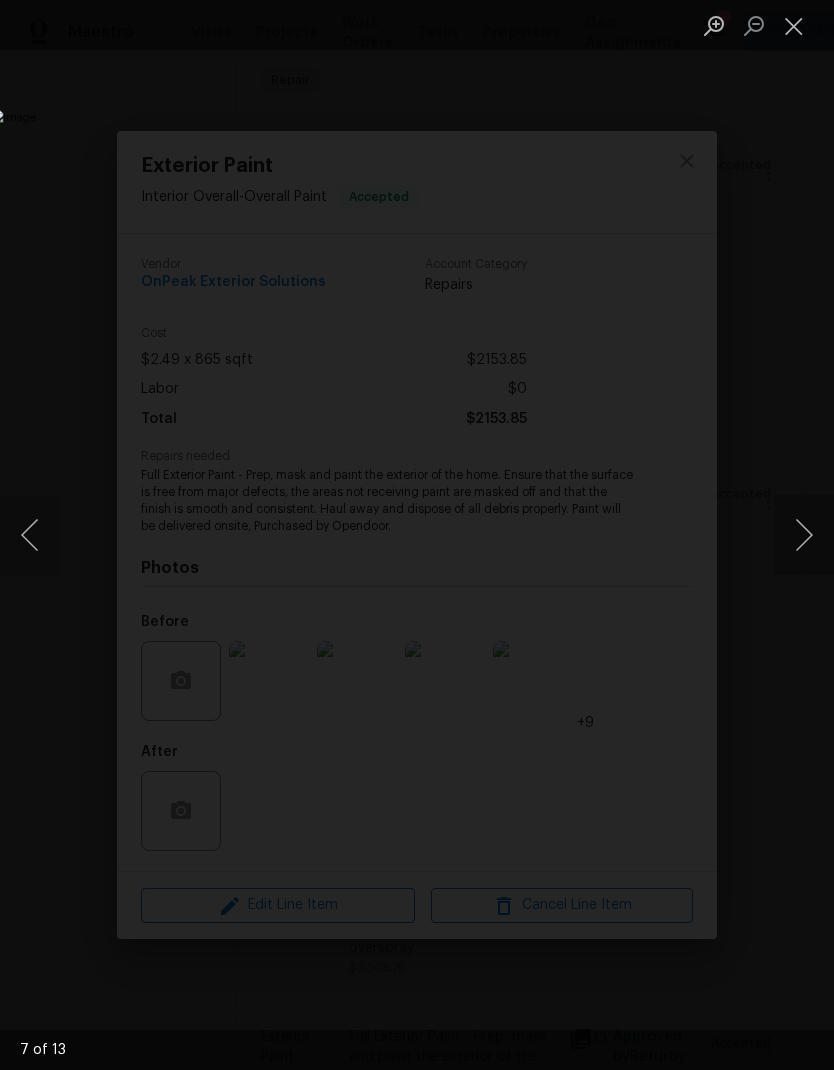 click at bounding box center (804, 535) 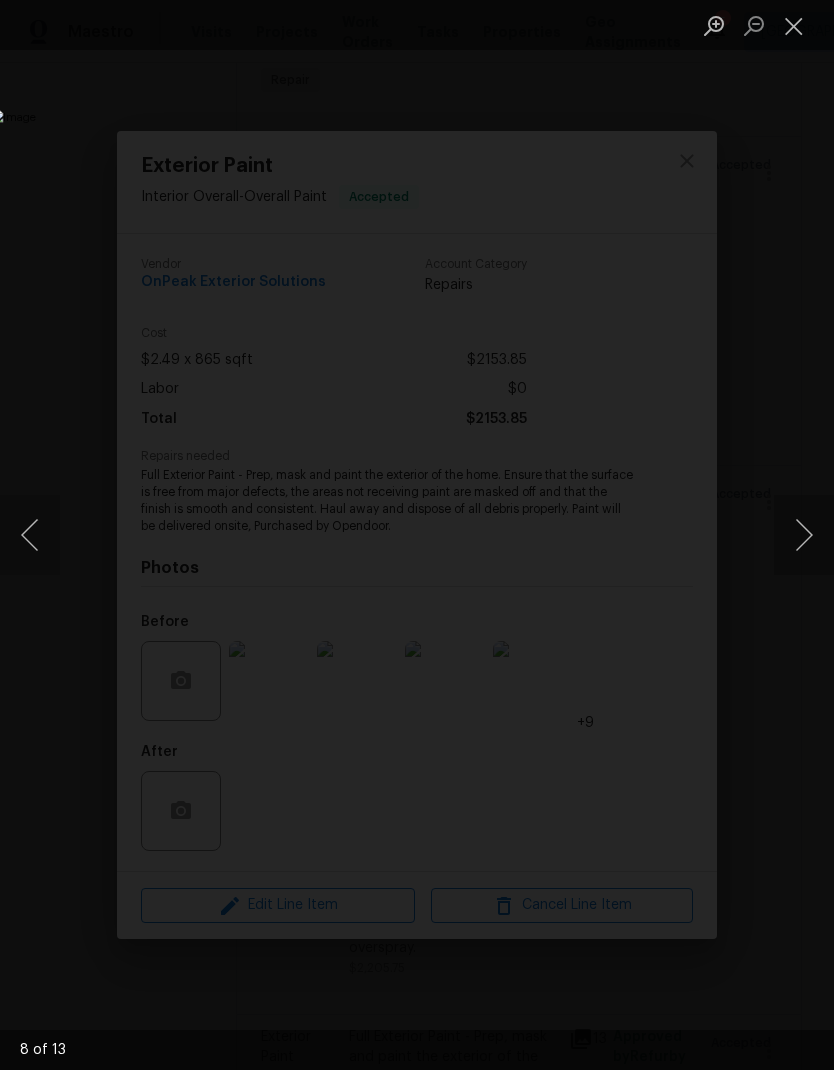 click at bounding box center [794, 25] 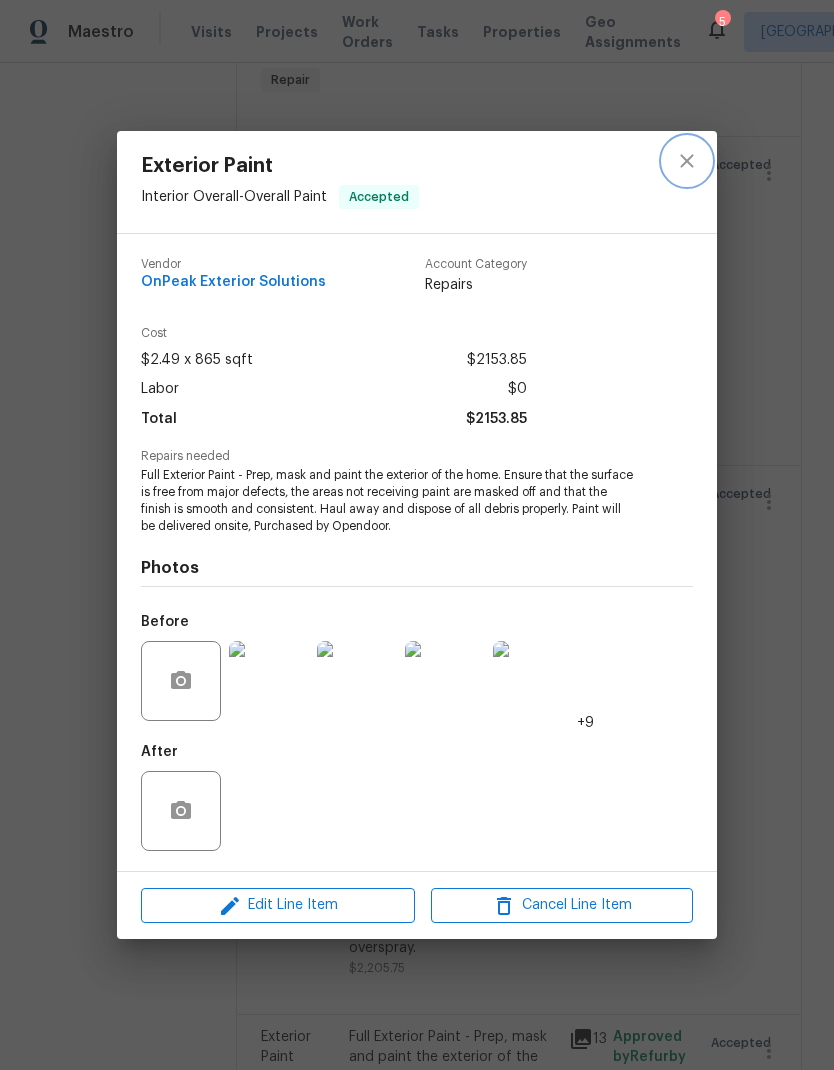 click at bounding box center (687, 161) 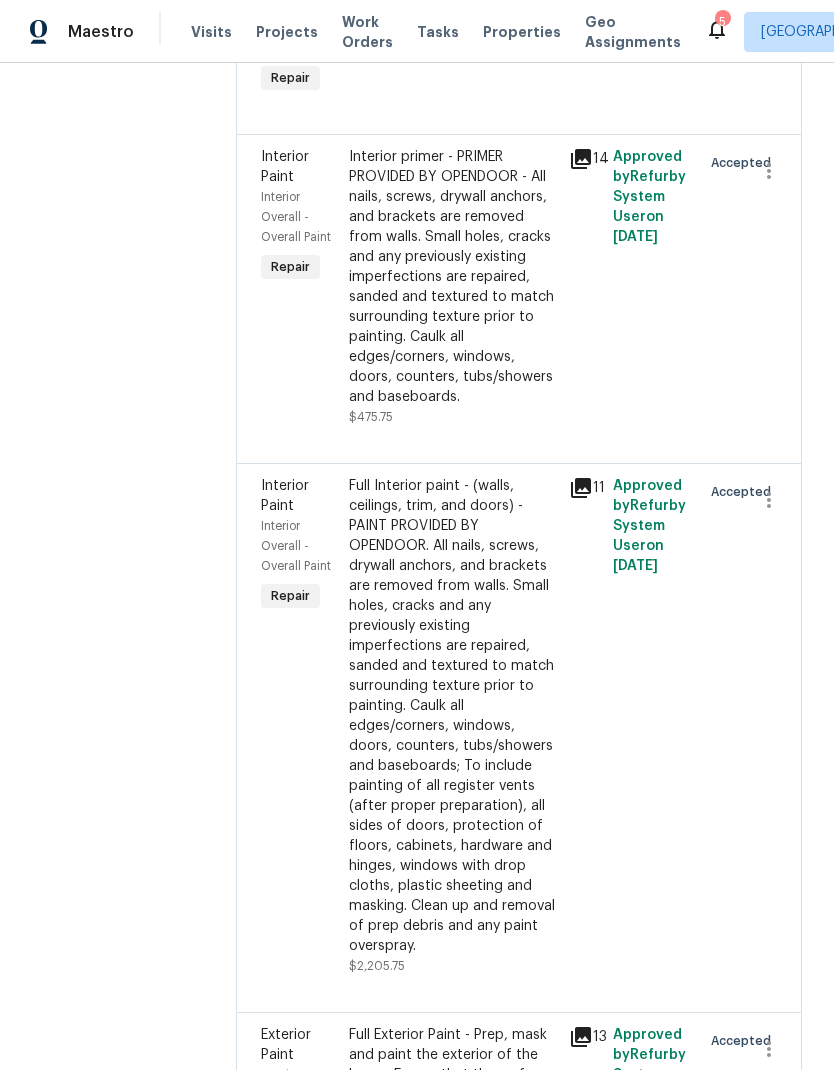 scroll, scrollTop: 1971, scrollLeft: 0, axis: vertical 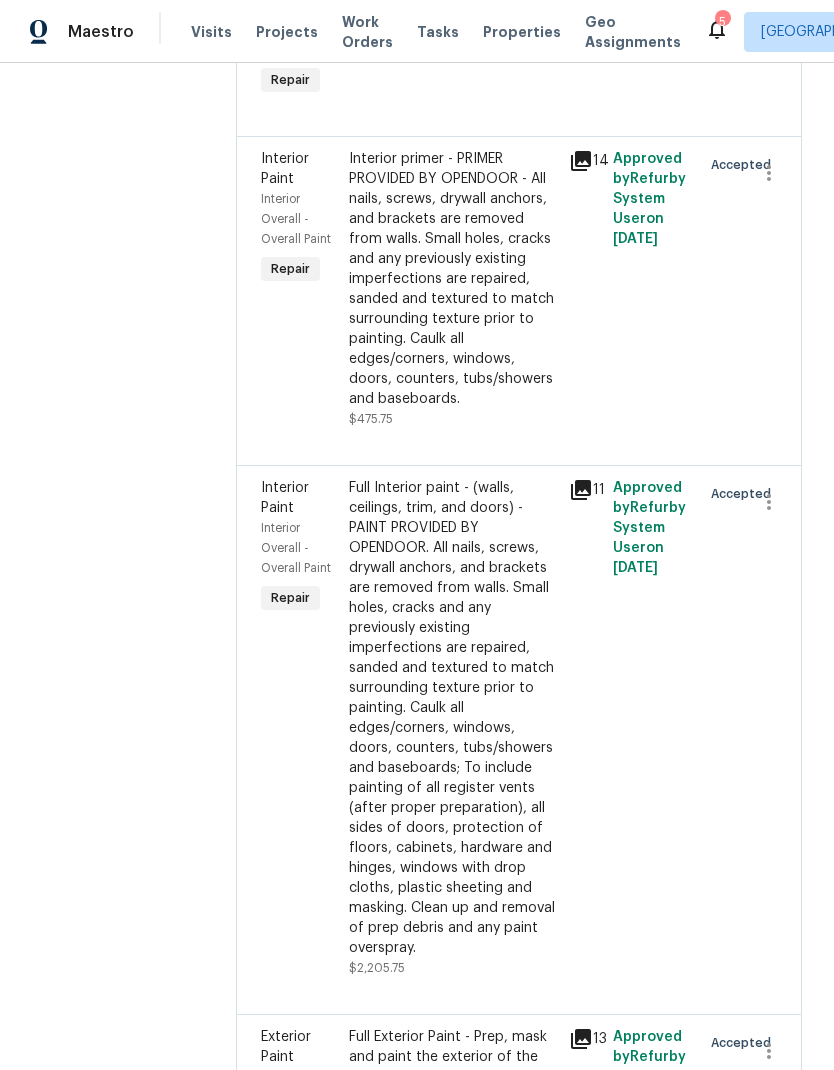 click on "Full Interior paint - (walls, ceilings, trim, and doors) - PAINT PROVIDED BY OPENDOOR. All nails, screws, drywall anchors, and brackets are removed from walls. Small holes, cracks and any previously existing imperfections are repaired, sanded and textured to match surrounding texture prior to painting. Caulk all edges/corners, windows, doors, counters, tubs/showers and baseboards; To include painting of all register vents (after proper preparation), all sides of doors, protection of floors, cabinets, hardware and hinges, windows with drop cloths, plastic sheeting and masking. Clean up and removal of prep debris and any paint overspray." at bounding box center [453, 718] 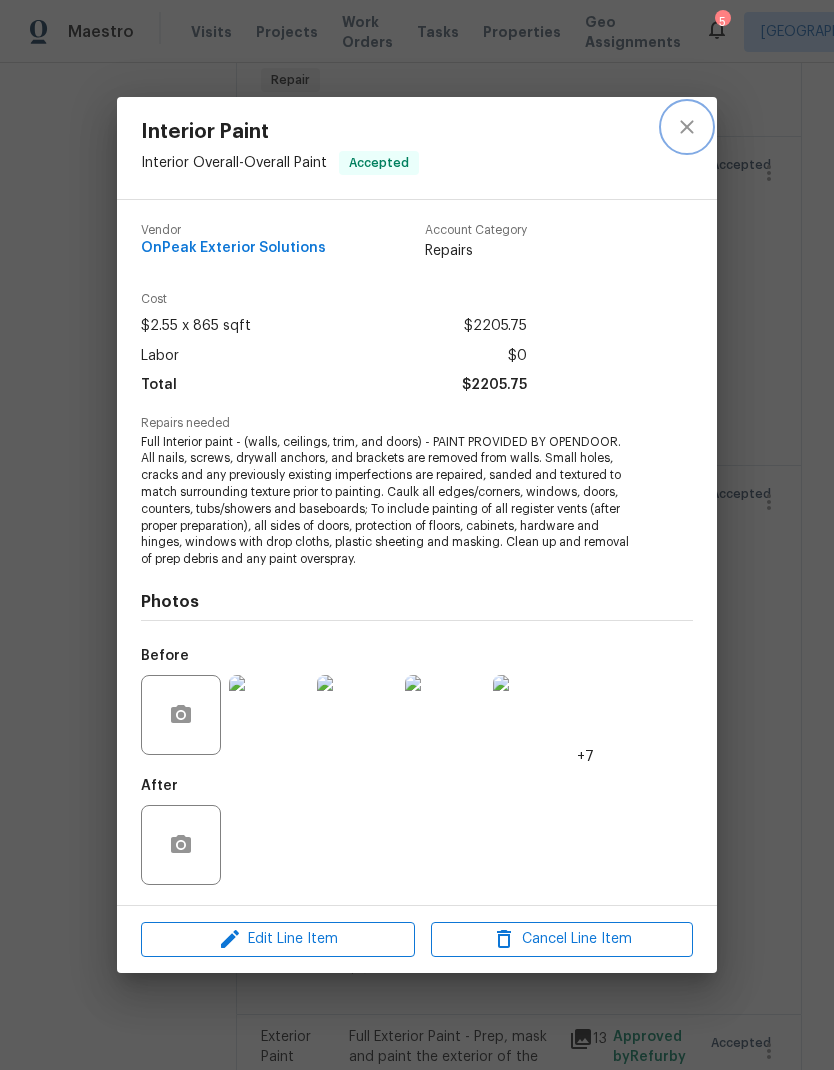click 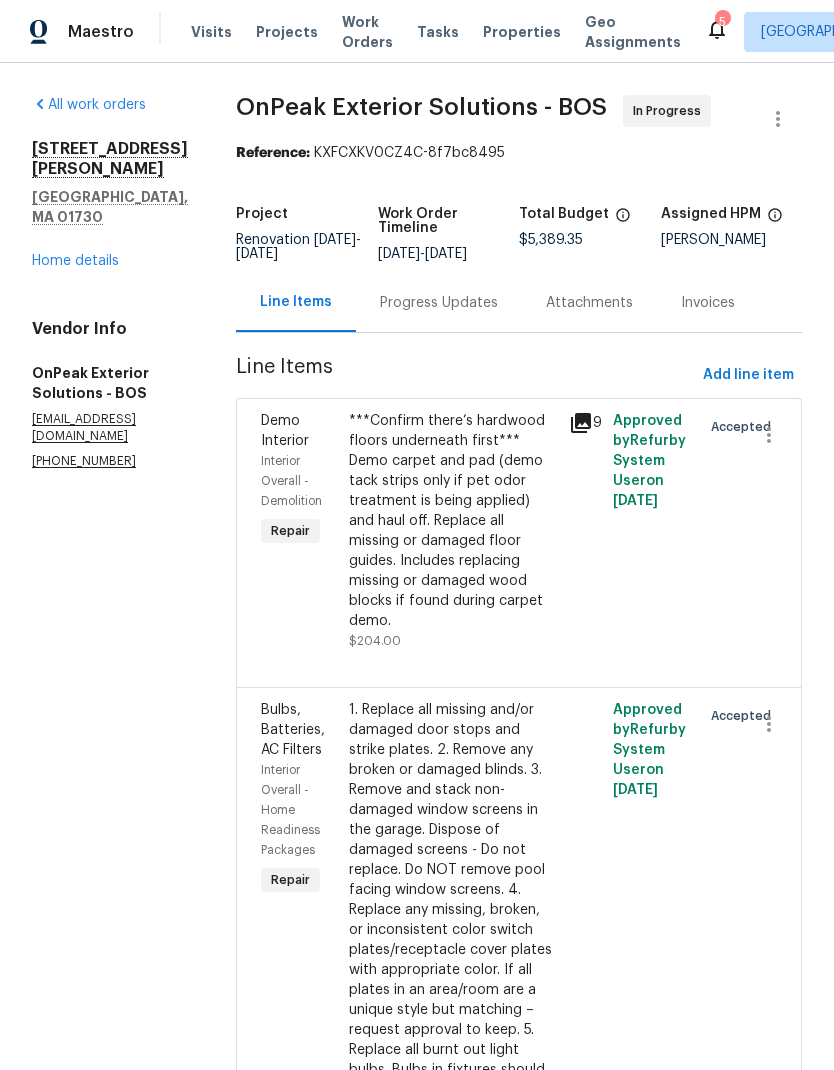 scroll, scrollTop: 0, scrollLeft: 0, axis: both 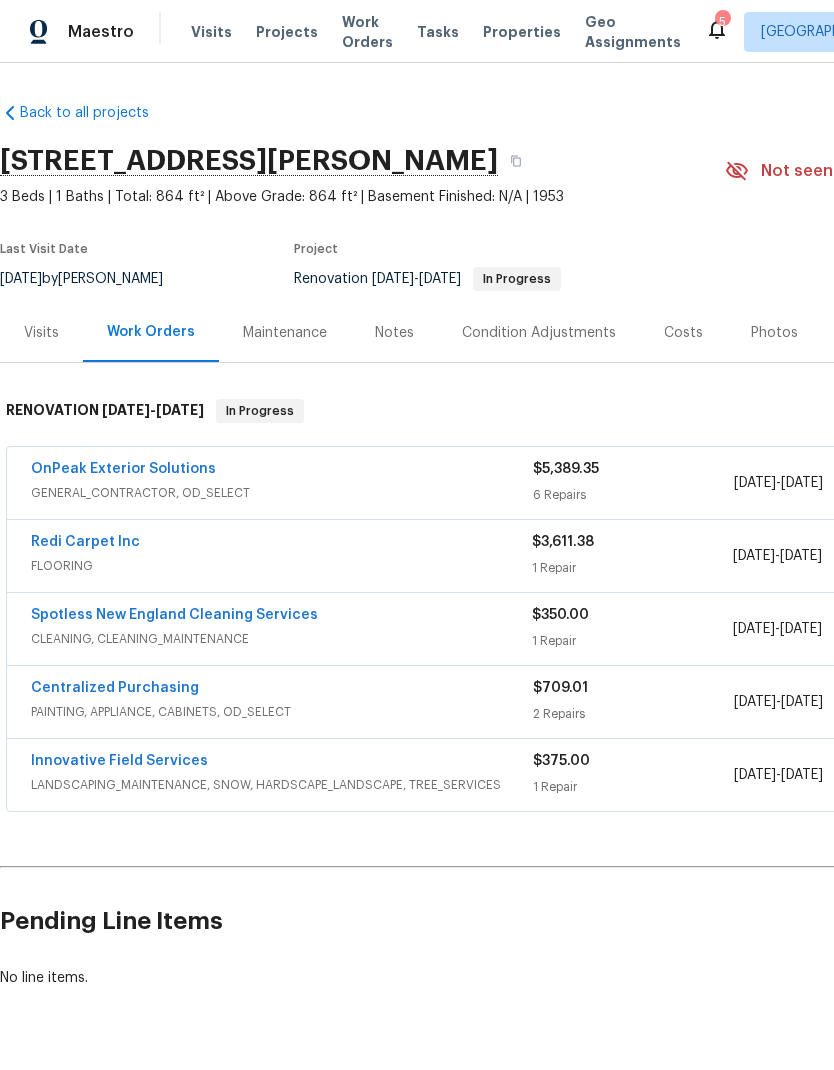 click on "OnPeak Exterior Solutions" at bounding box center [123, 469] 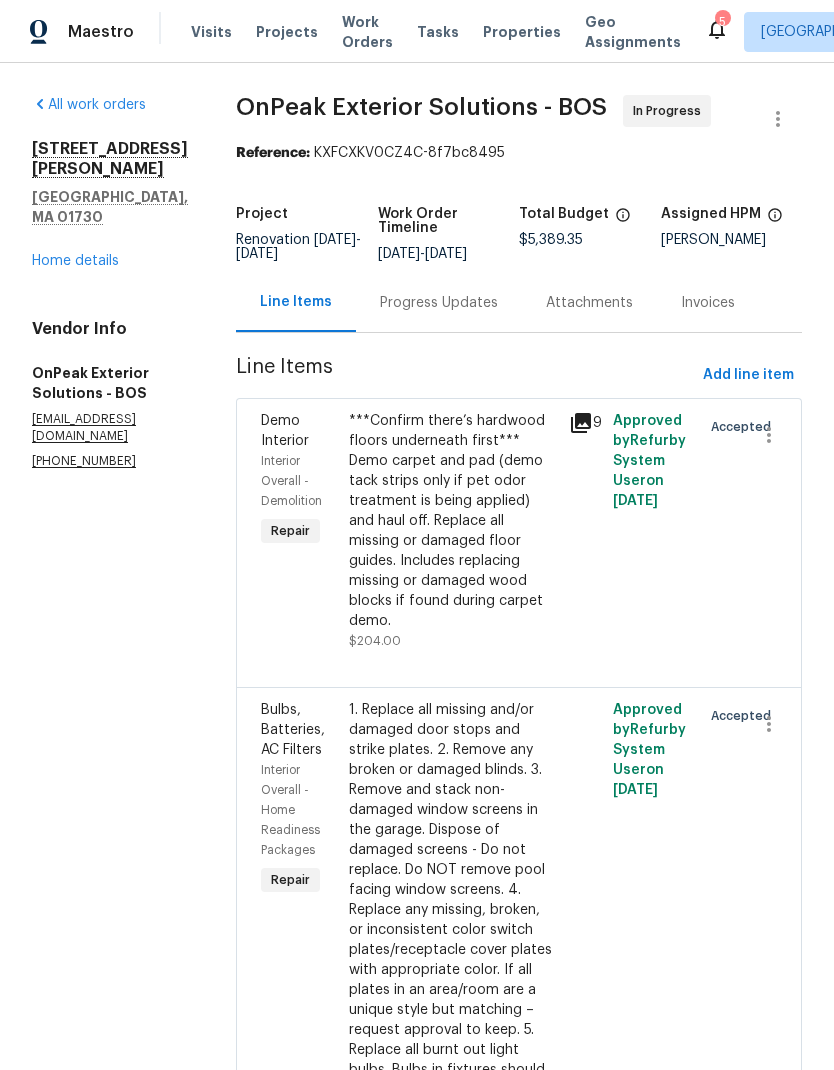 scroll, scrollTop: 0, scrollLeft: 0, axis: both 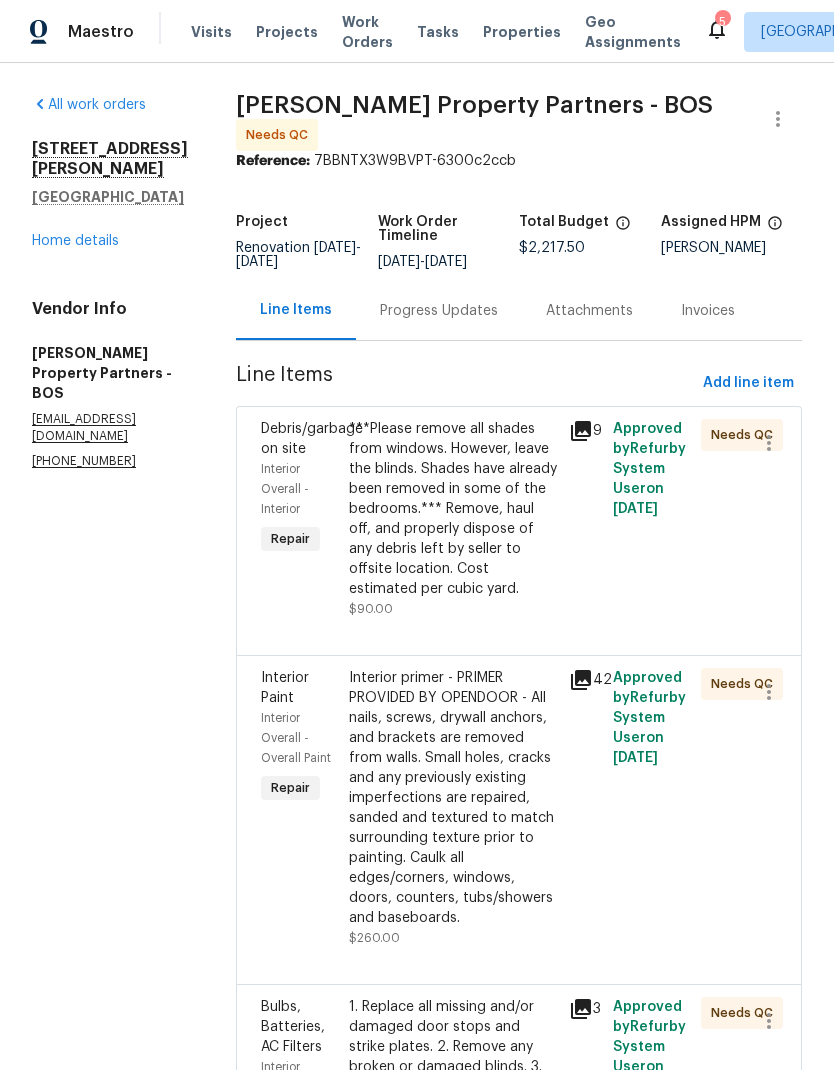 click on "Home details" at bounding box center [75, 241] 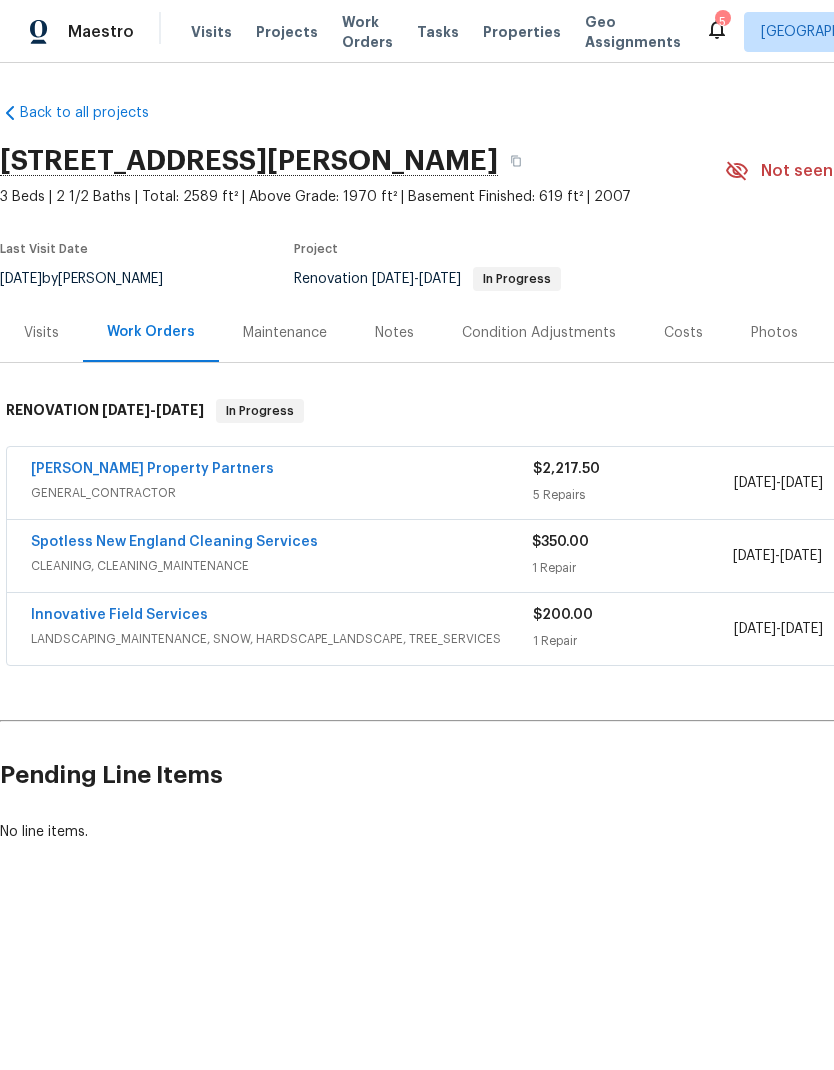 scroll, scrollTop: 0, scrollLeft: -1, axis: horizontal 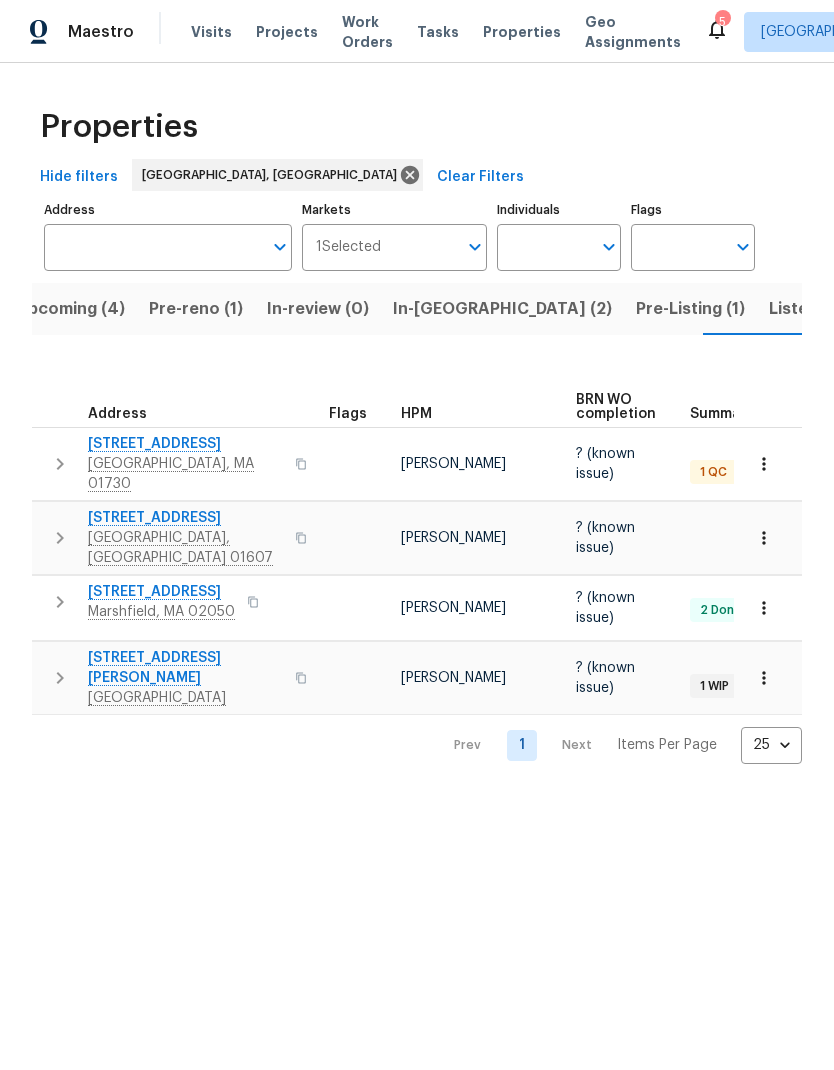 click on "Pre-Listing (1)" at bounding box center (690, 309) 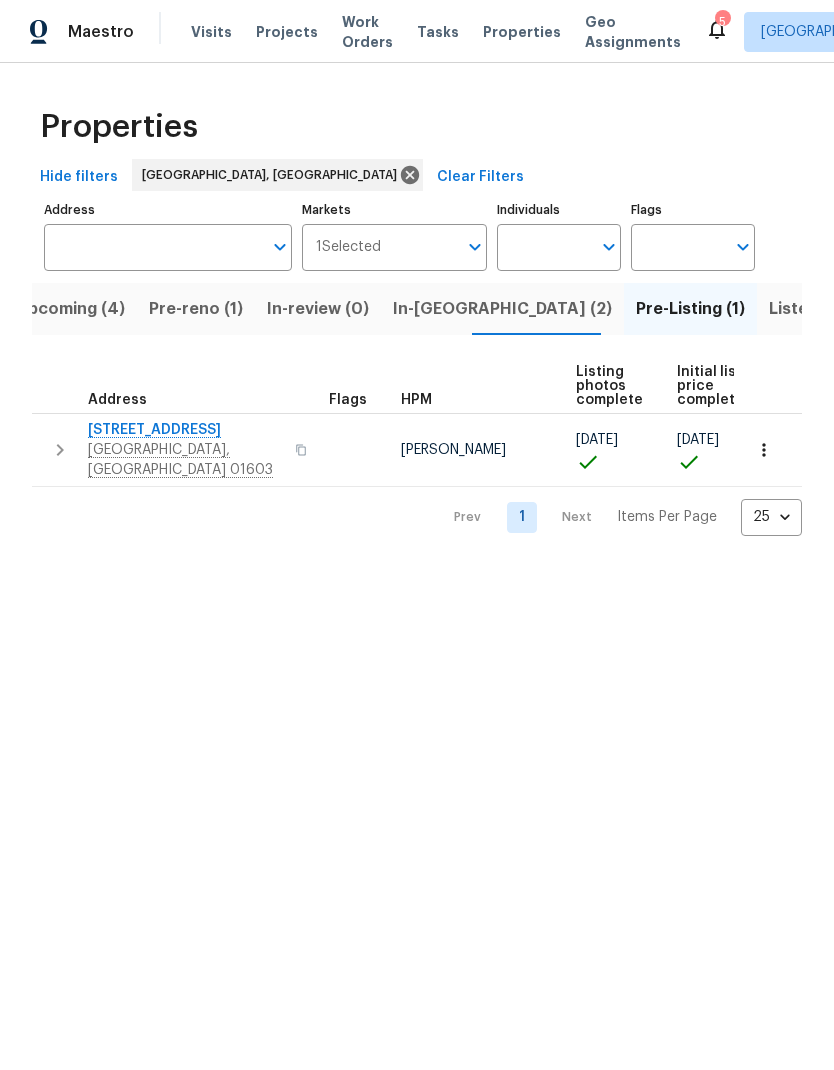 click on "Listed (17)" at bounding box center [810, 309] 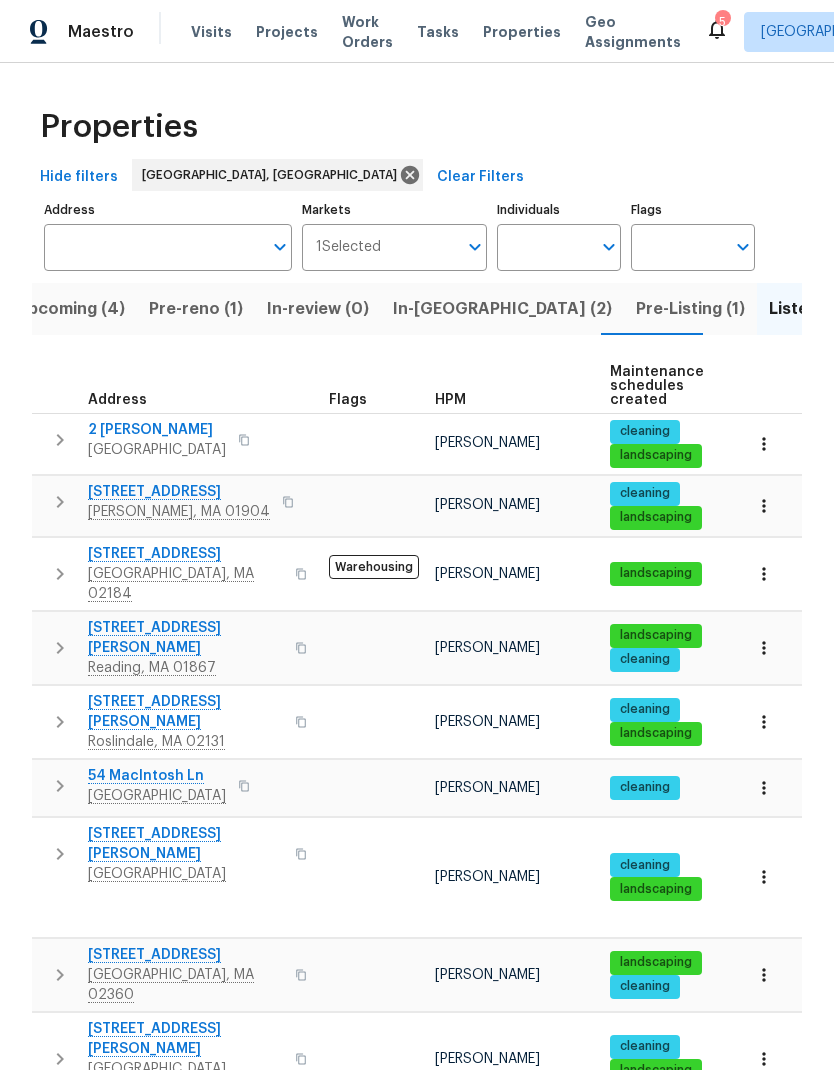scroll, scrollTop: 16, scrollLeft: 0, axis: vertical 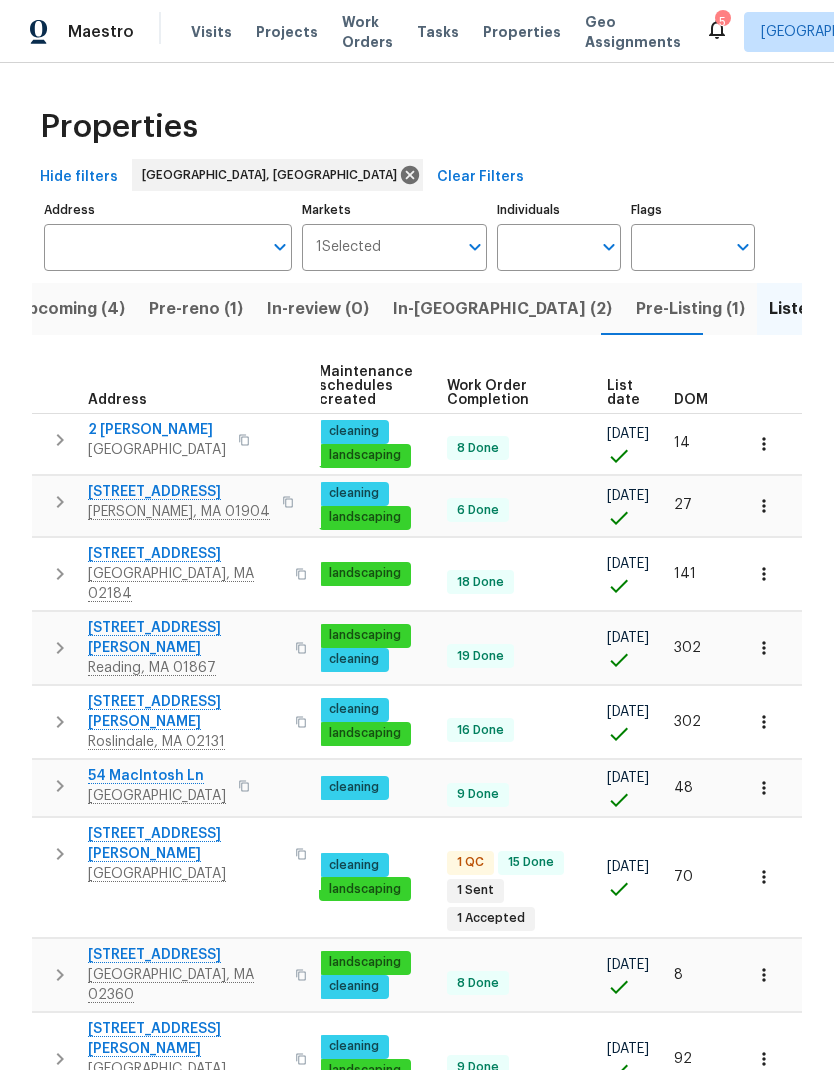 click on "DOM" at bounding box center (700, 386) 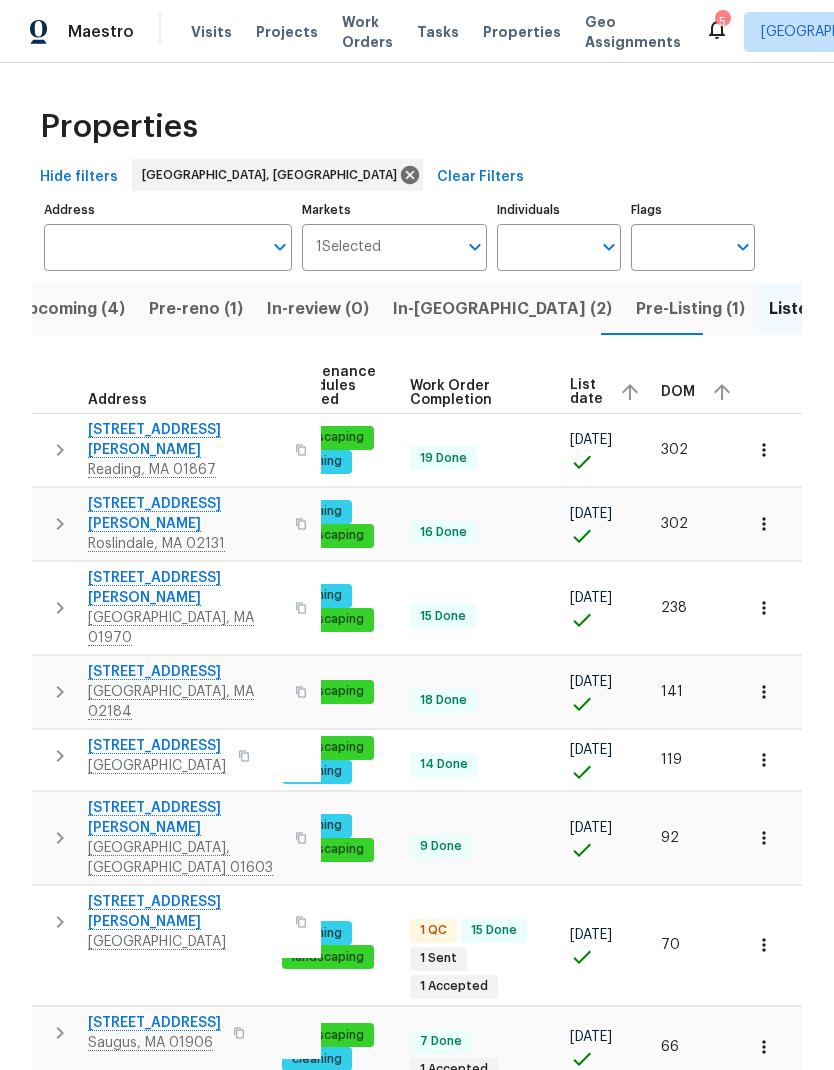 scroll, scrollTop: 0, scrollLeft: 326, axis: horizontal 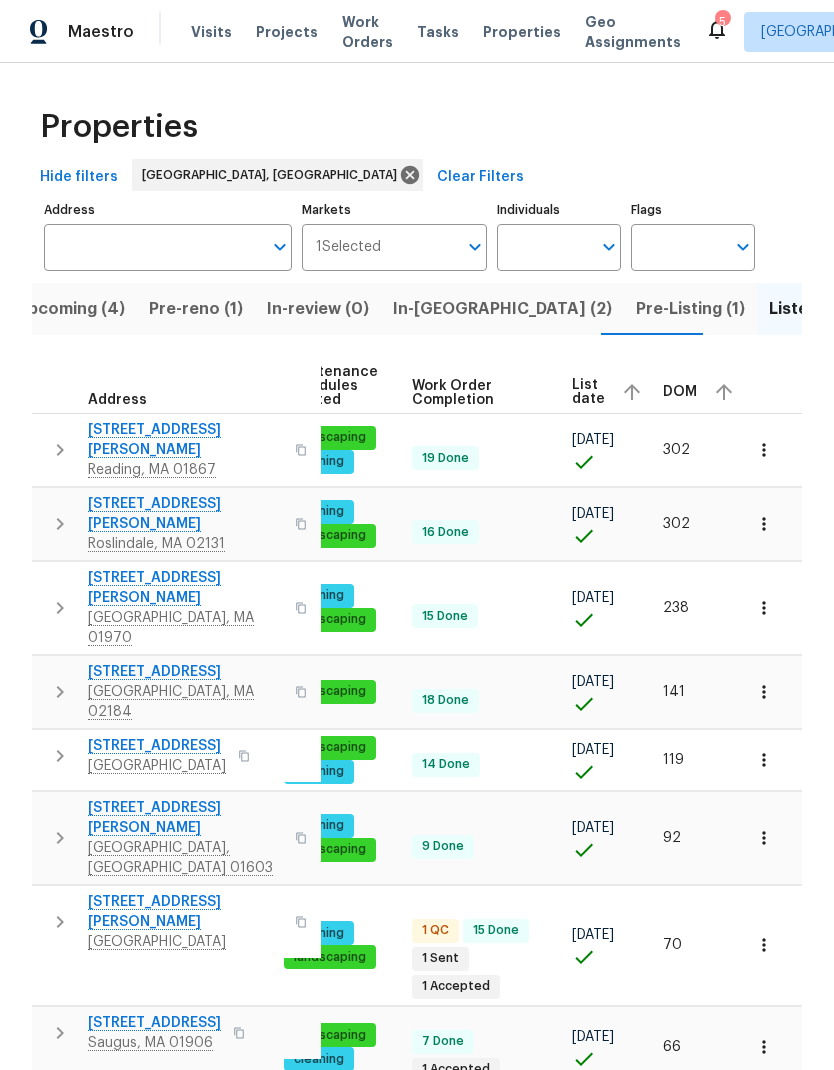 click on "DOM" at bounding box center (680, 392) 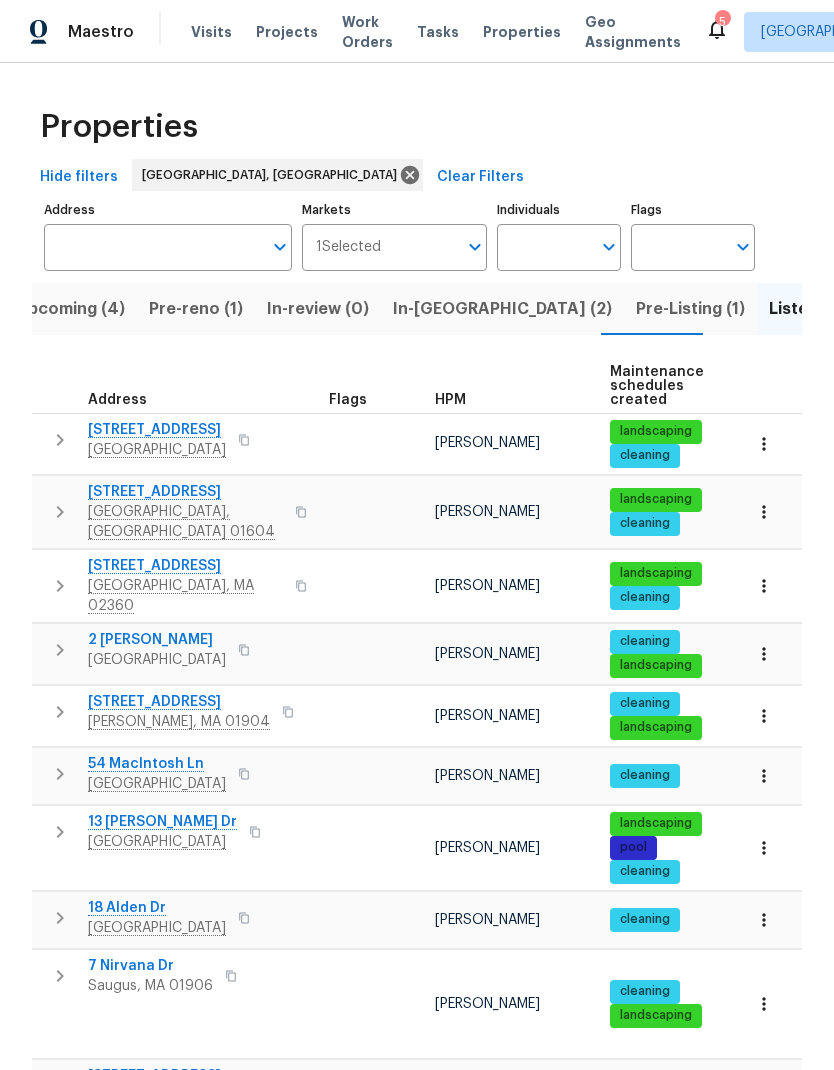 scroll, scrollTop: 0, scrollLeft: 0, axis: both 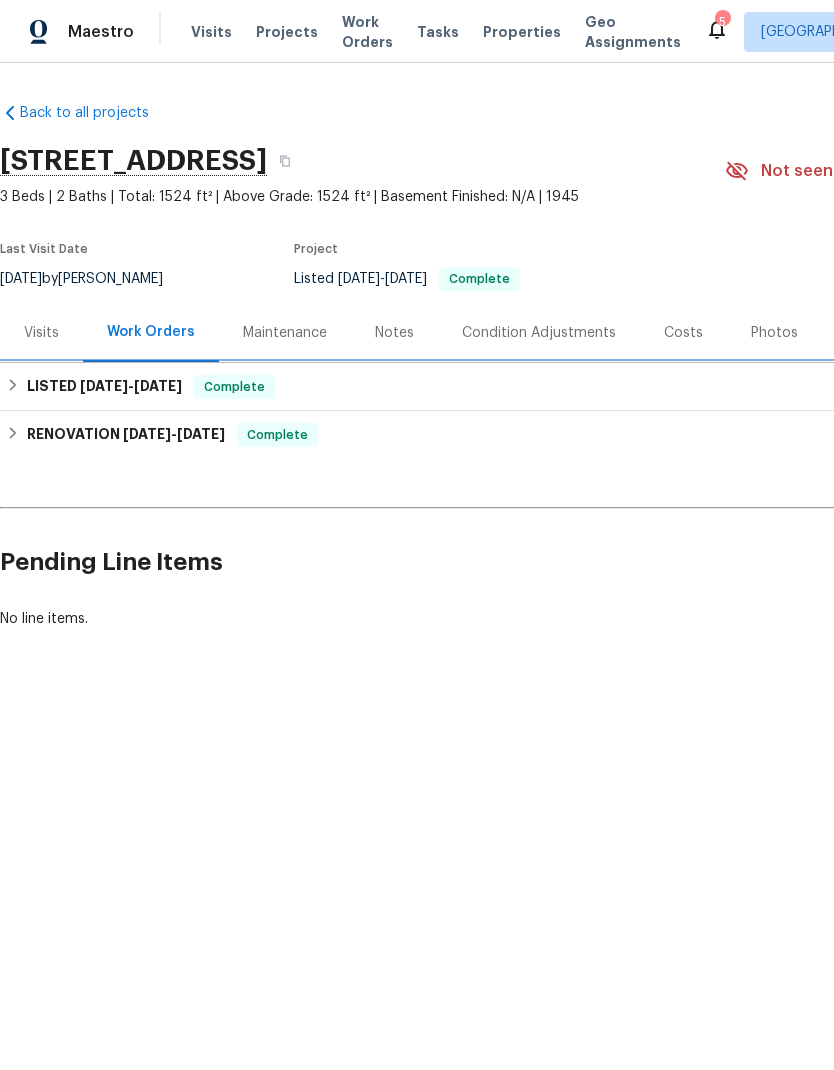 click on "LISTED   [DATE]  -  [DATE] Complete" at bounding box center [565, 387] 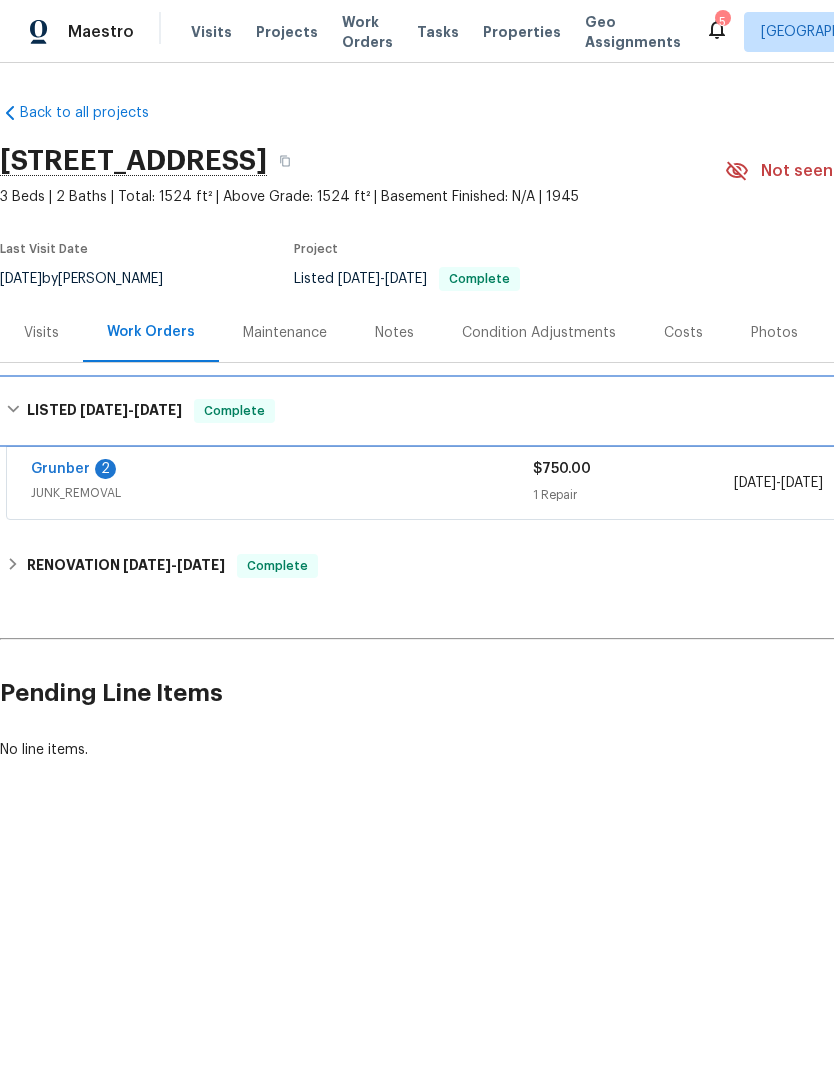 click on "LISTED   [DATE]  -  [DATE]" at bounding box center [104, 411] 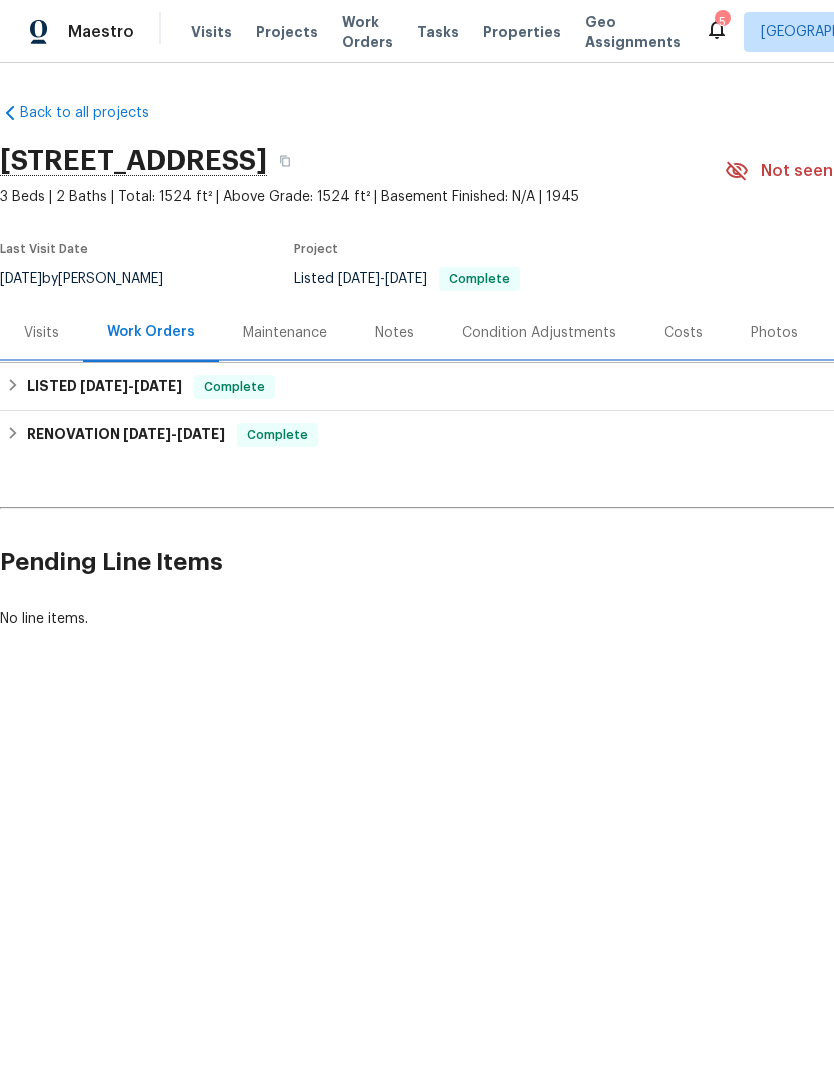 scroll, scrollTop: 0, scrollLeft: 0, axis: both 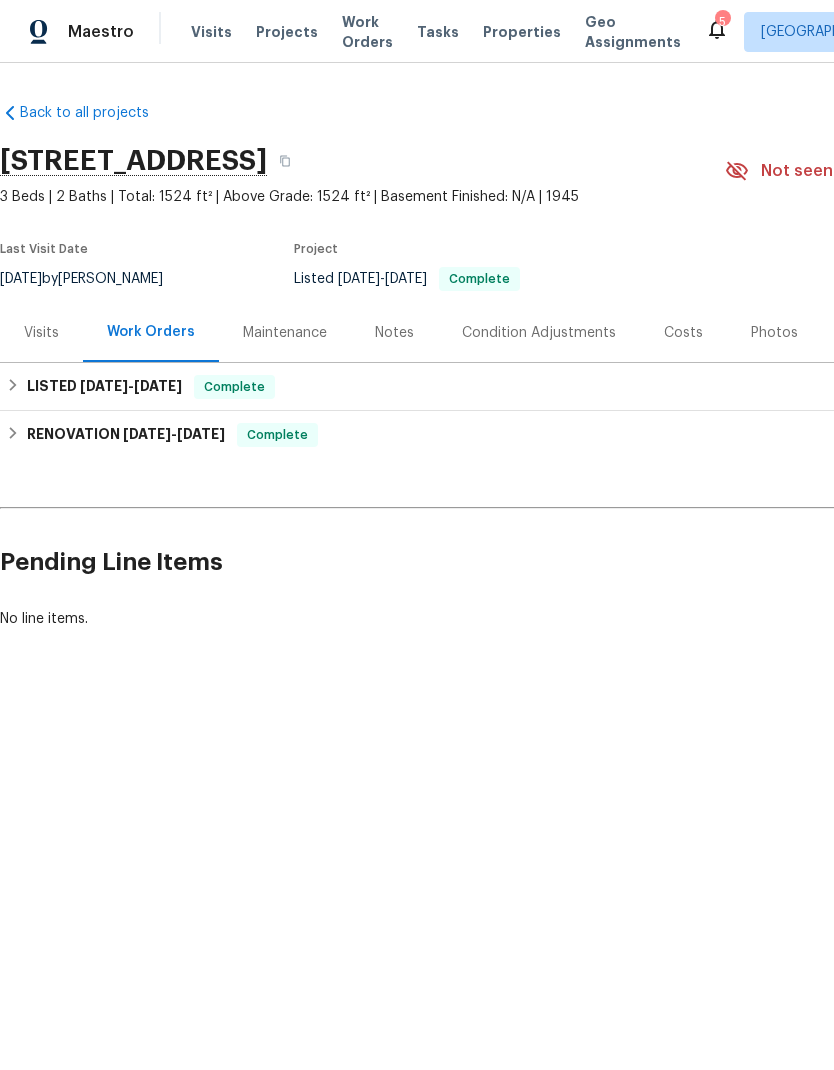 click on "Costs" at bounding box center (683, 333) 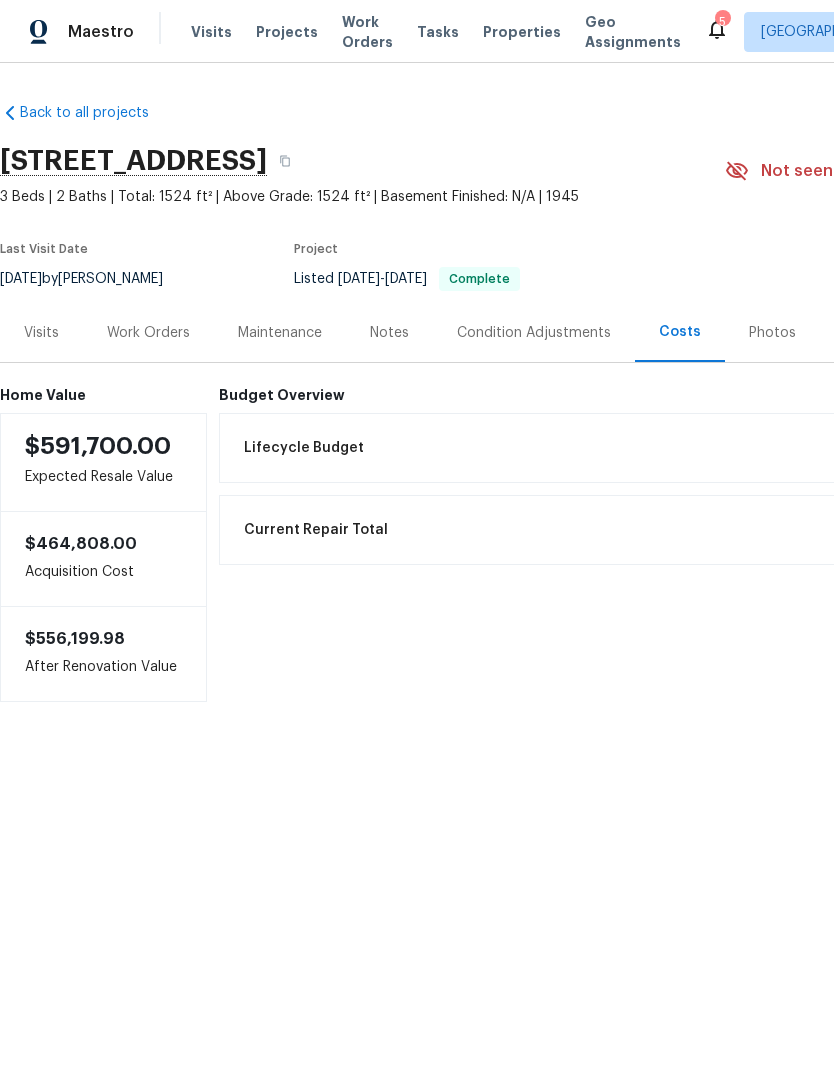 scroll, scrollTop: 0, scrollLeft: 0, axis: both 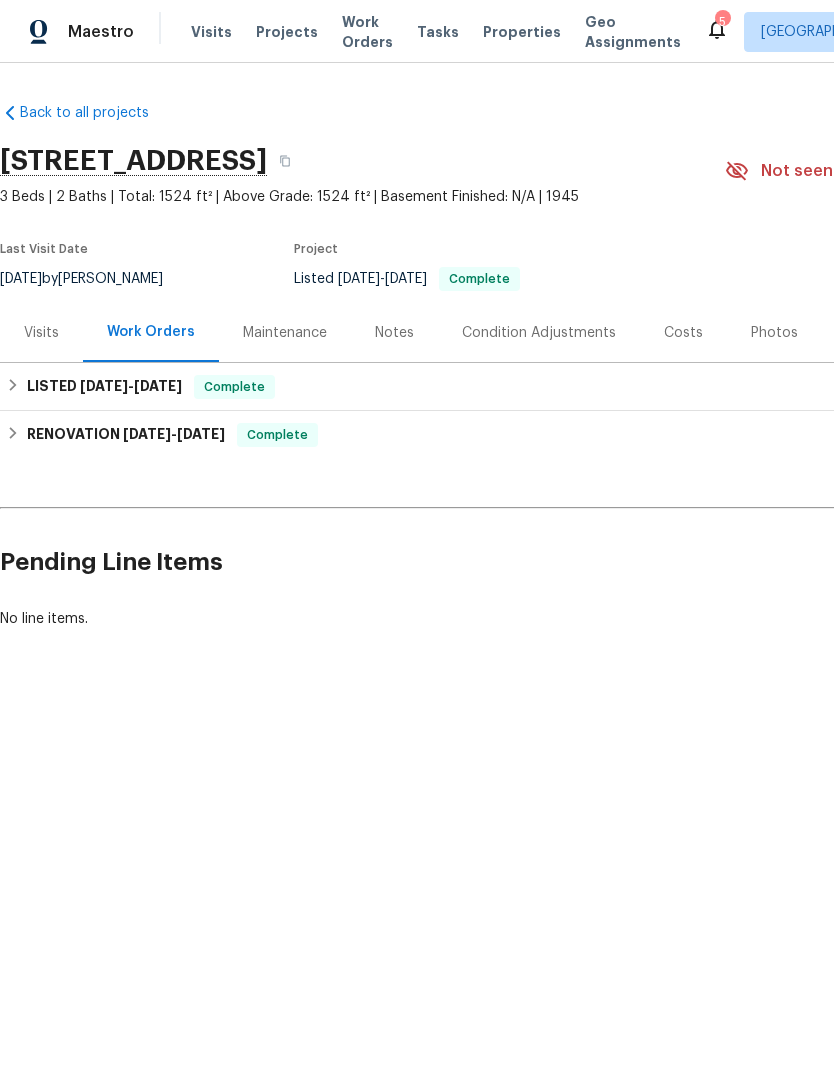 click on "Costs" at bounding box center [683, 333] 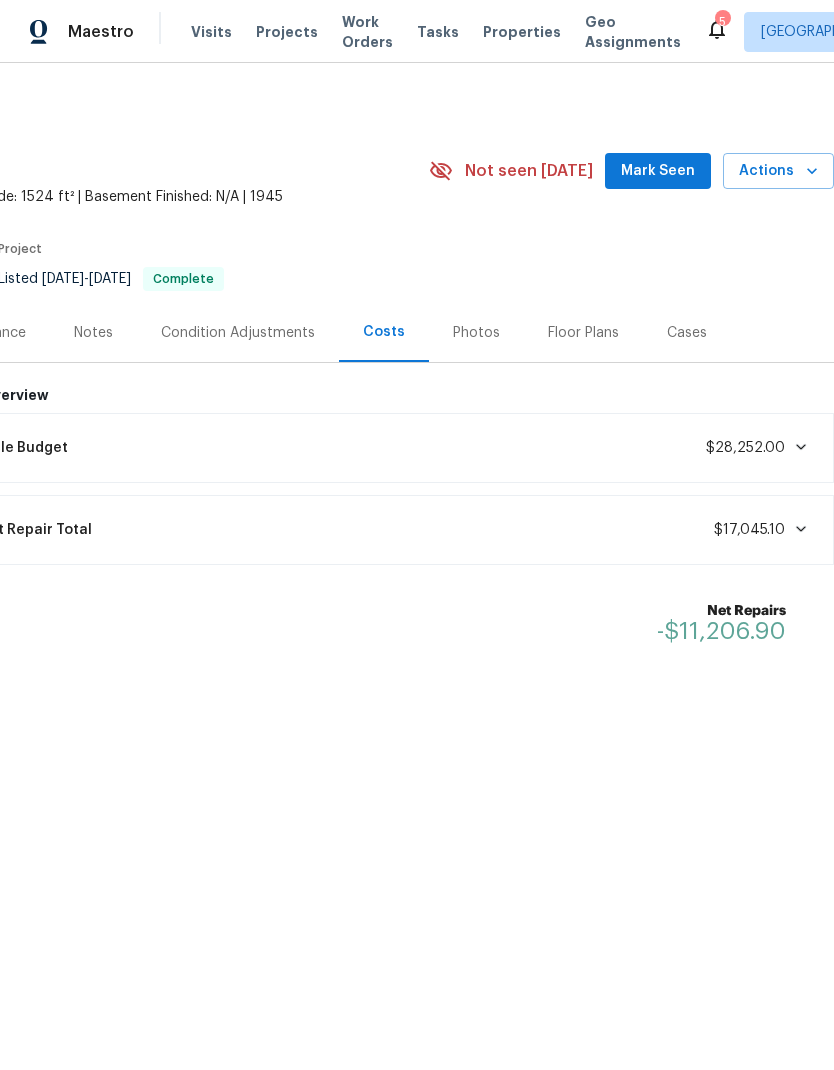 click on "Condition Adjustments" at bounding box center (238, 333) 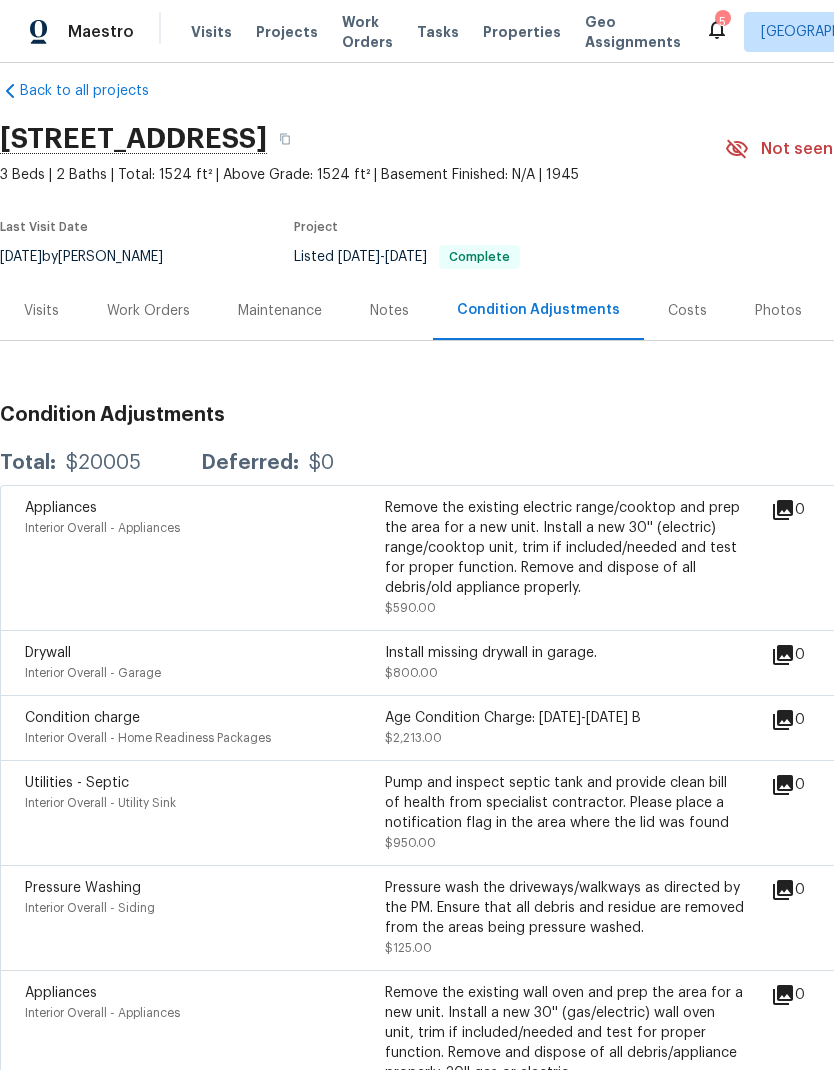 scroll, scrollTop: 23, scrollLeft: 0, axis: vertical 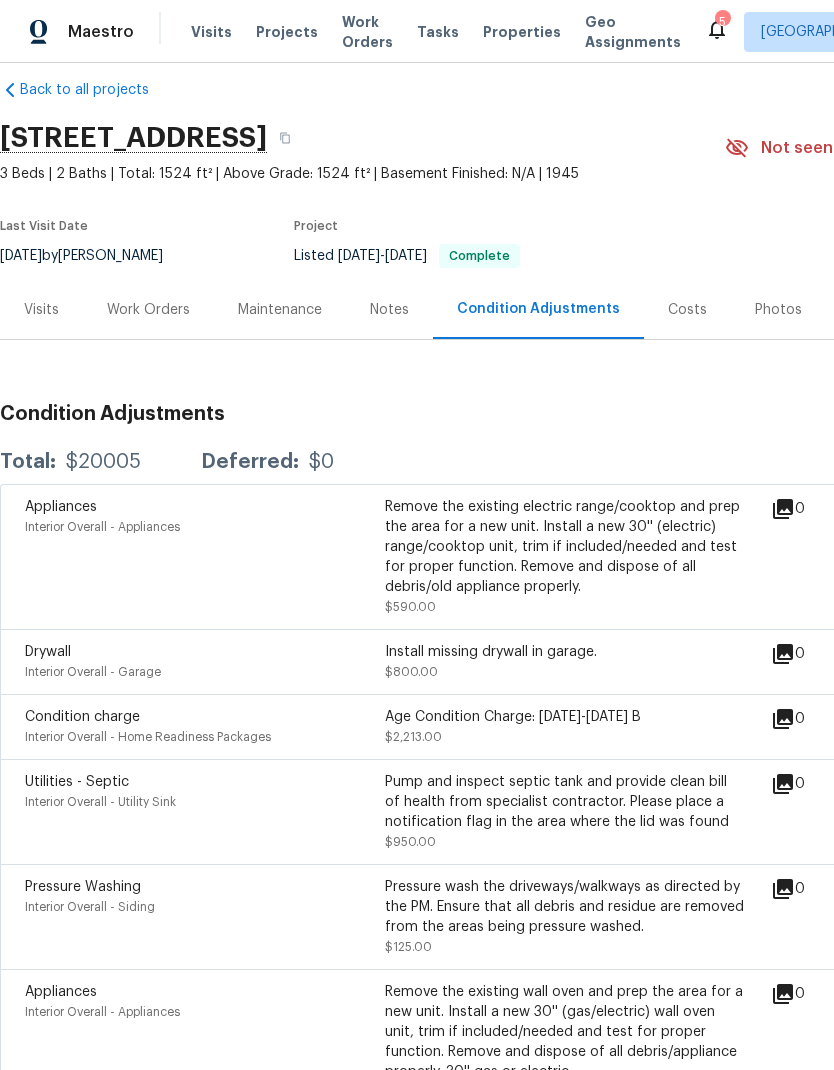 click on "Costs" at bounding box center [687, 310] 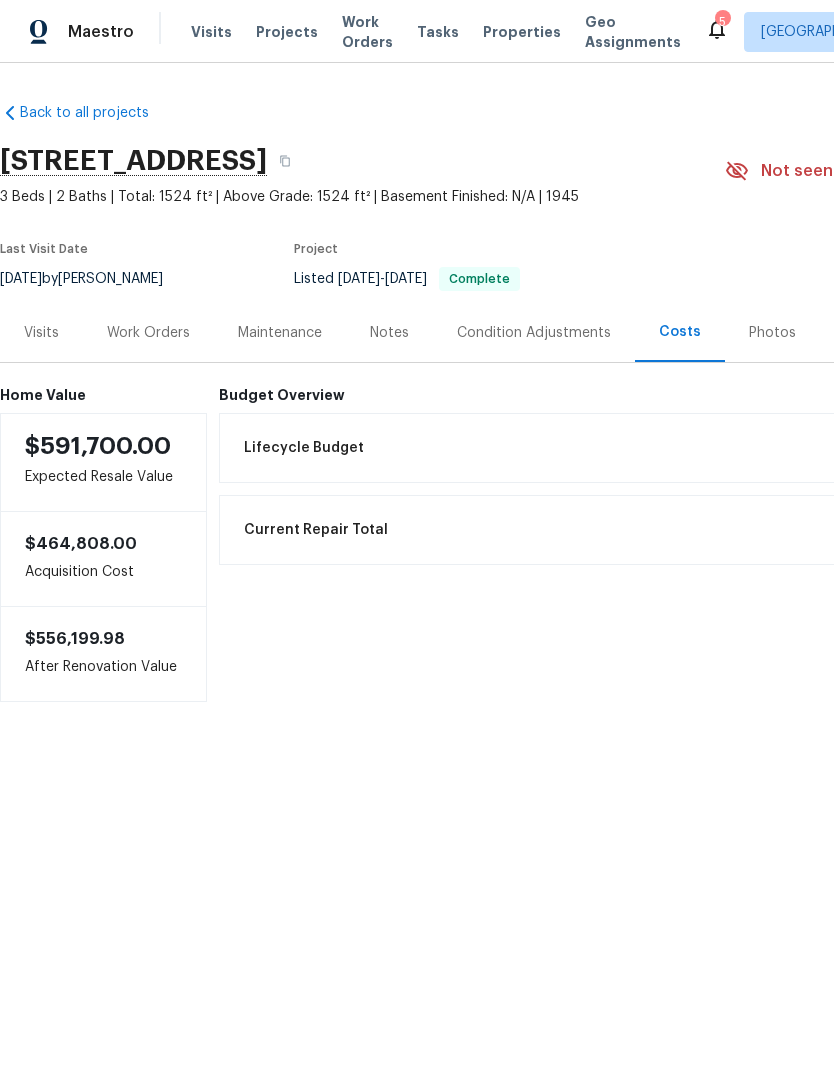 scroll, scrollTop: 0, scrollLeft: 0, axis: both 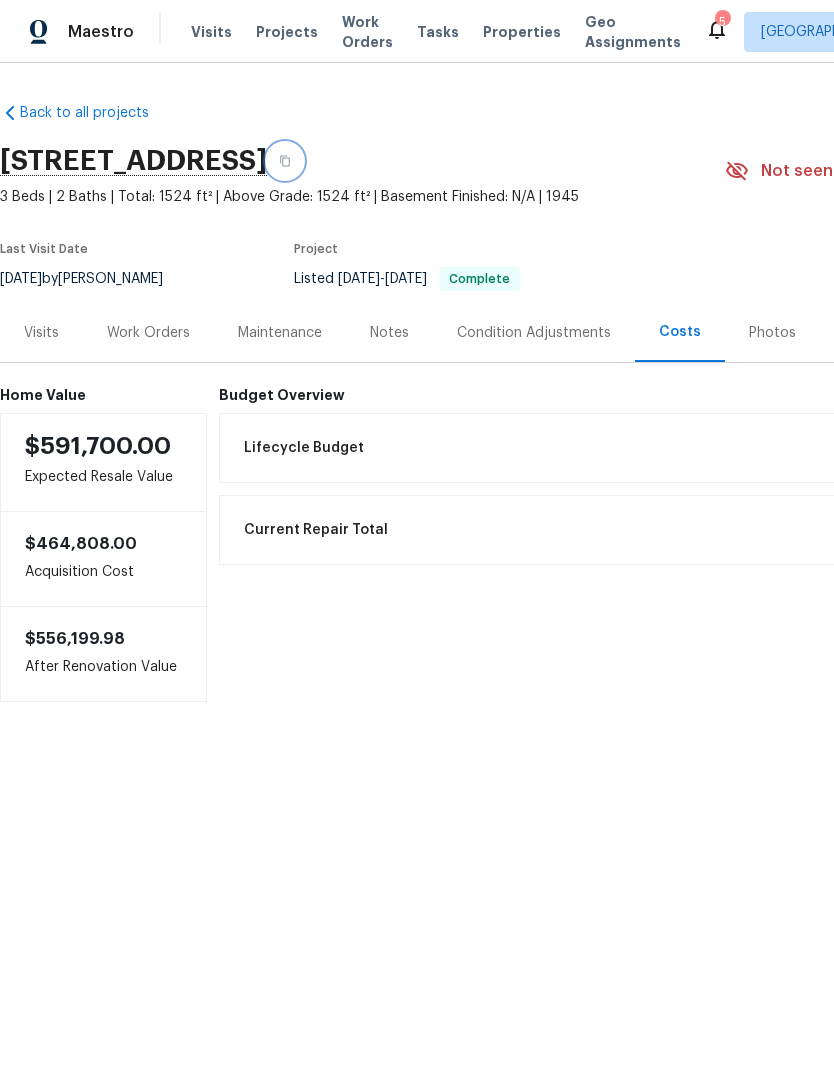 click 